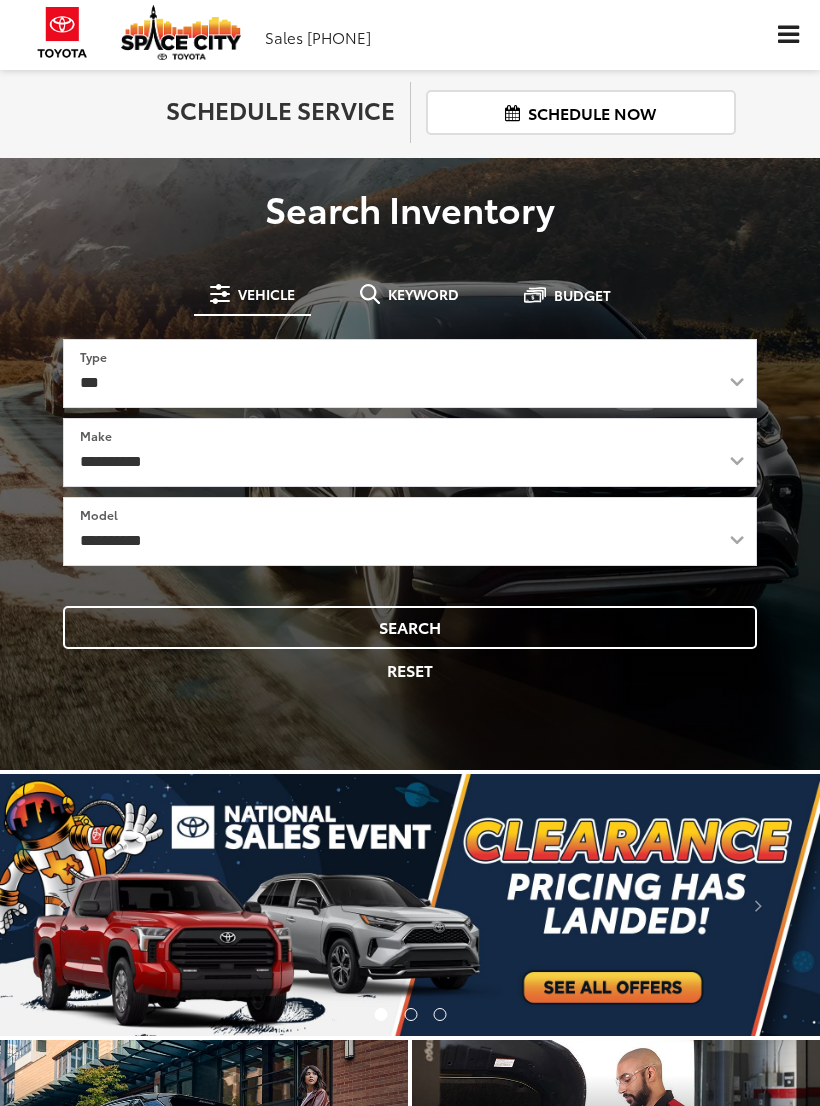 scroll, scrollTop: 0, scrollLeft: 0, axis: both 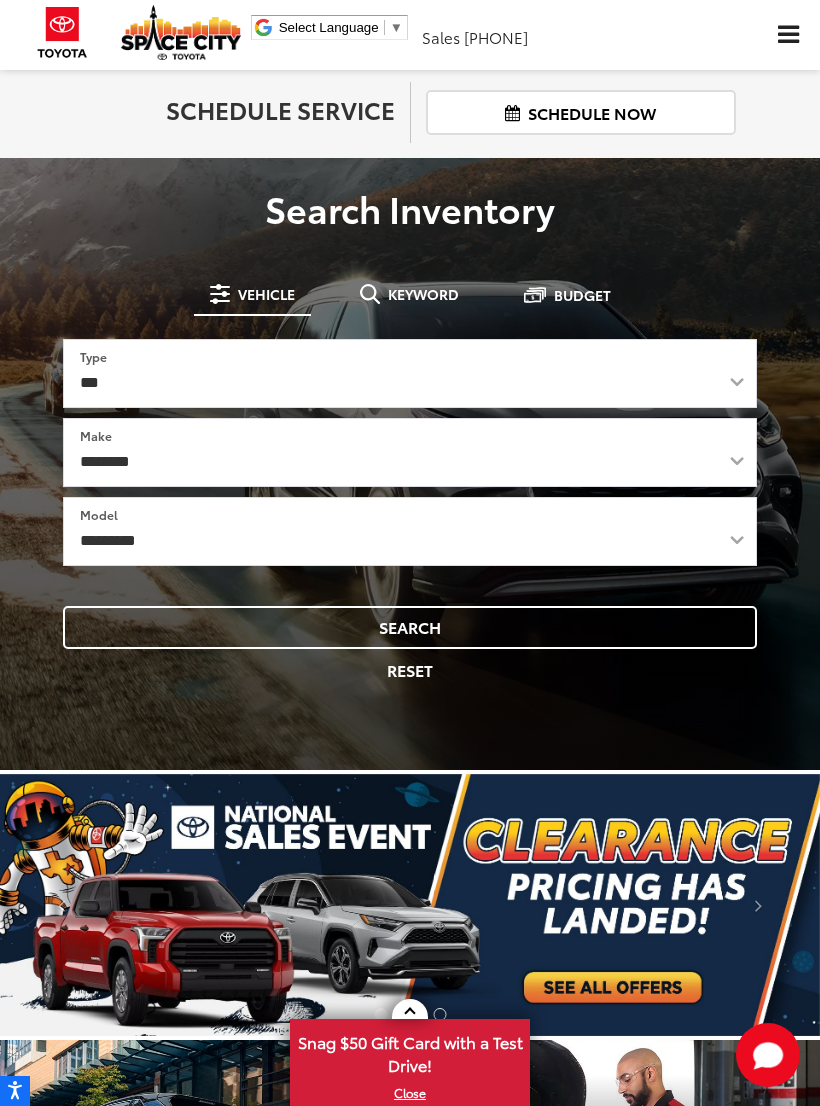 click at bounding box center (788, 35) 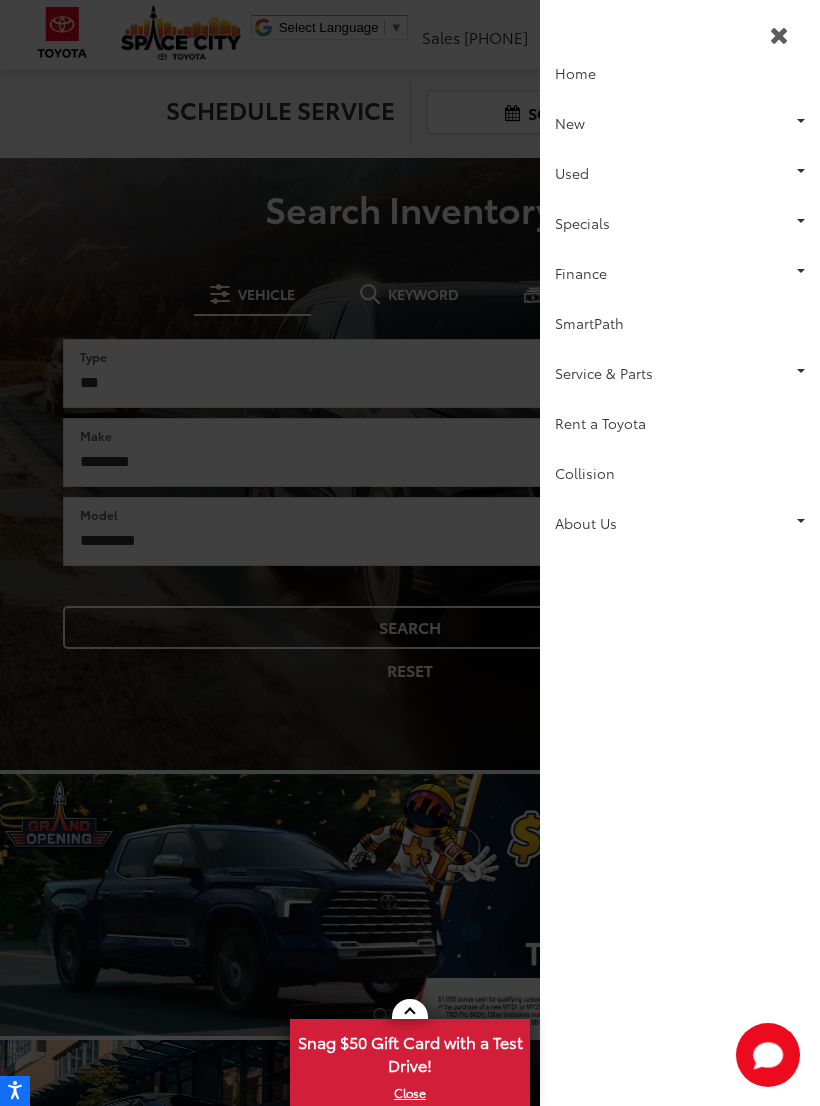 click at bounding box center (410, 553) 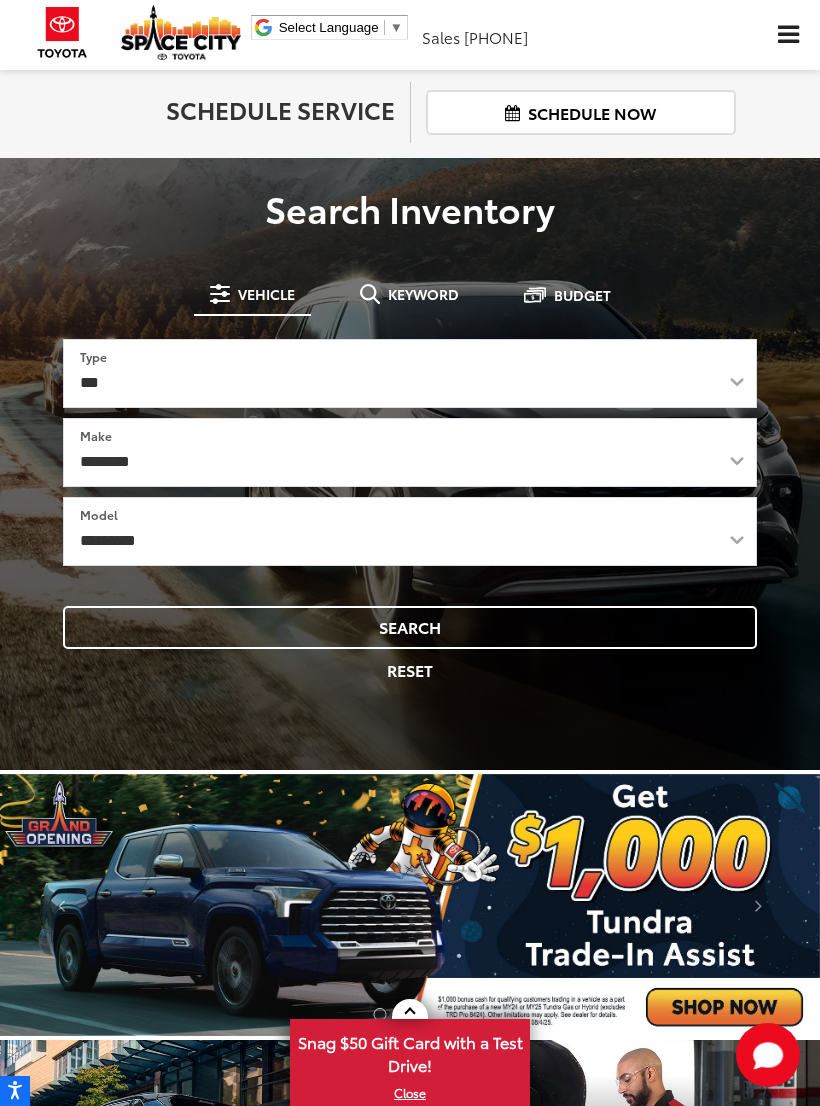 click on "Keyword" at bounding box center [423, 294] 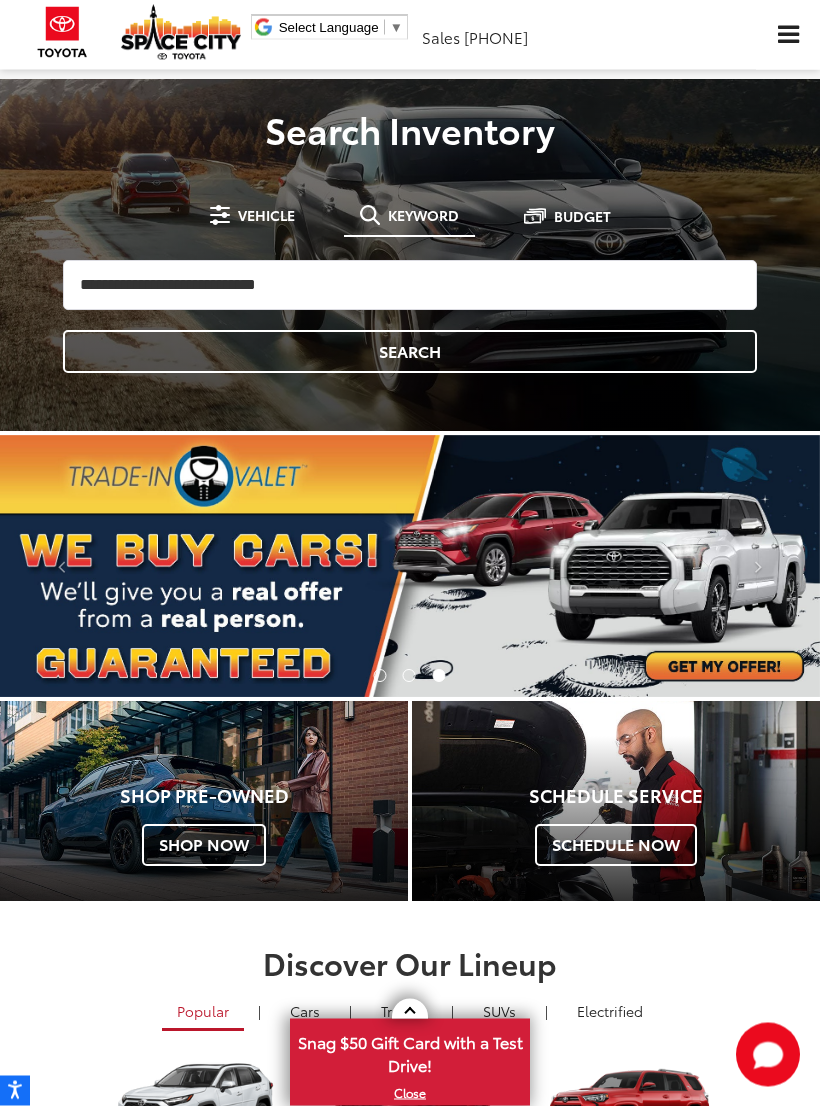 scroll, scrollTop: 81, scrollLeft: 0, axis: vertical 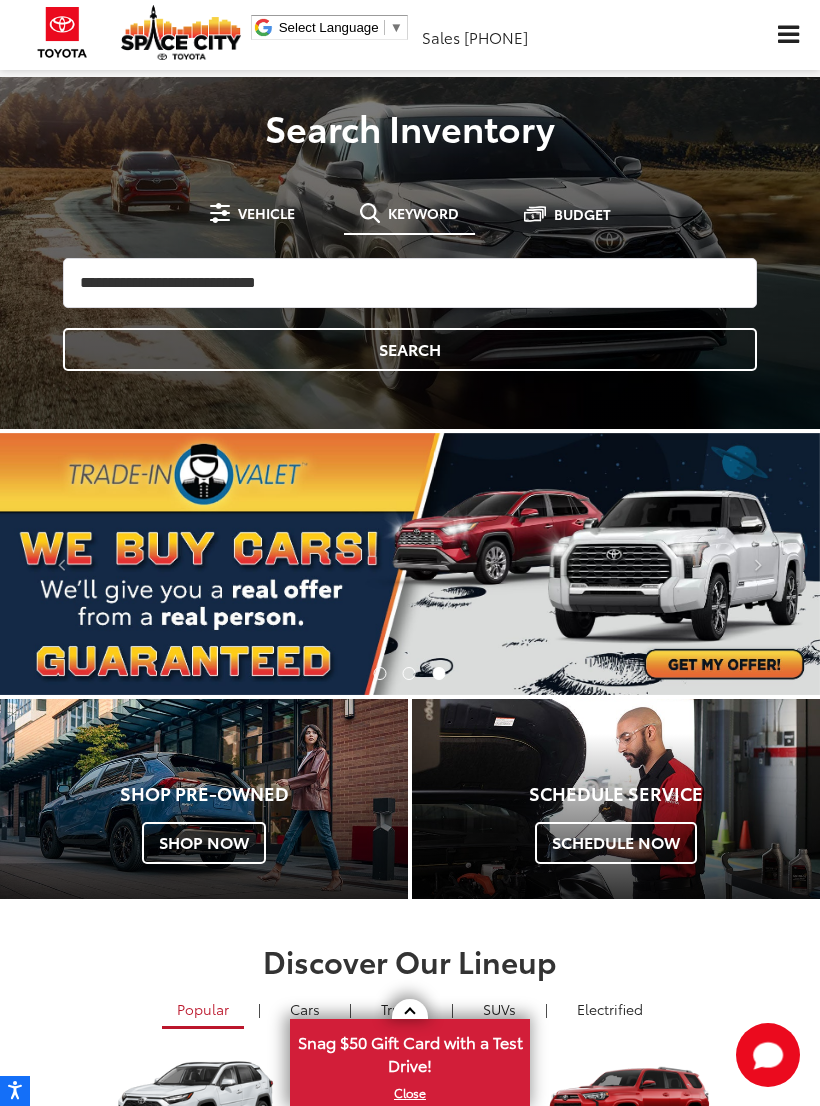 click at bounding box center [410, 1009] 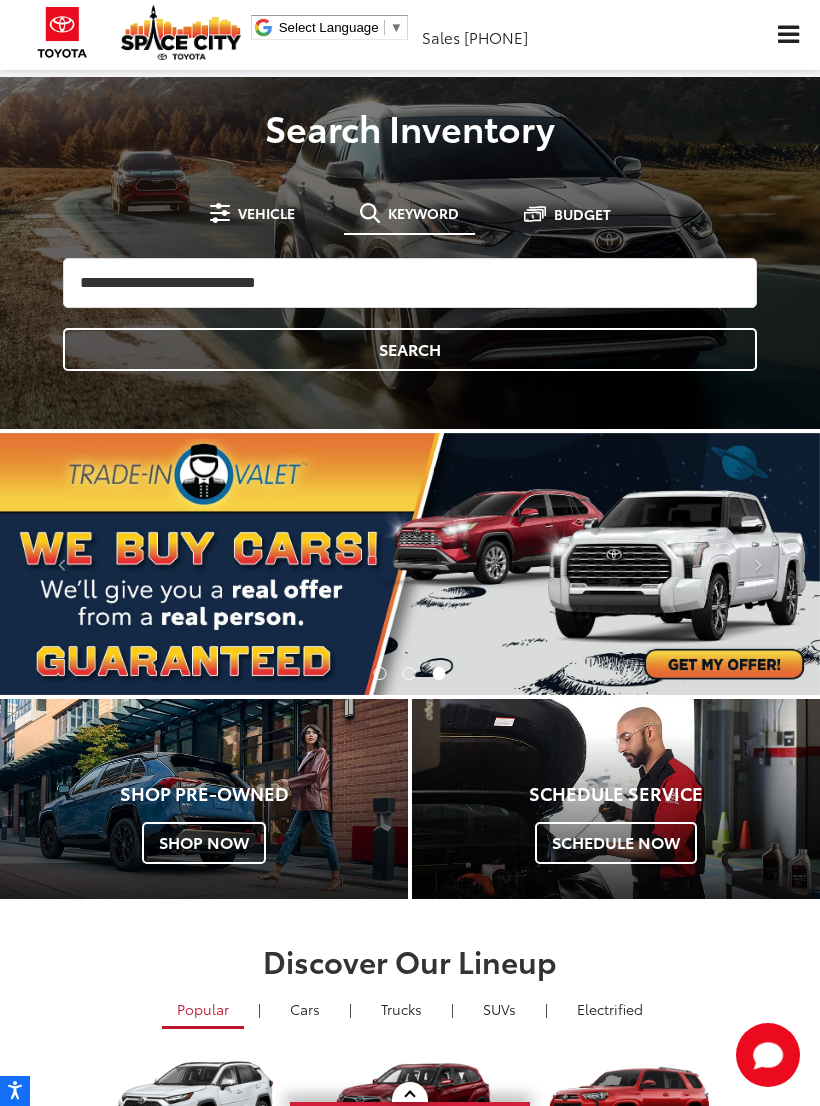 click at bounding box center (410, 1092) 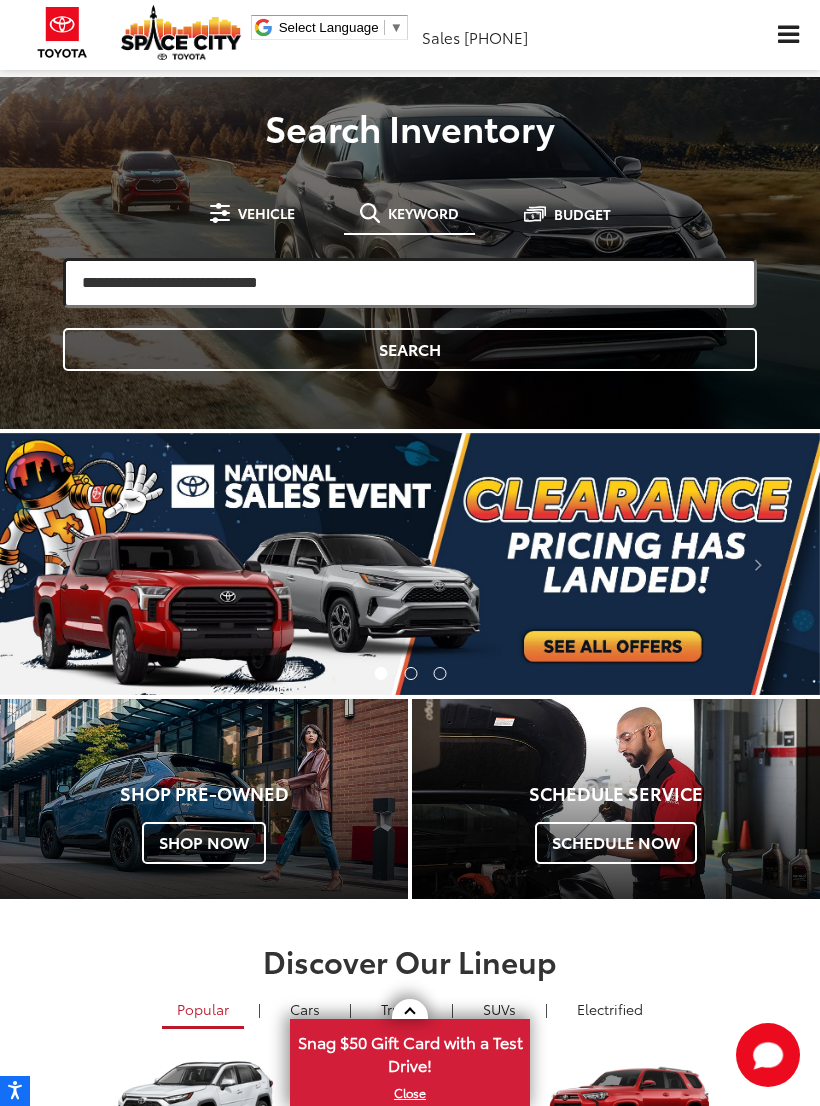 click at bounding box center [410, 283] 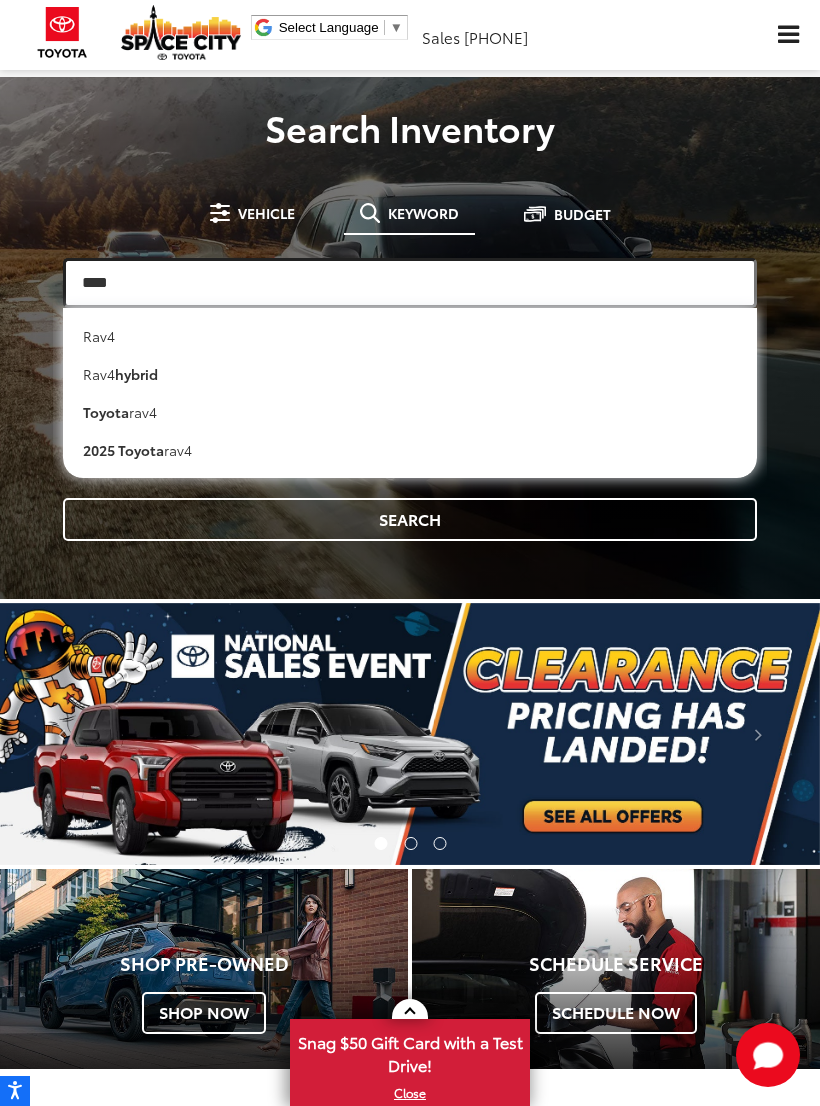 type on "****" 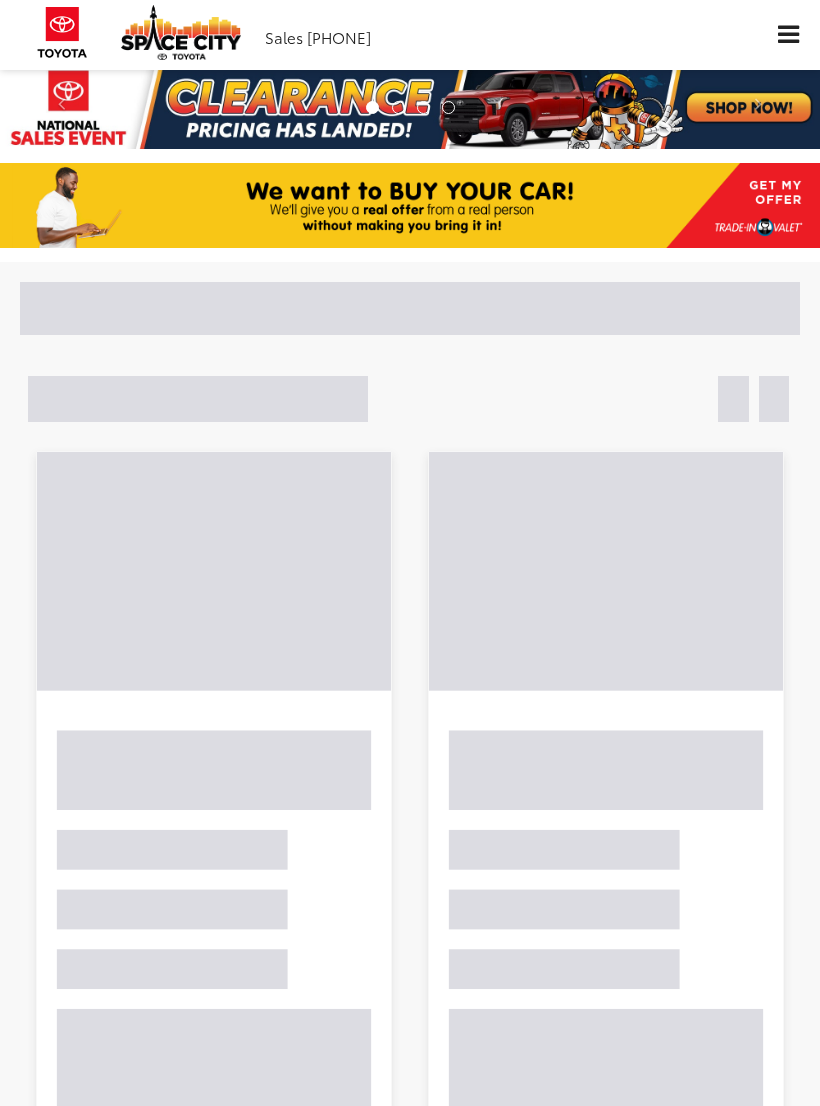 scroll, scrollTop: 0, scrollLeft: 0, axis: both 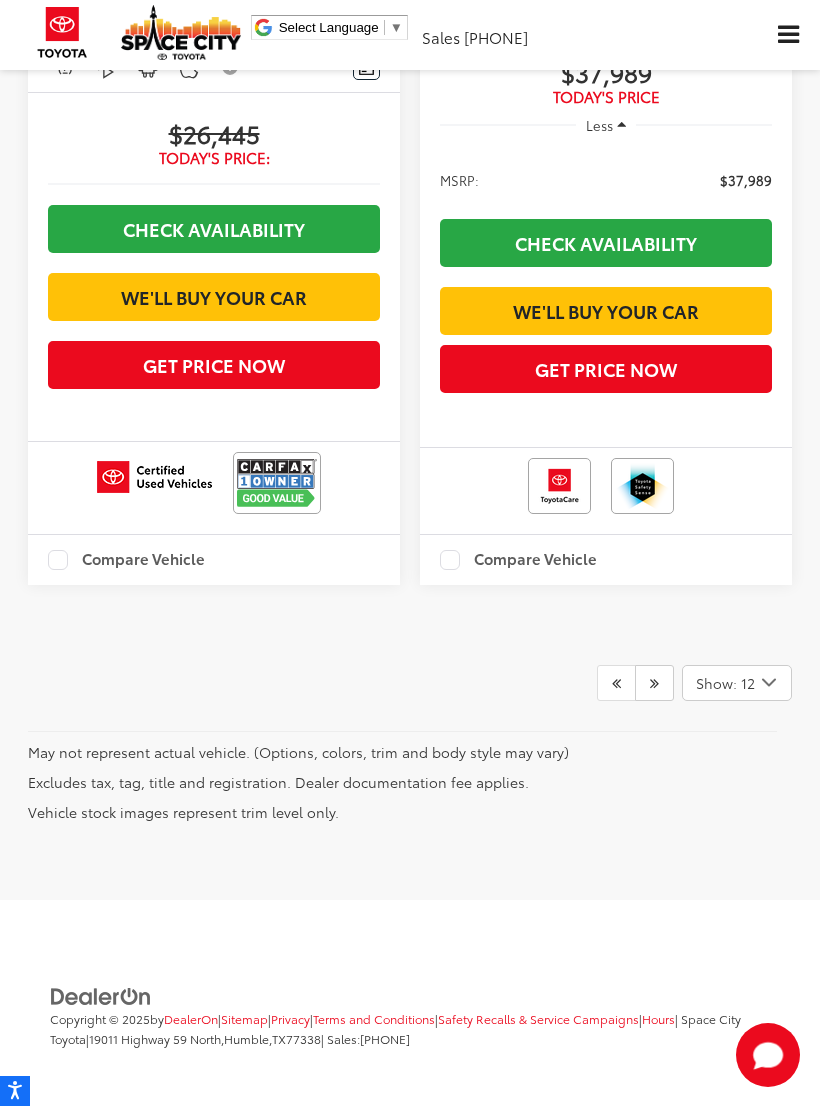 click at bounding box center (654, 683) 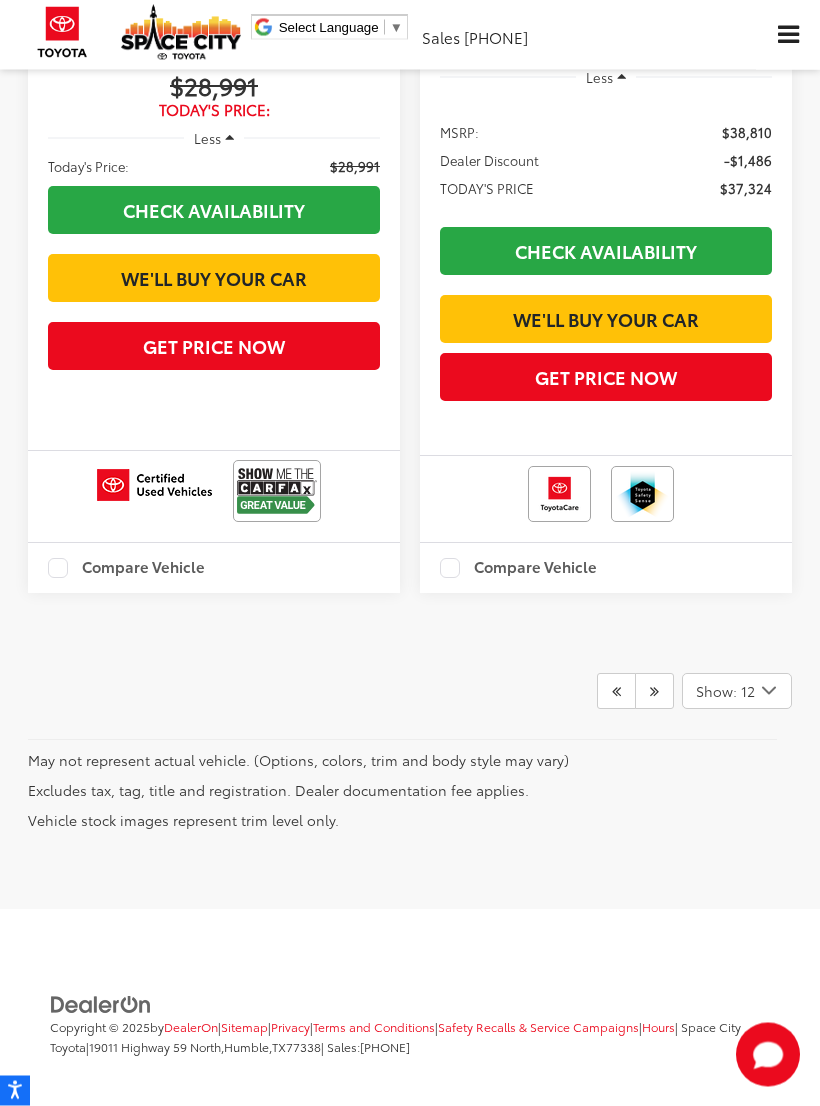scroll, scrollTop: 6936, scrollLeft: 0, axis: vertical 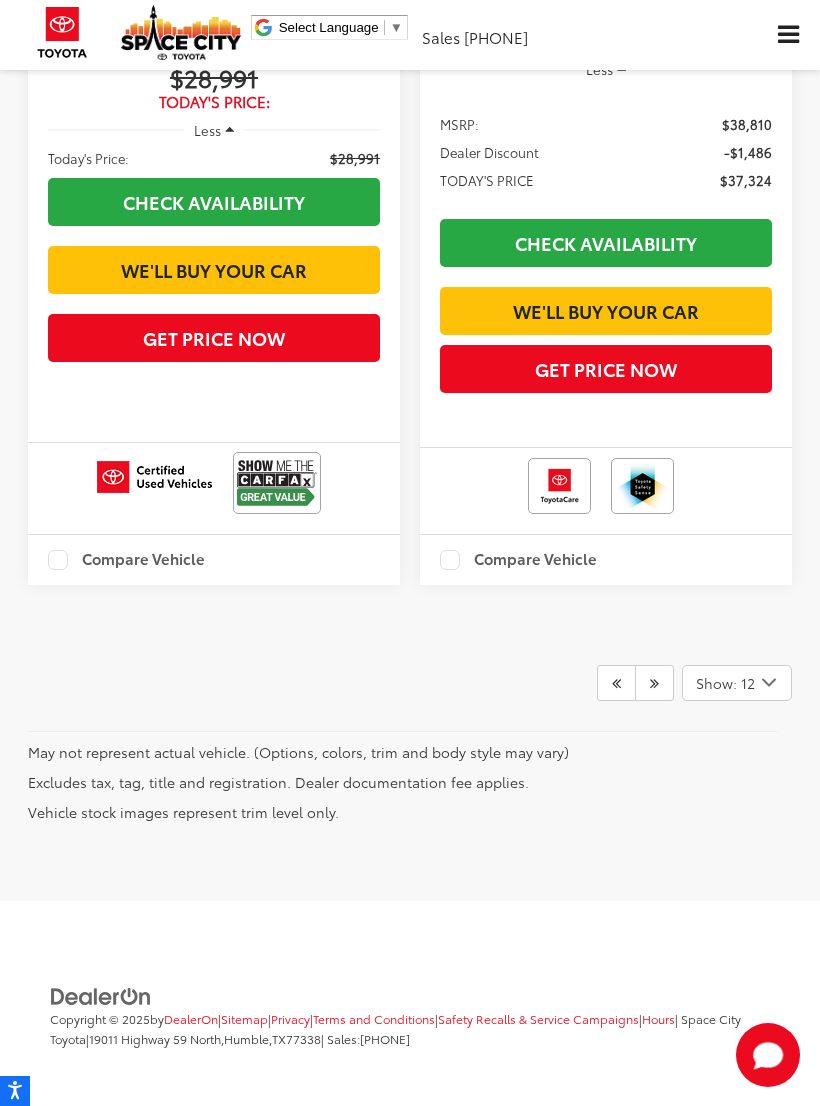 click at bounding box center [654, 683] 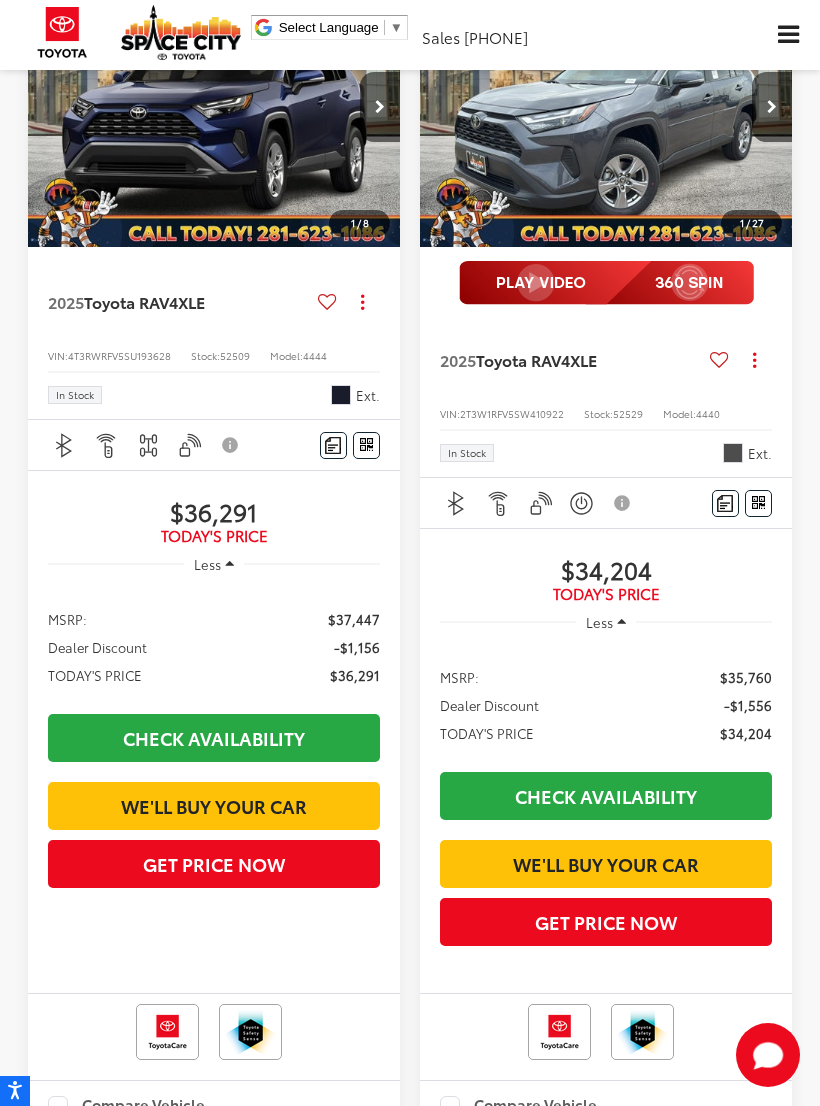 scroll, scrollTop: 320, scrollLeft: 0, axis: vertical 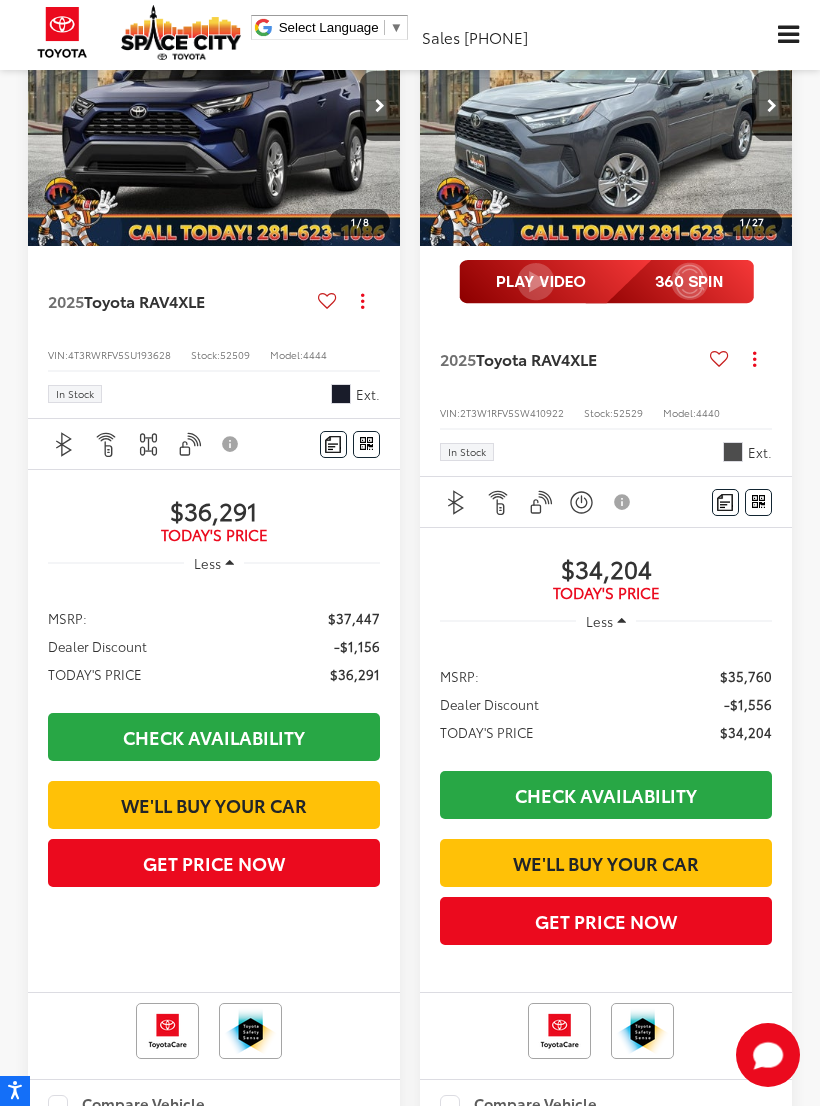 click on "Toyota RAV4" at bounding box center (523, 358) 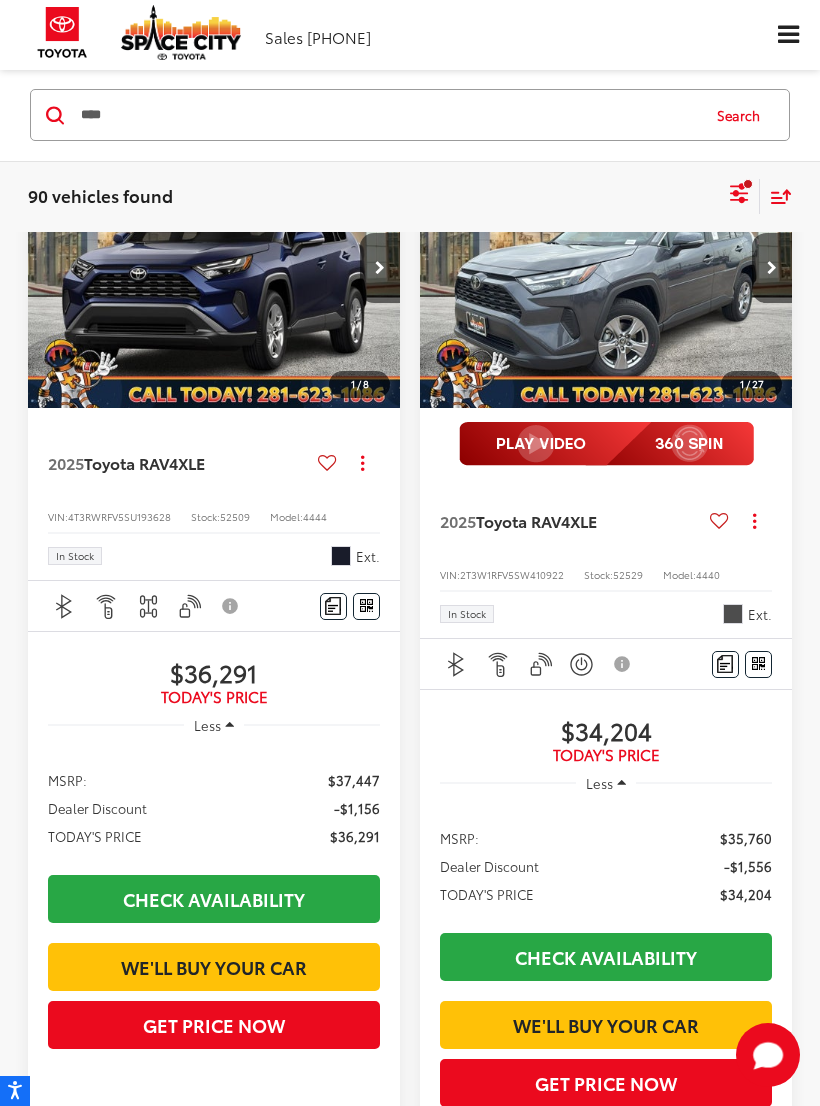 scroll, scrollTop: 351, scrollLeft: 0, axis: vertical 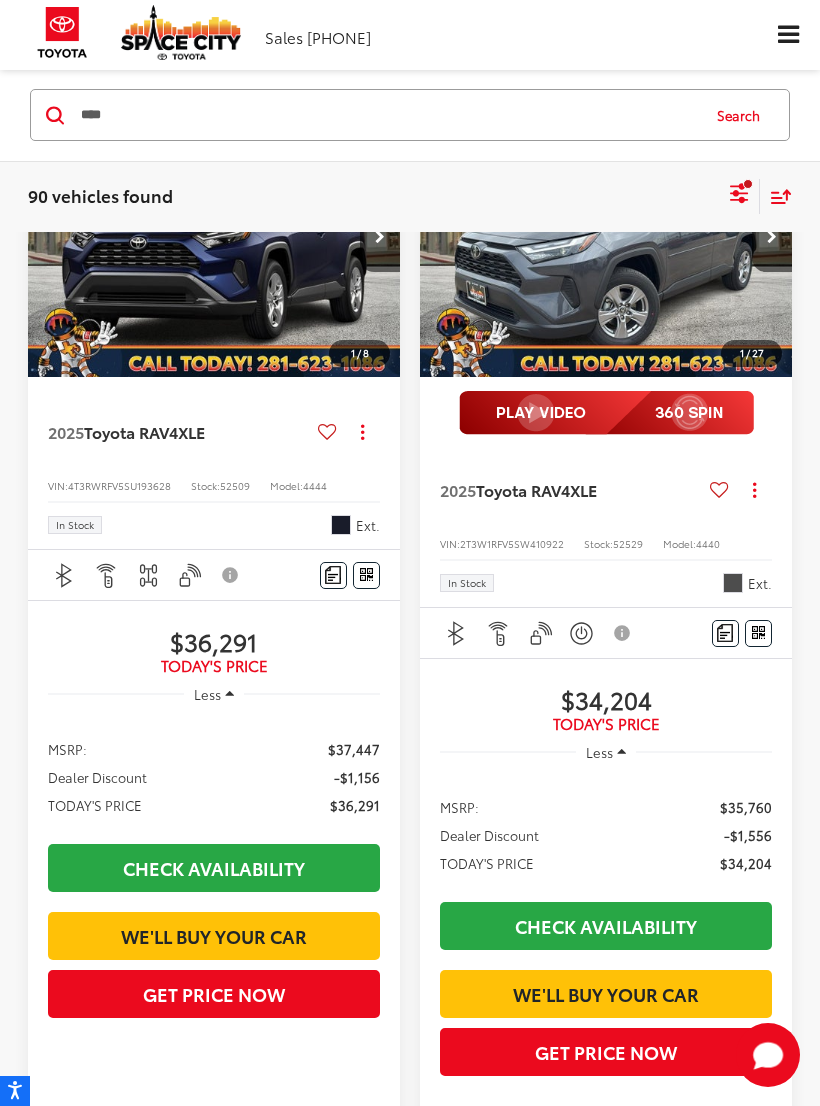 click 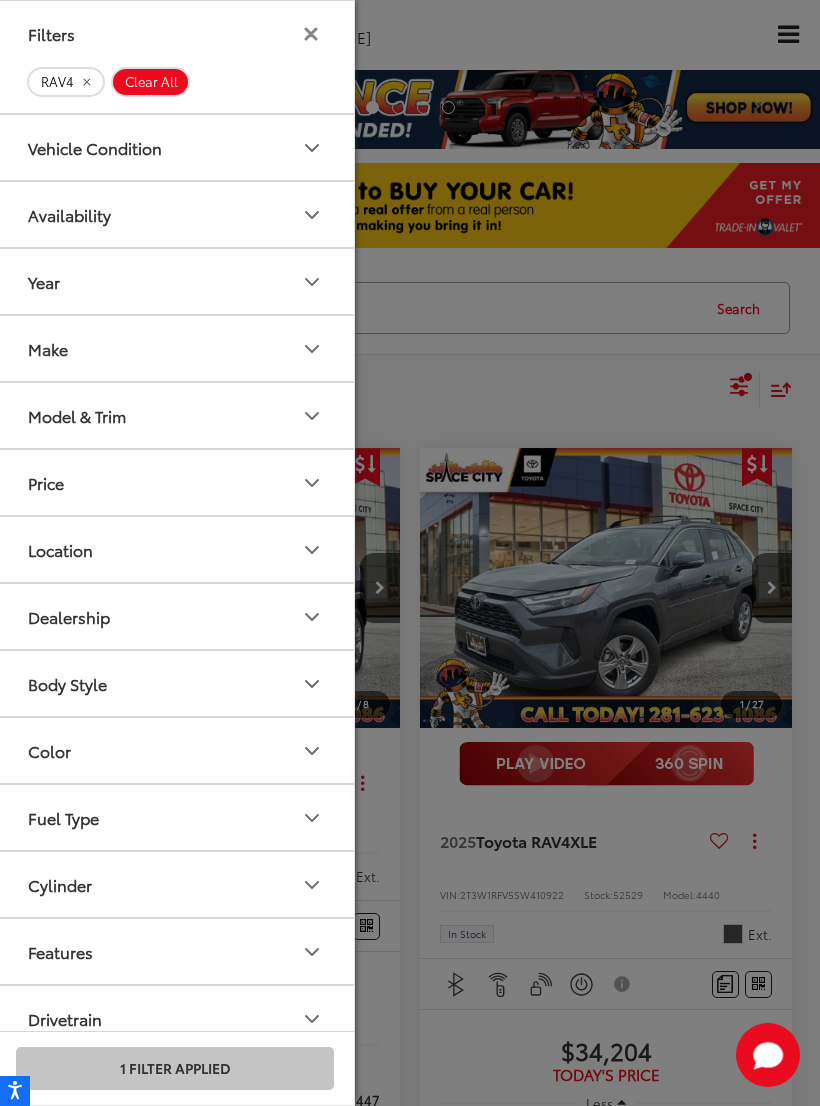 scroll, scrollTop: 31, scrollLeft: 0, axis: vertical 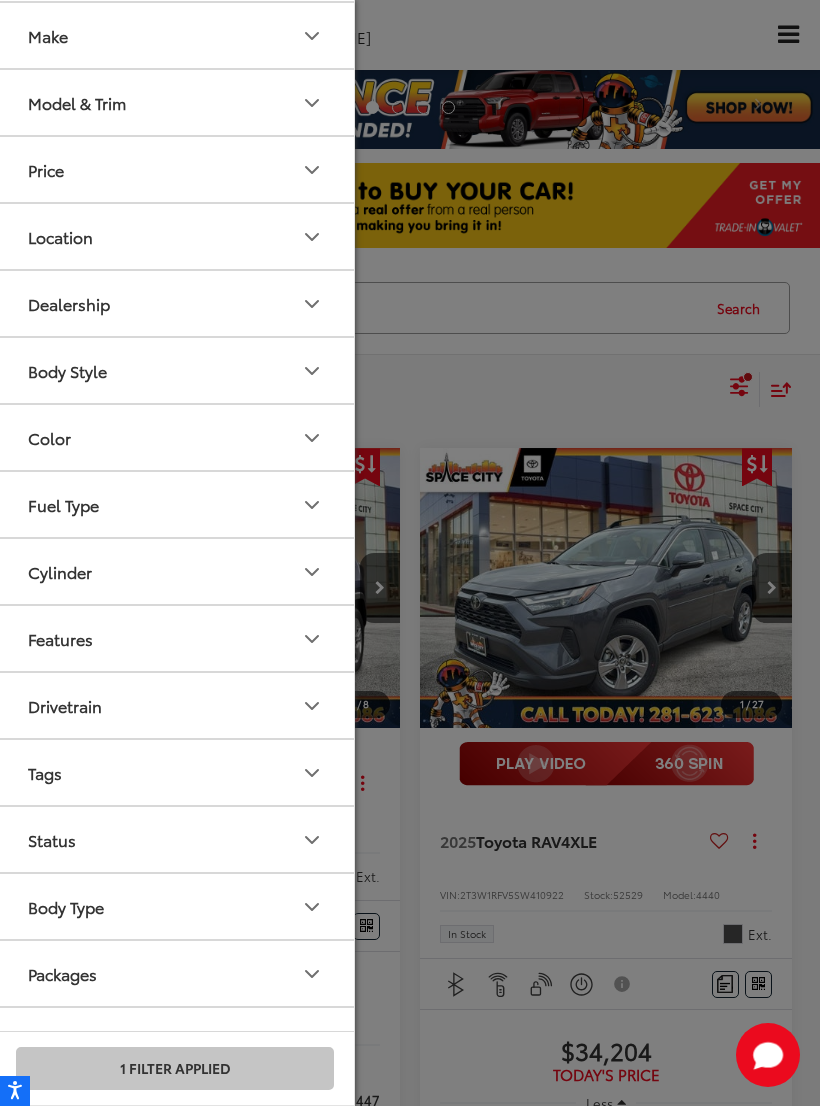 click on "Drivetrain" at bounding box center [65, 705] 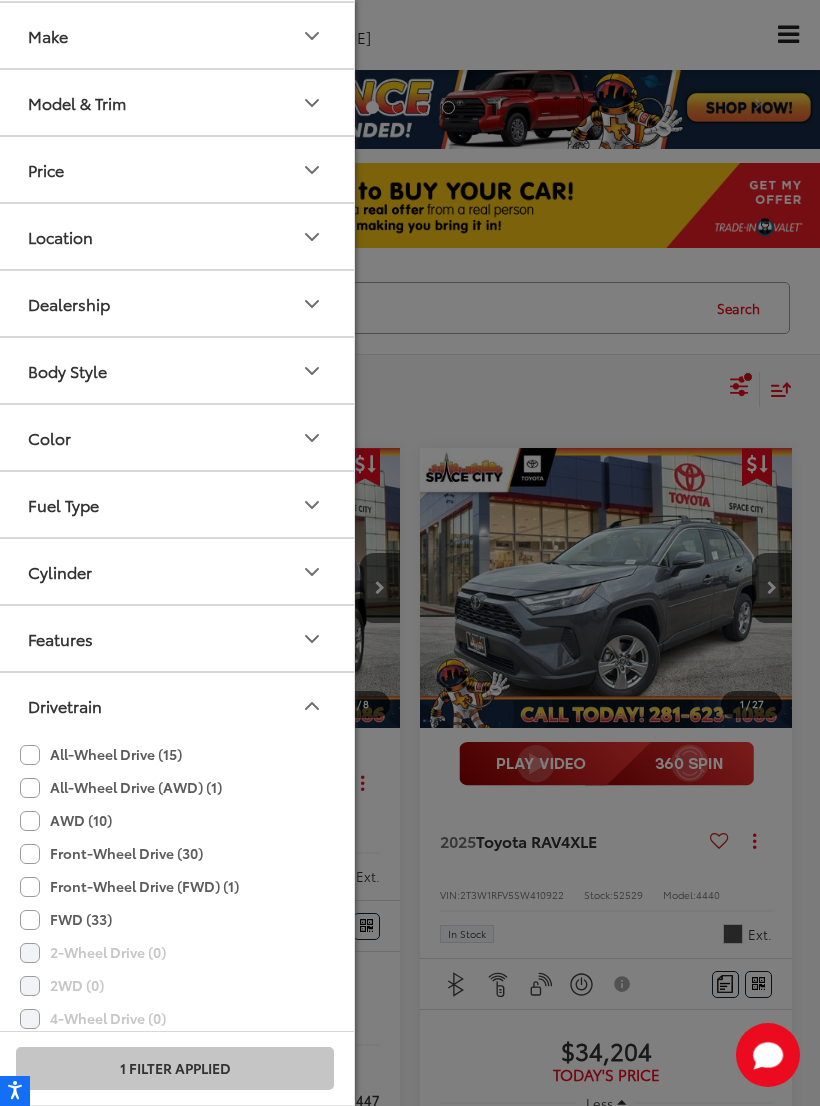 click on "All-Wheel Drive (15)" 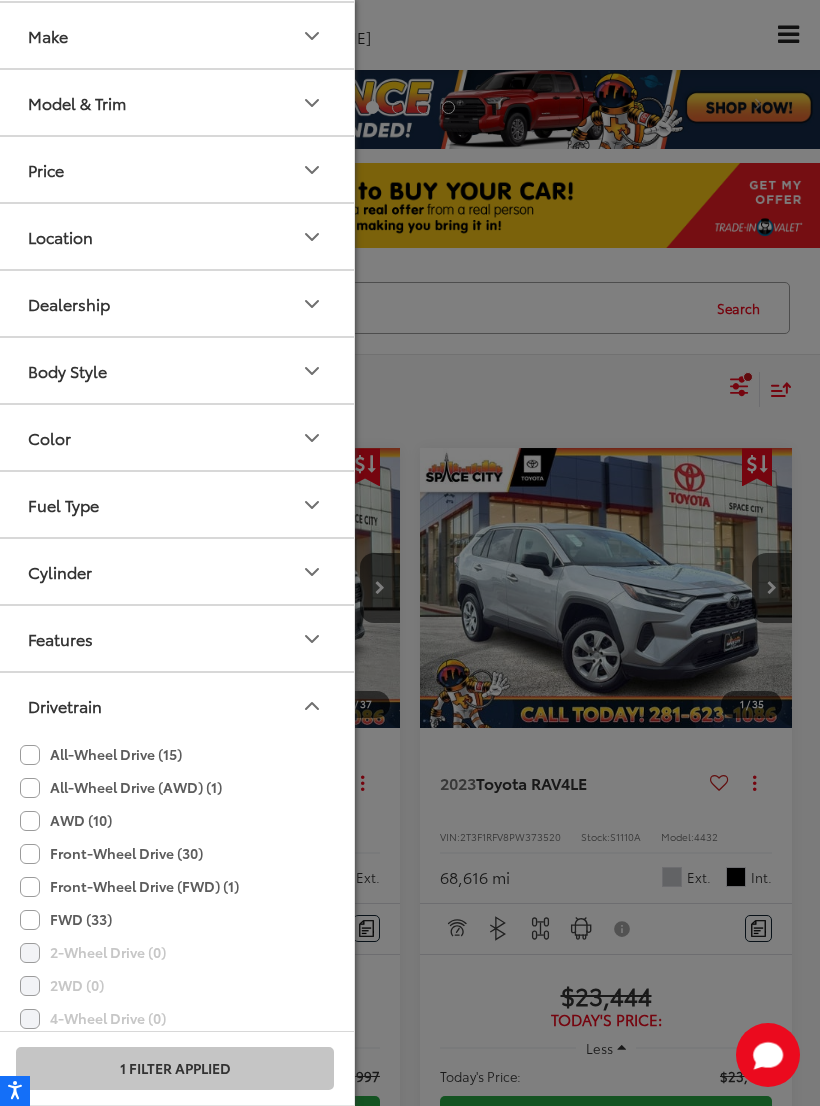click at bounding box center [410, 553] 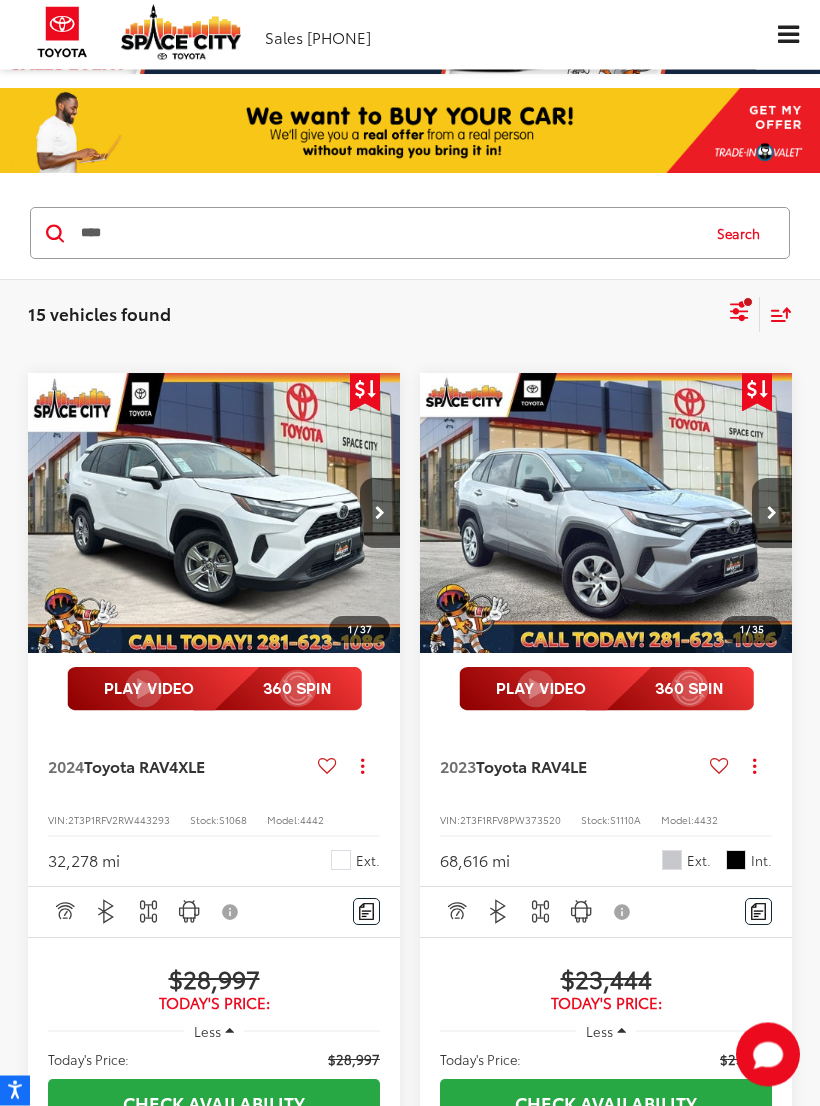 scroll, scrollTop: 68, scrollLeft: 0, axis: vertical 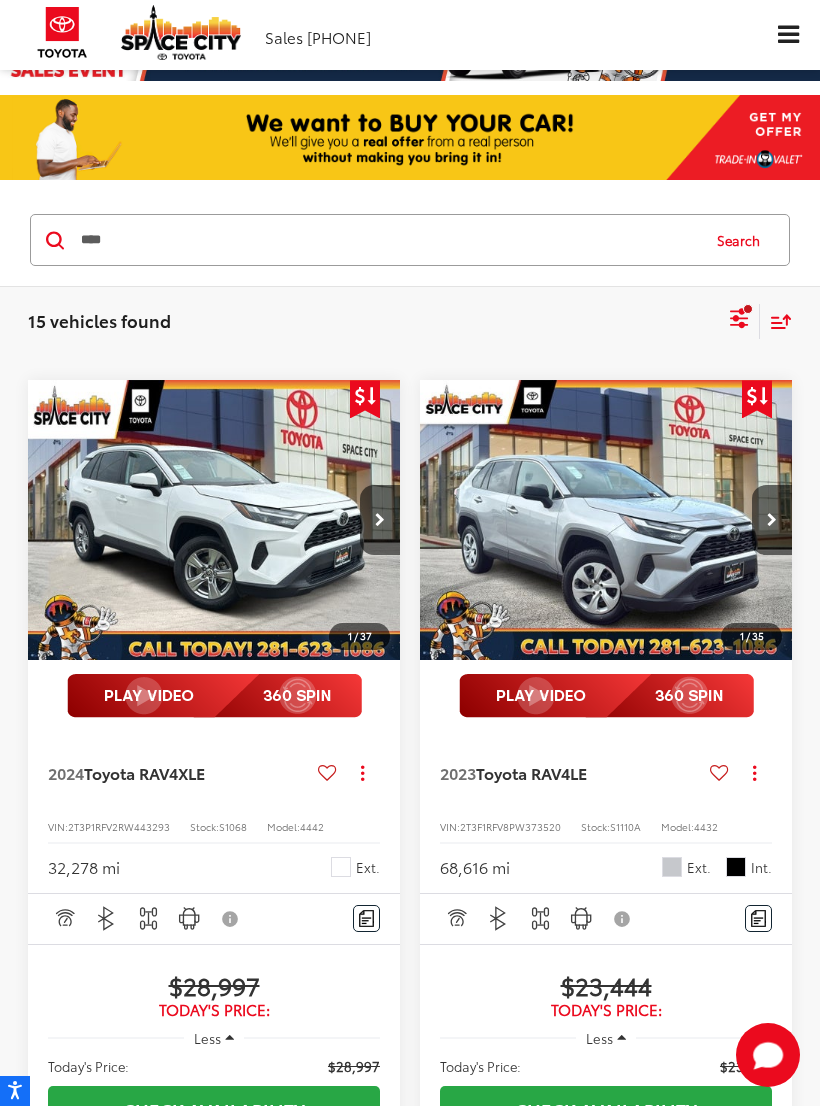 click on "Toyota RAV4" at bounding box center (131, 772) 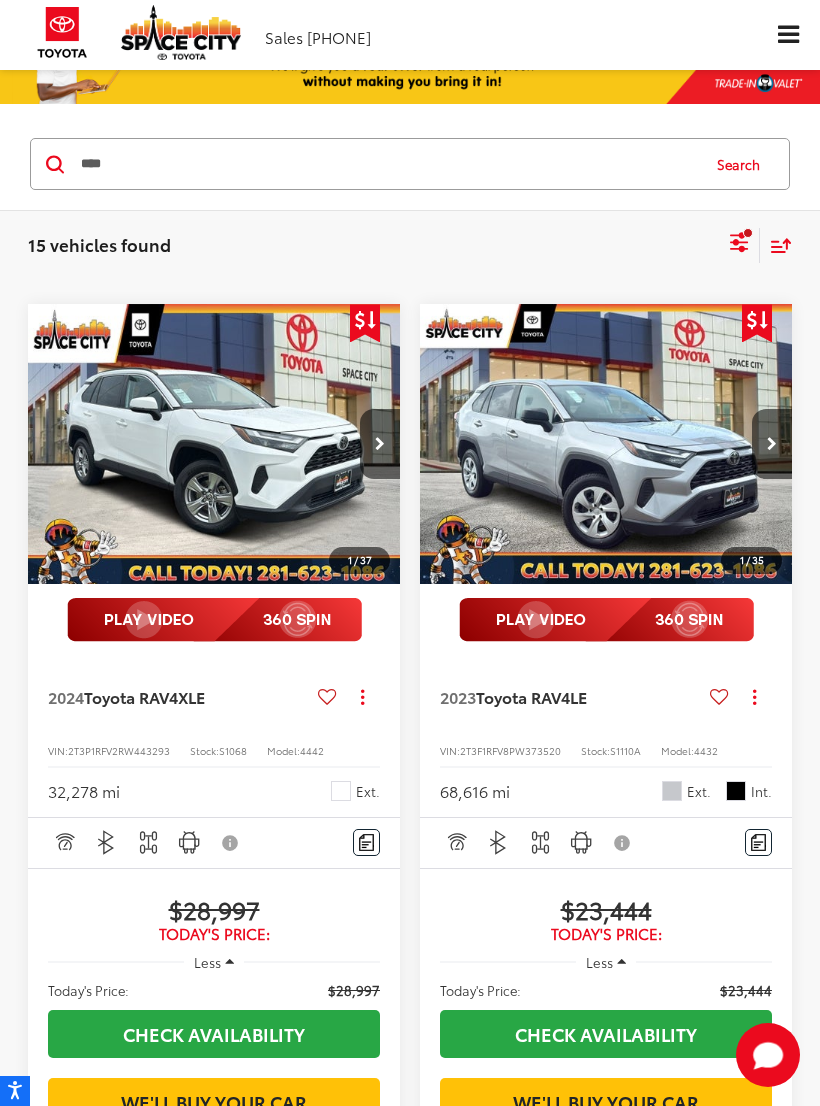 scroll, scrollTop: 145, scrollLeft: 0, axis: vertical 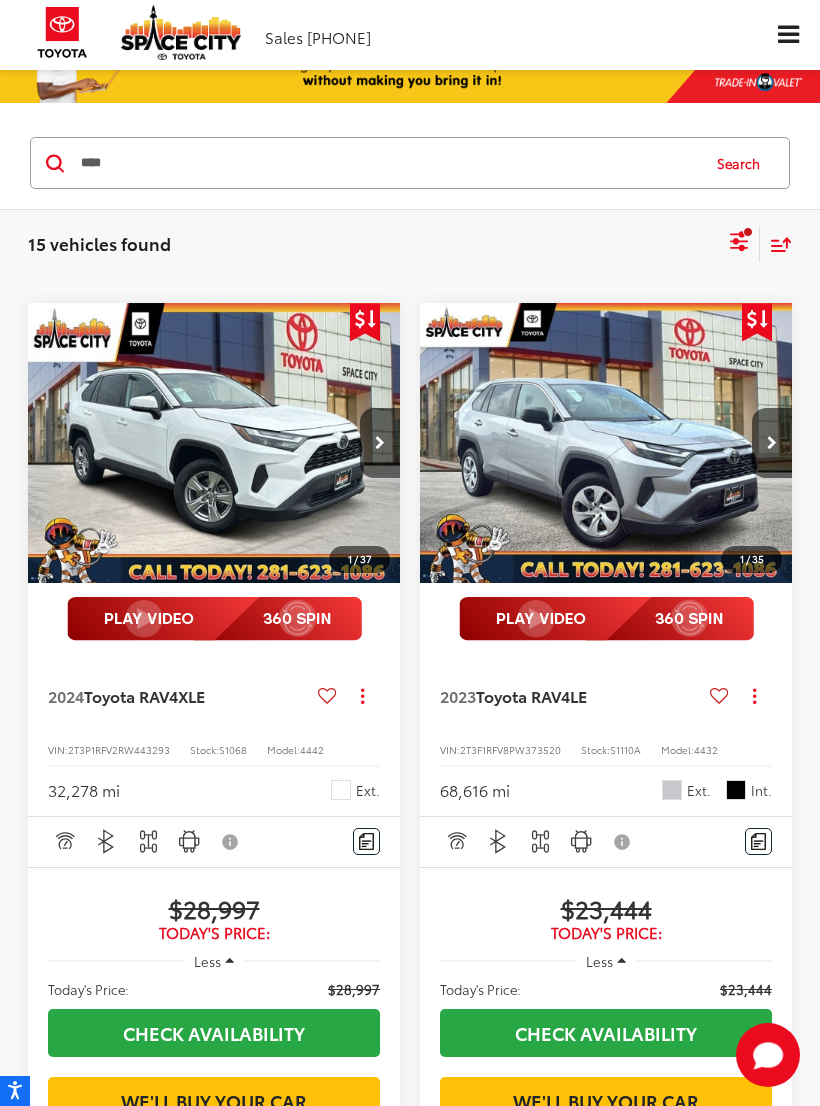 click on "Toyota RAV4" at bounding box center [131, 695] 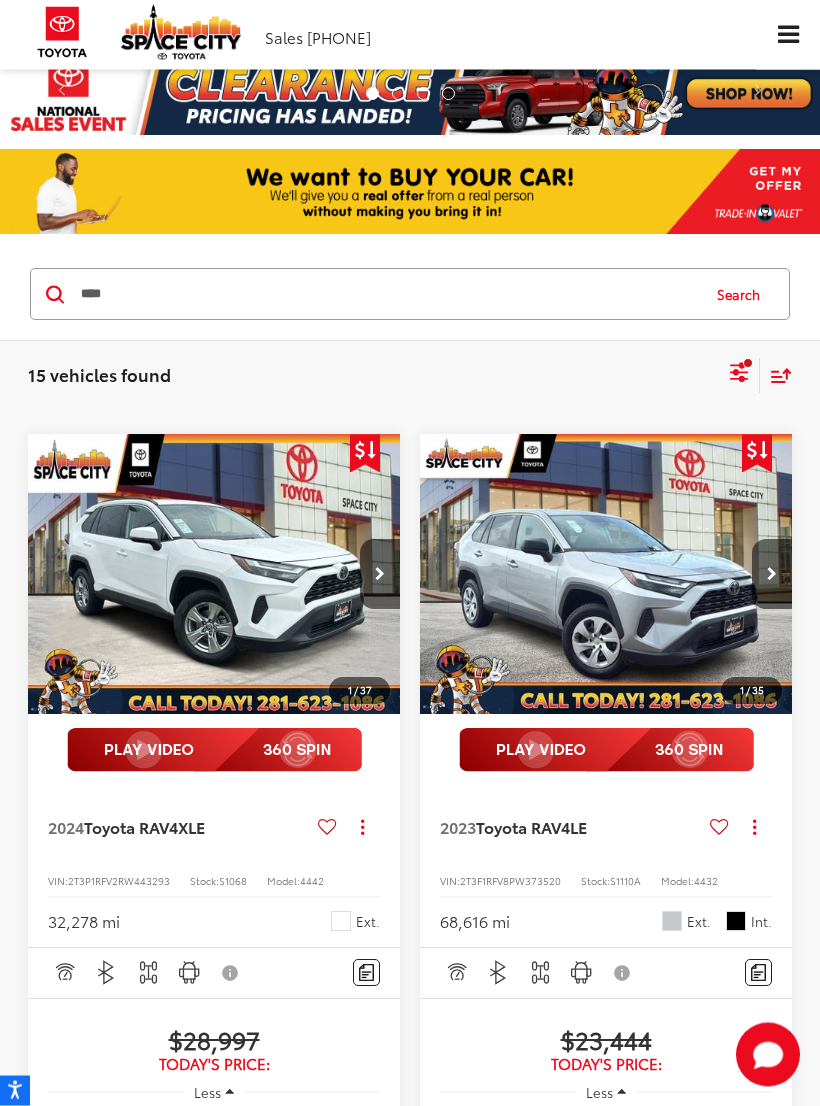 scroll, scrollTop: 0, scrollLeft: 0, axis: both 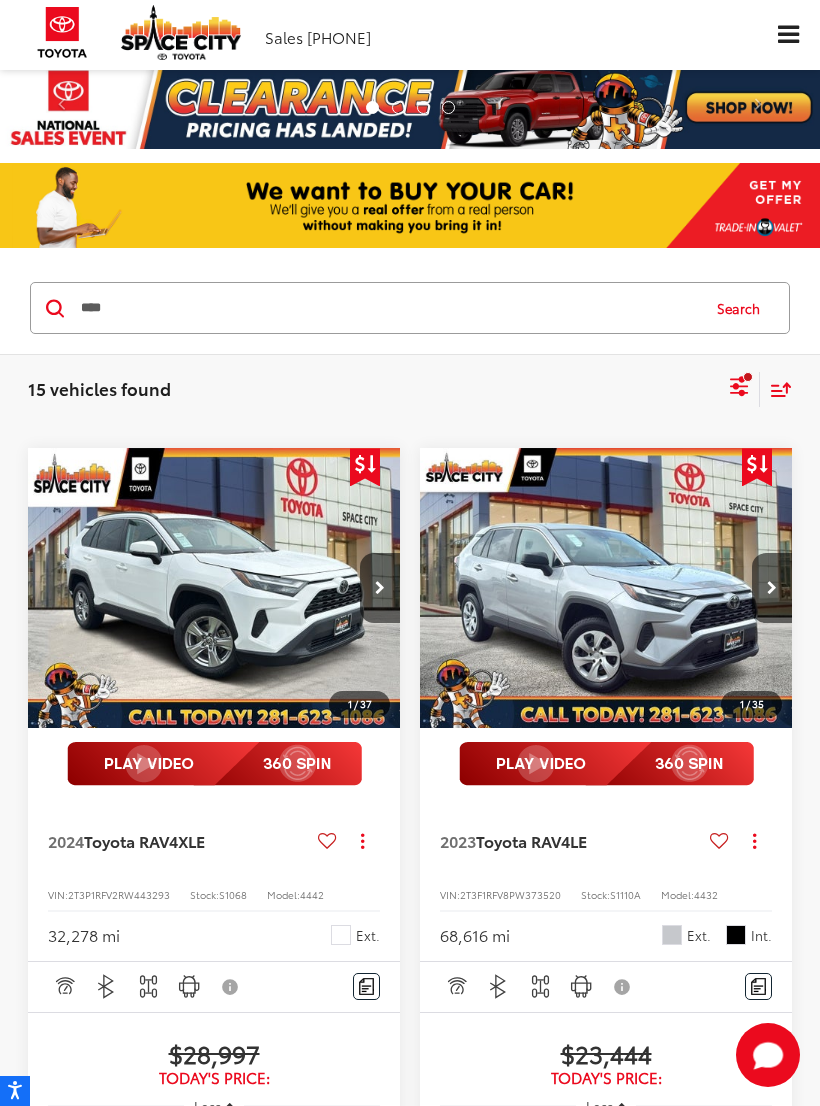 click at bounding box center (764, 464) 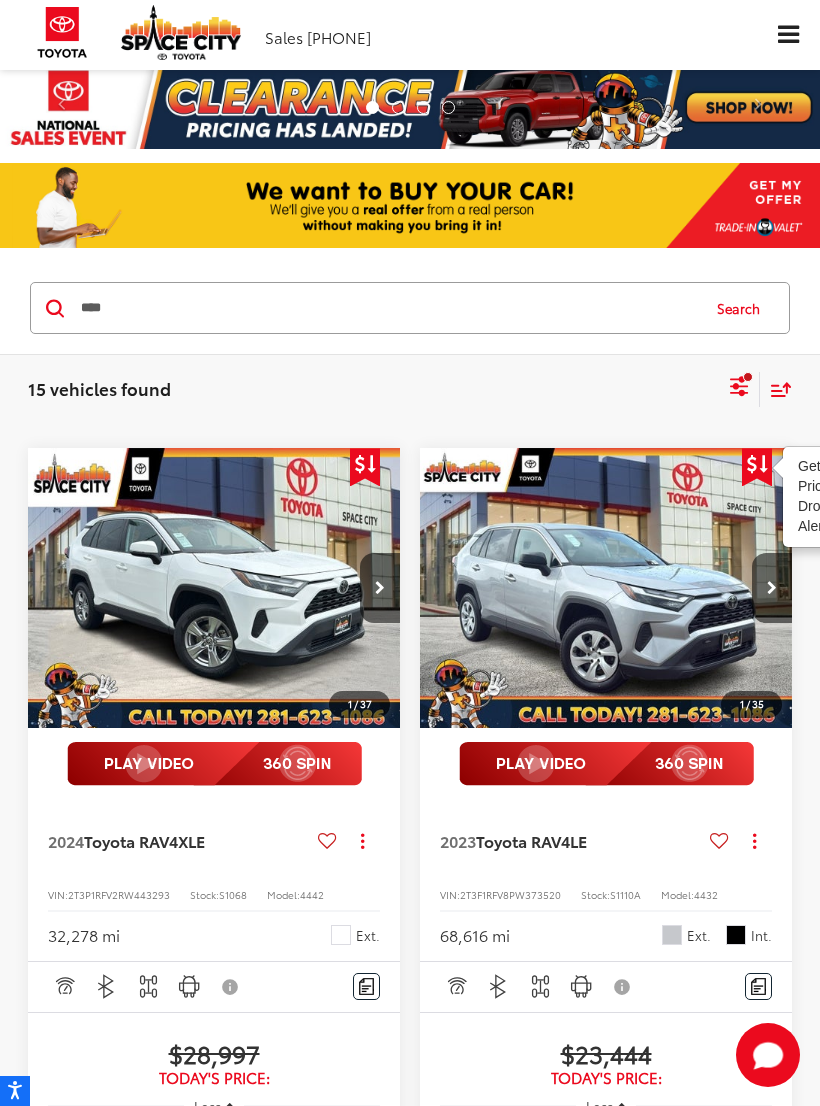 scroll, scrollTop: 0, scrollLeft: 1, axis: horizontal 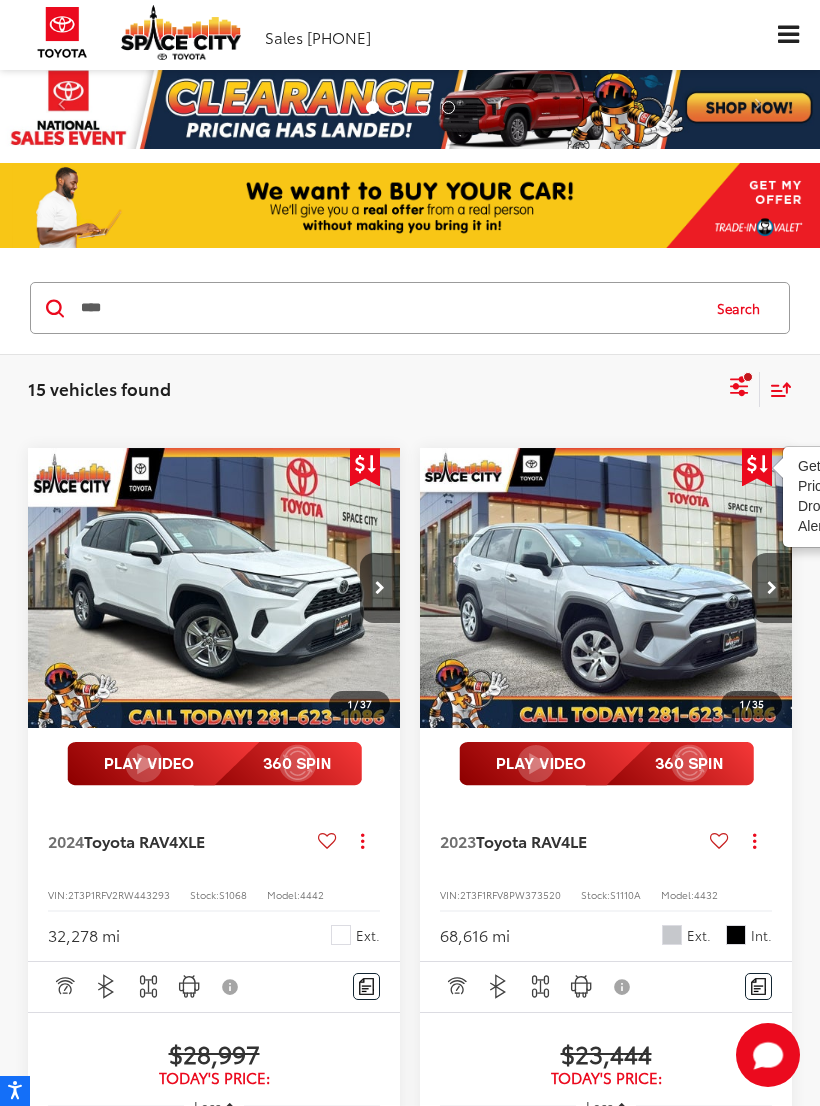 click at bounding box center [360, 464] 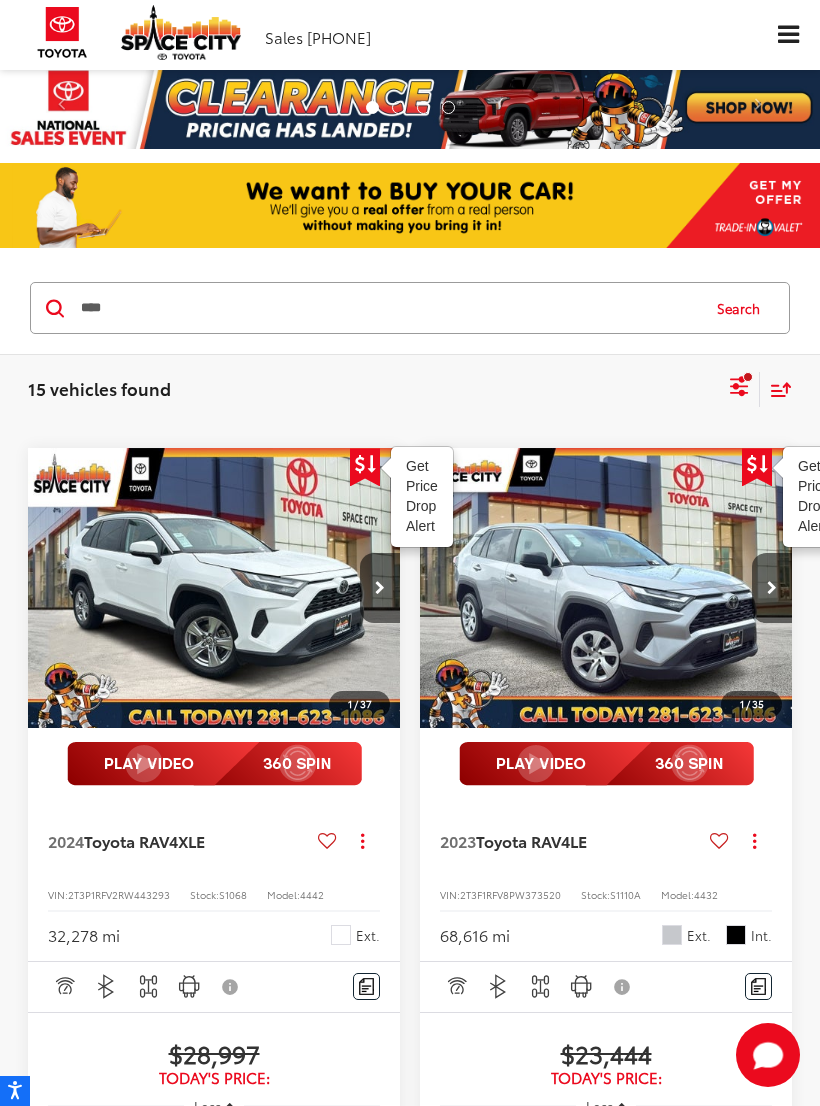 click on "15 vehicles found RAV4 Clear All + 0" at bounding box center (377, 389) 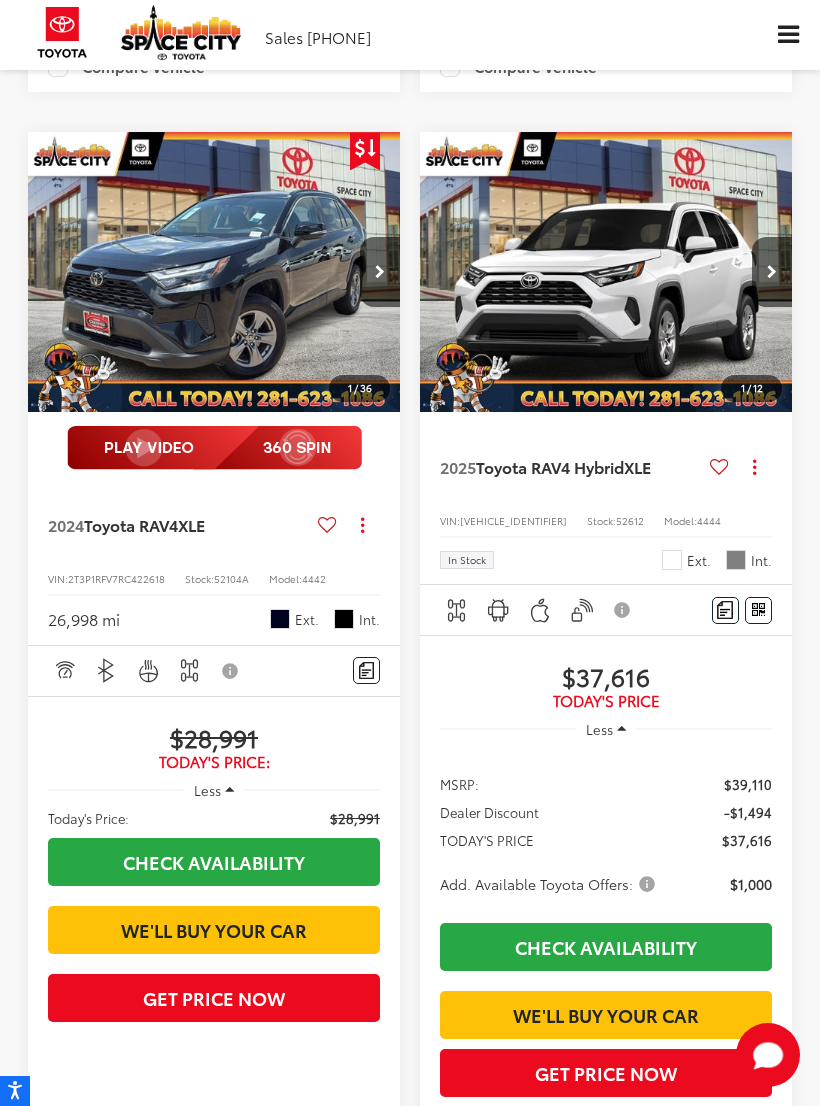 scroll, scrollTop: 2319, scrollLeft: 0, axis: vertical 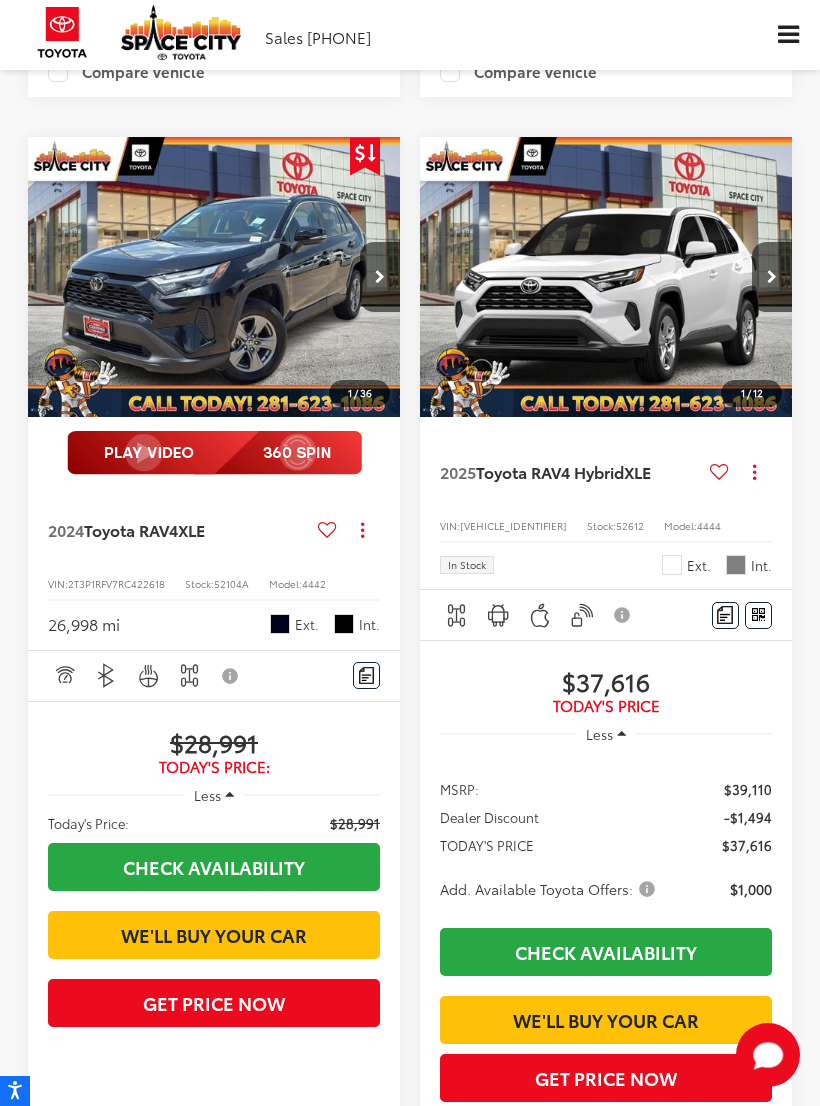 click on "Toyota RAV4" at bounding box center [131, 529] 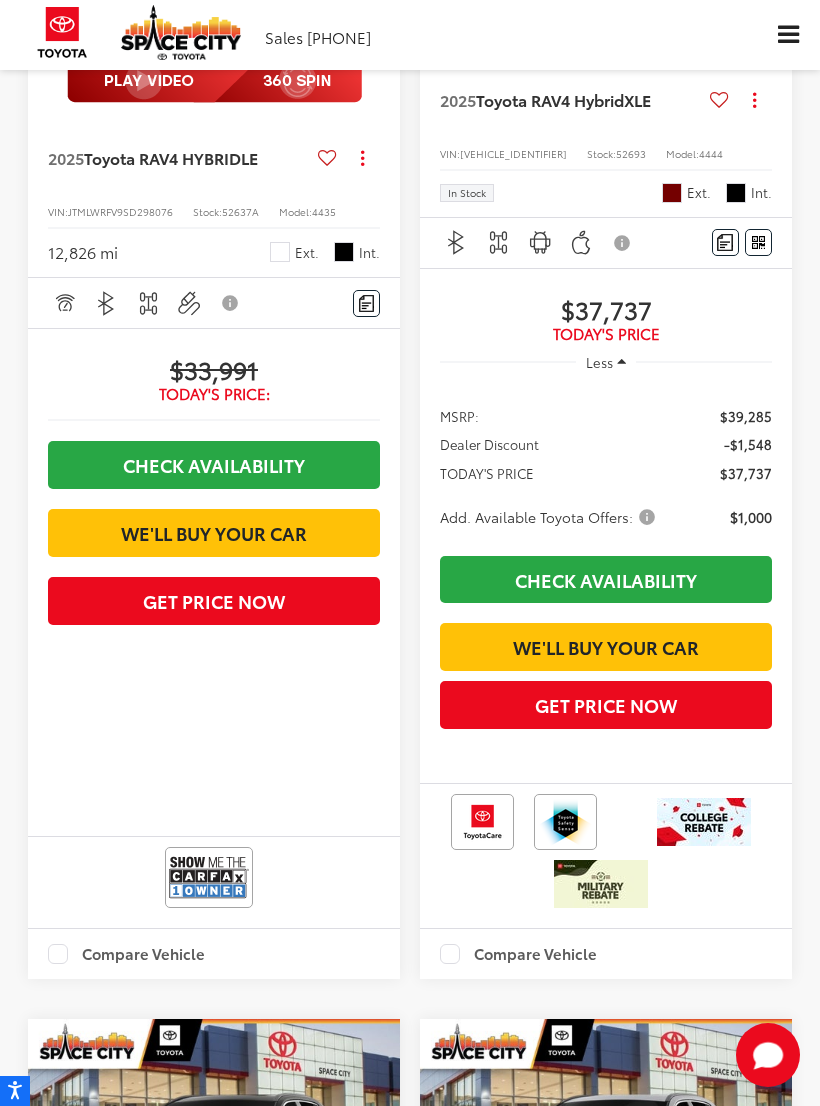 scroll, scrollTop: 5198, scrollLeft: 0, axis: vertical 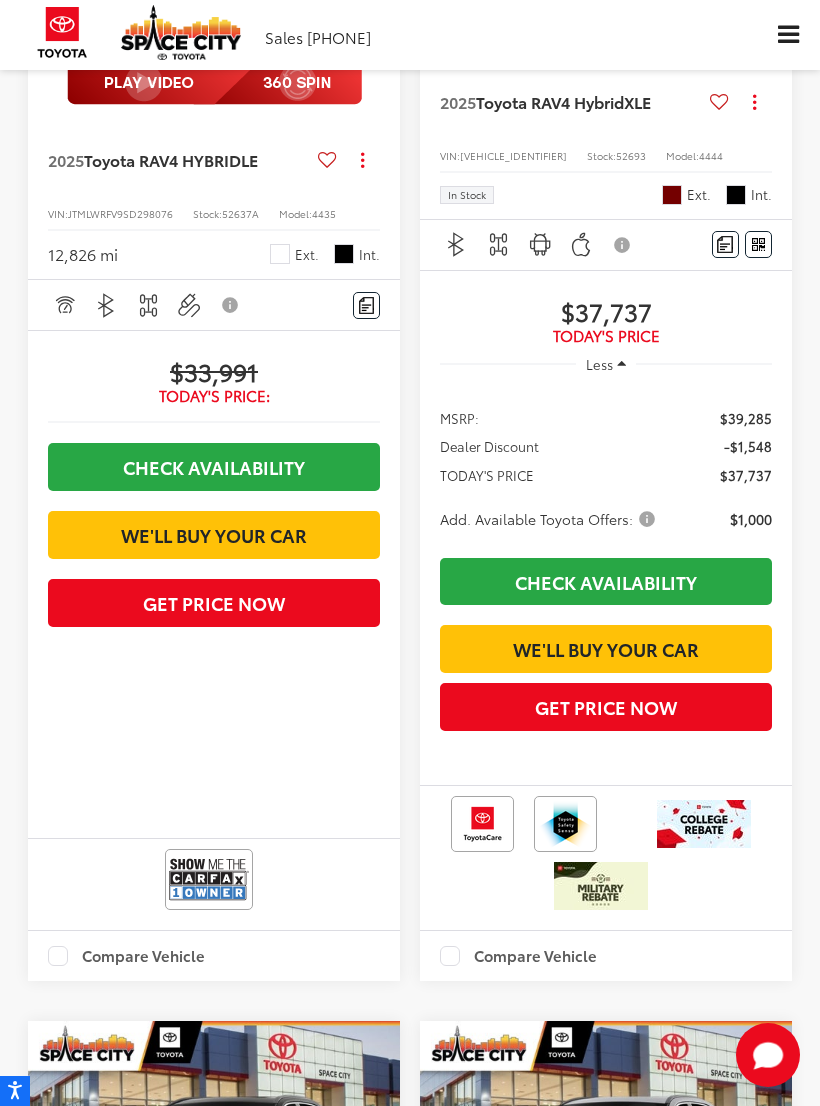 click on "Toyota RAV4 HYBRID" at bounding box center (162, 159) 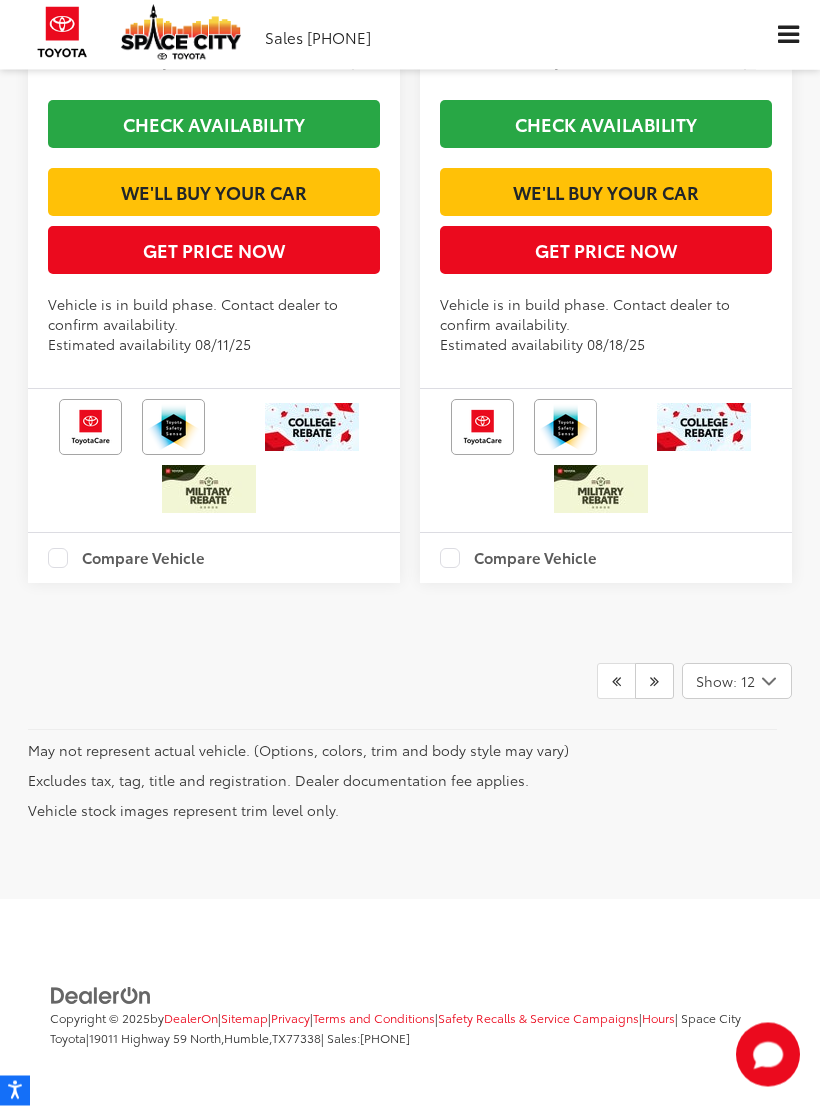 scroll, scrollTop: 7265, scrollLeft: 0, axis: vertical 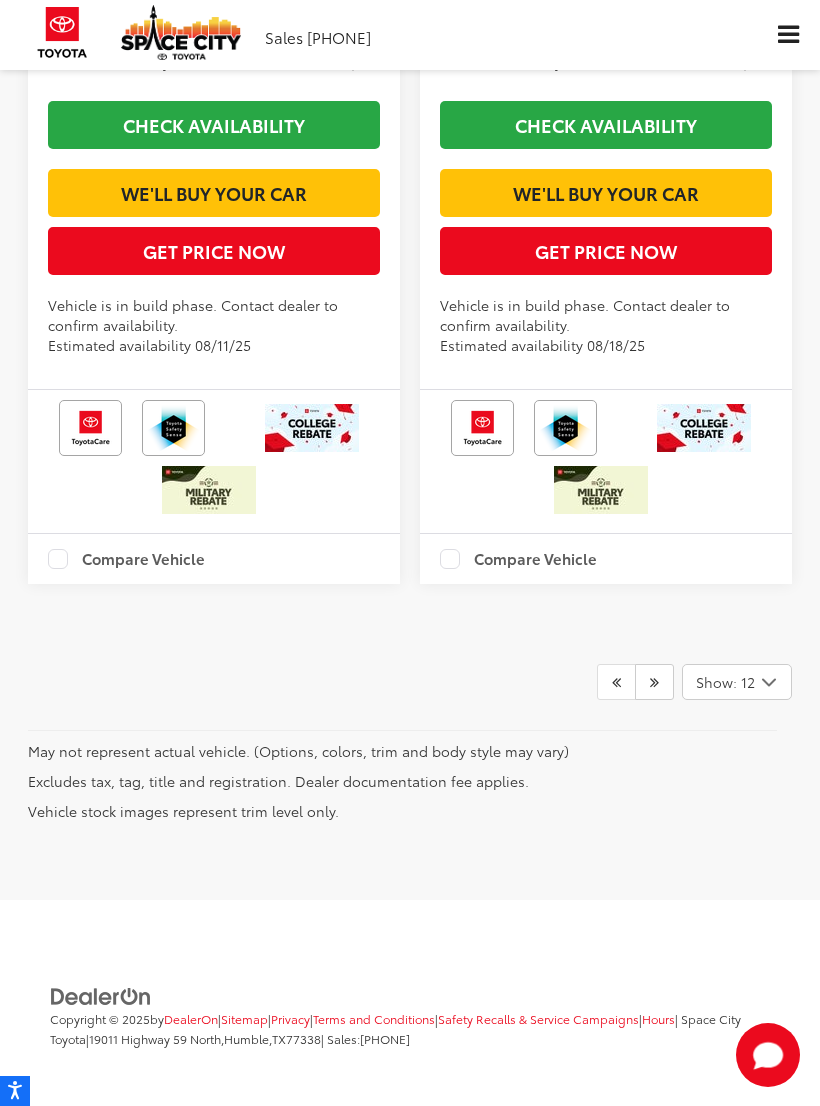click at bounding box center (654, 682) 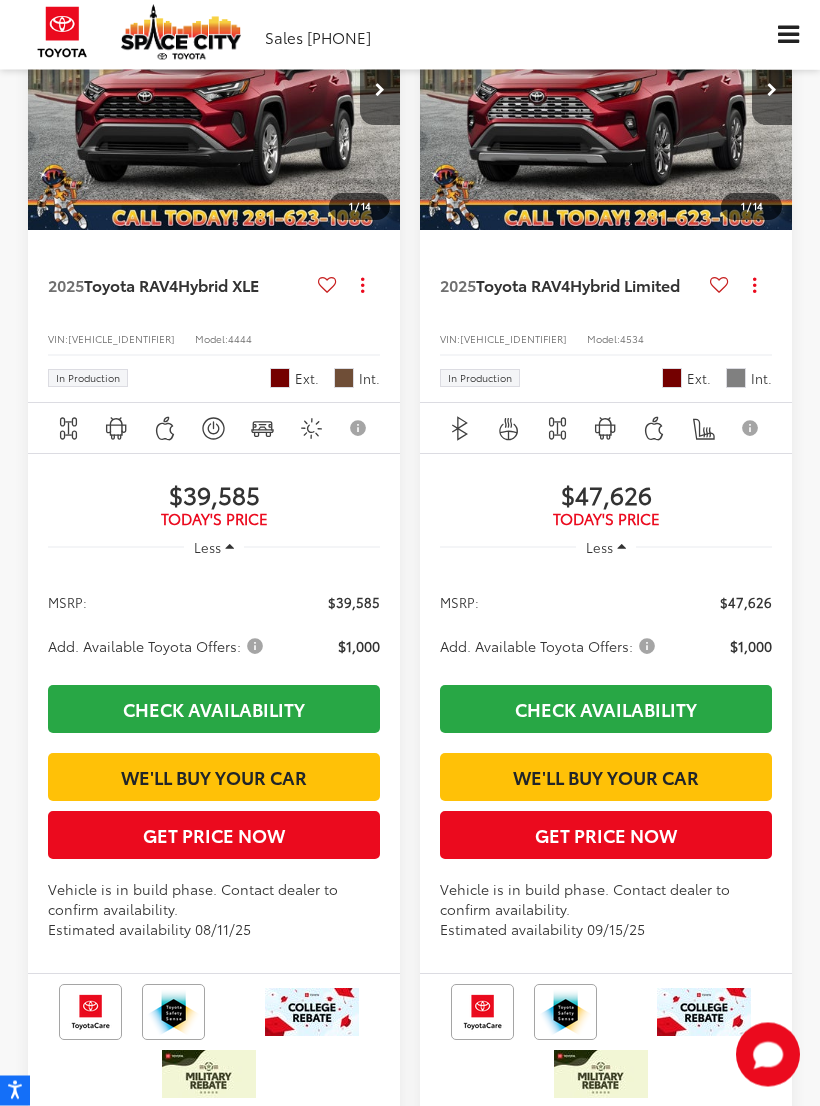 scroll, scrollTop: 339, scrollLeft: 0, axis: vertical 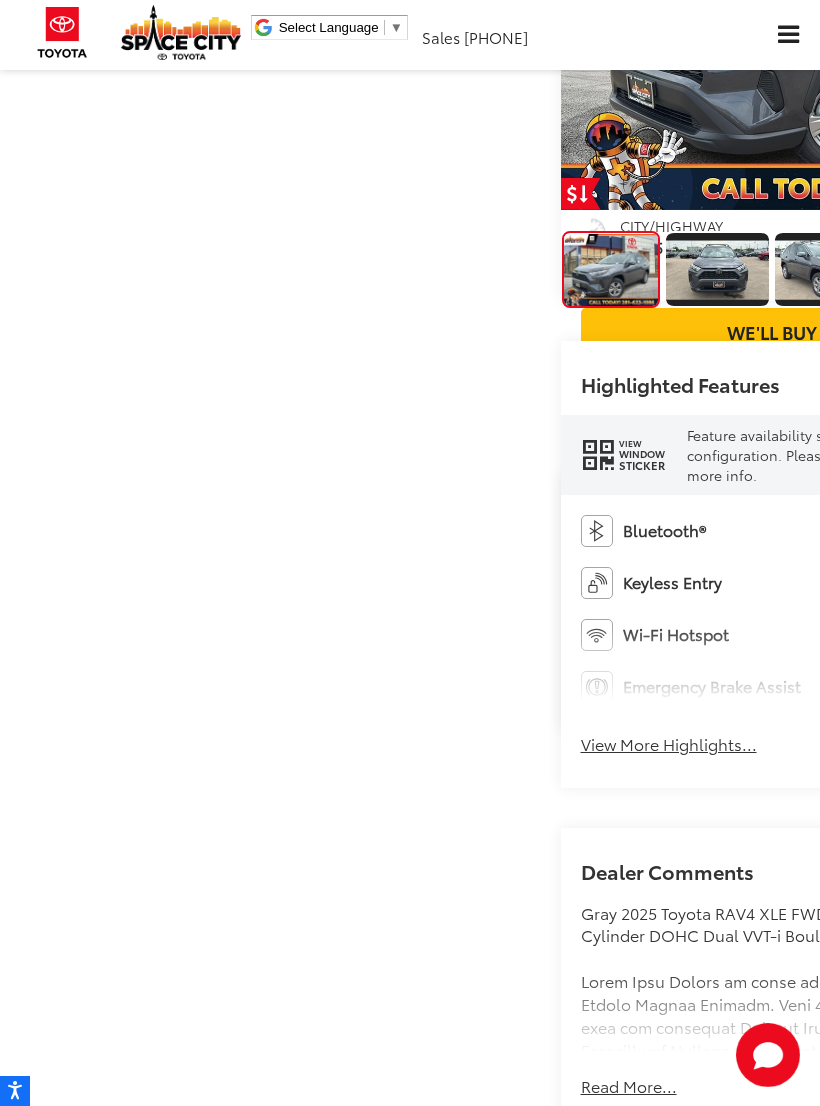 click at bounding box center (1044, 269) 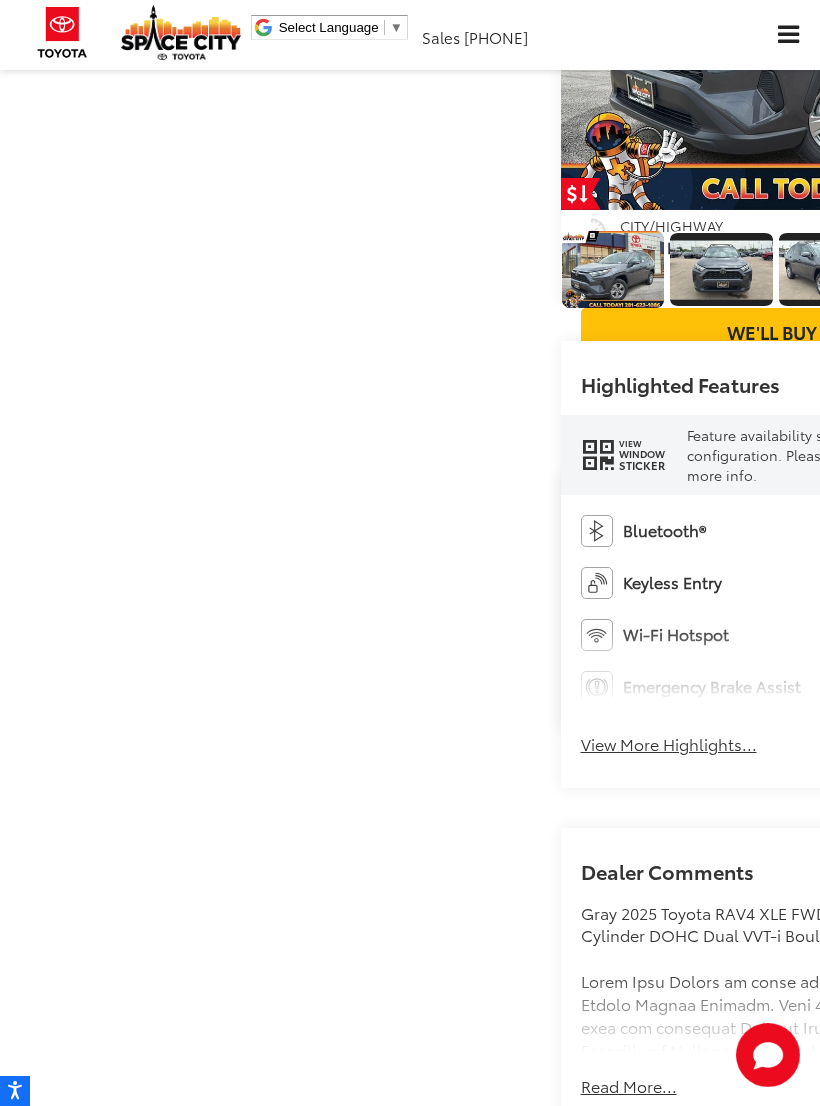 scroll, scrollTop: 0, scrollLeft: 3170, axis: horizontal 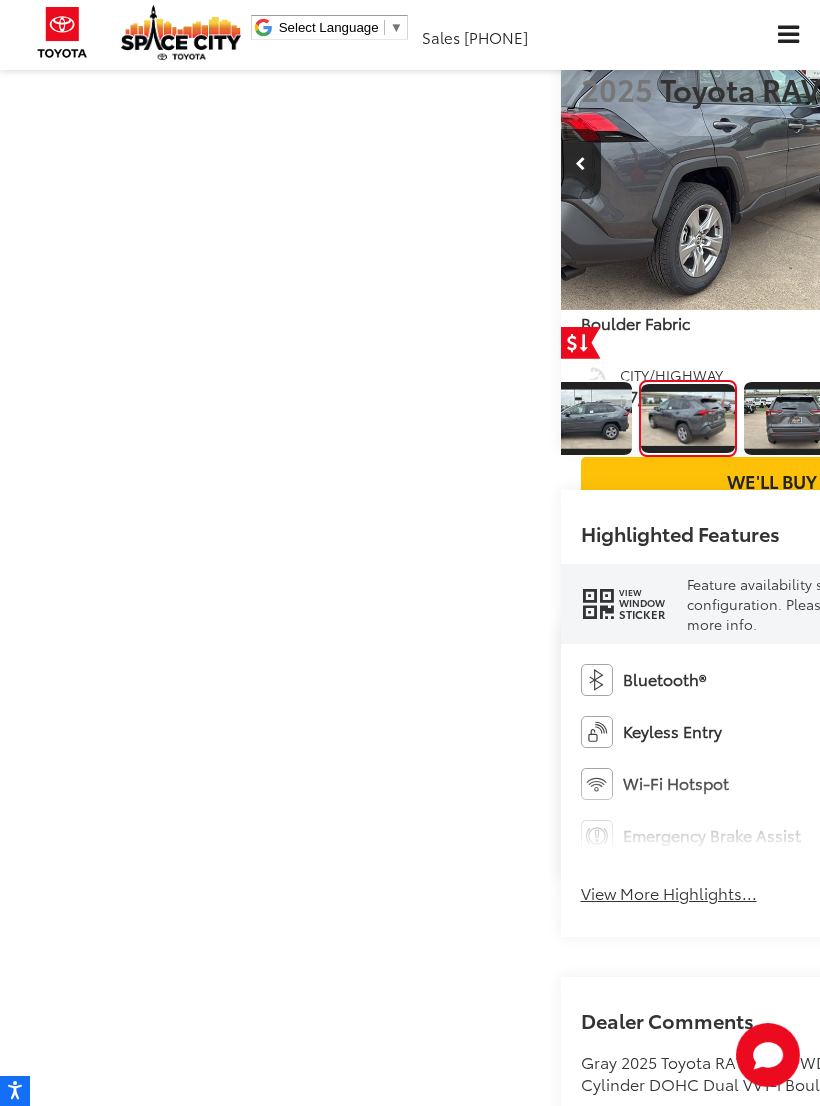 click at bounding box center (1060, 164) 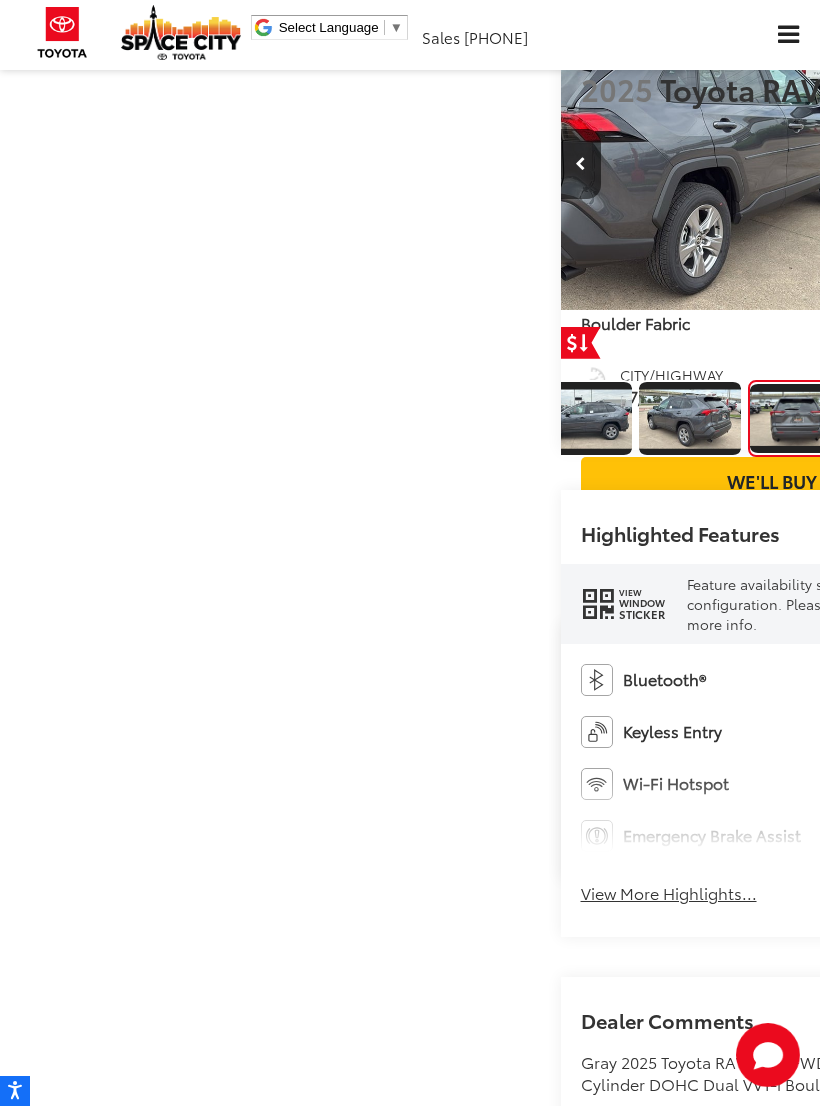 scroll, scrollTop: 0, scrollLeft: 515, axis: horizontal 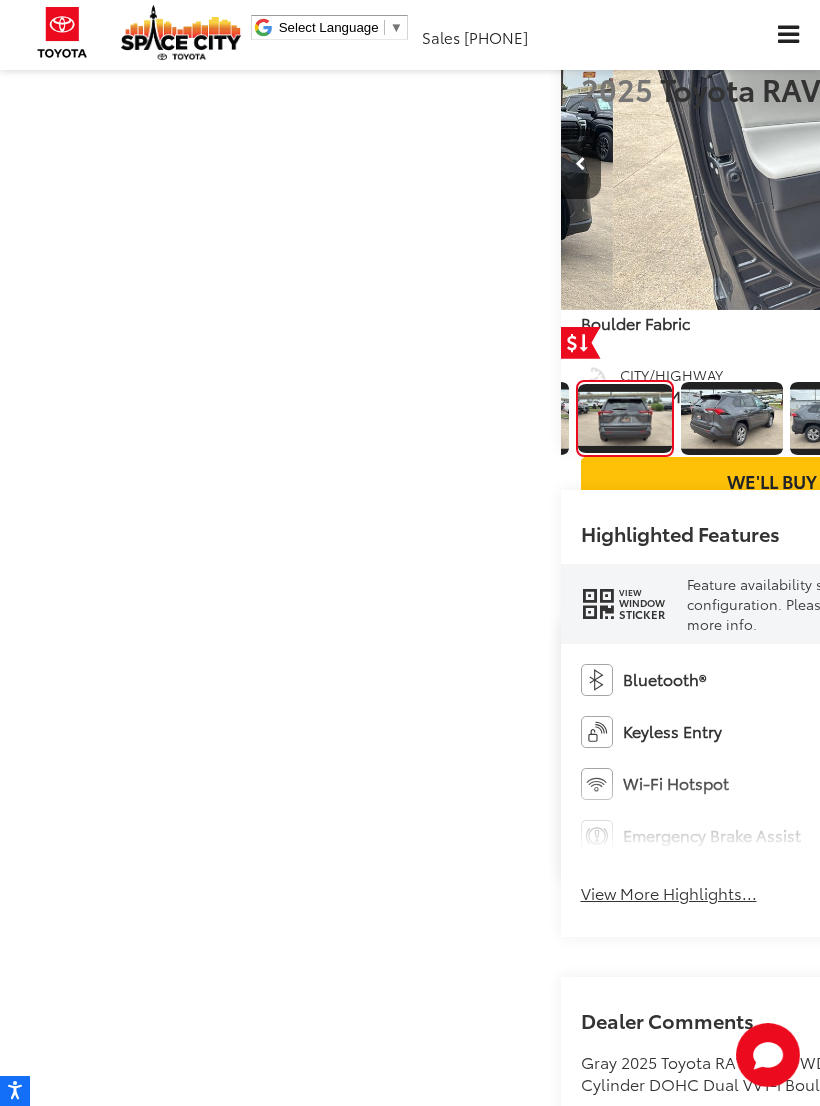 click at bounding box center (1060, 164) 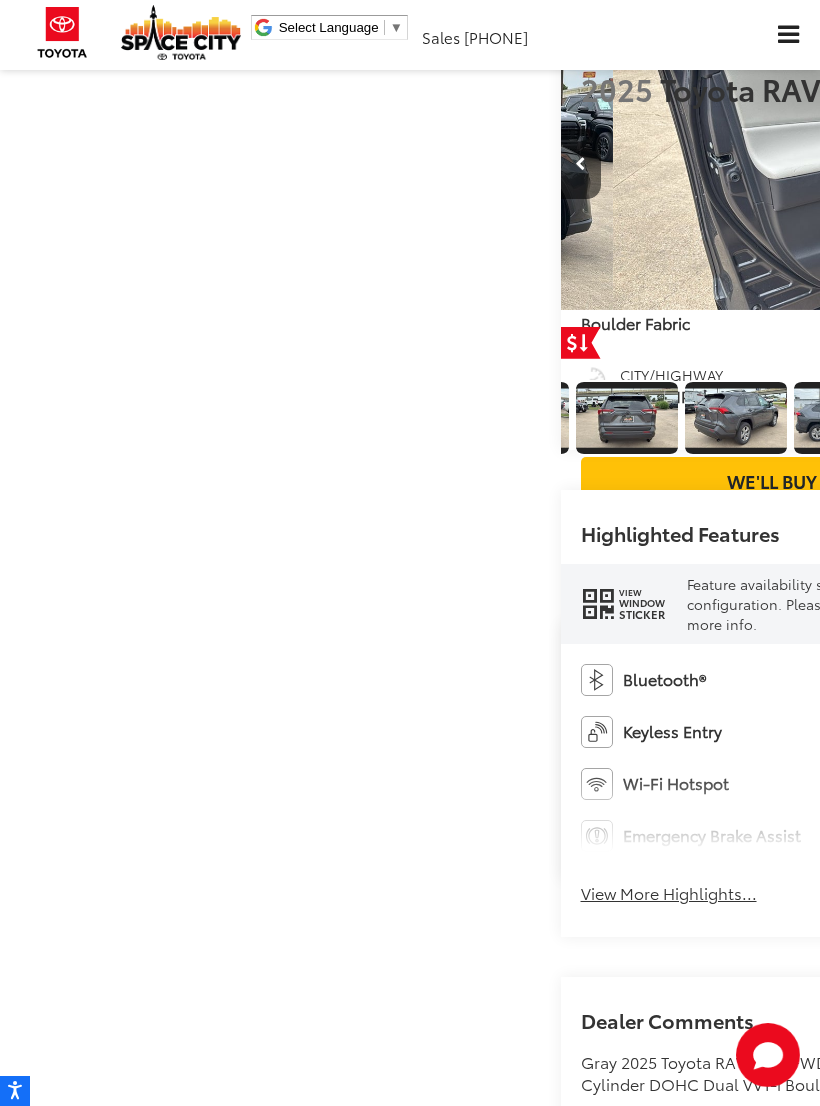 scroll, scrollTop: 0, scrollLeft: 4402, axis: horizontal 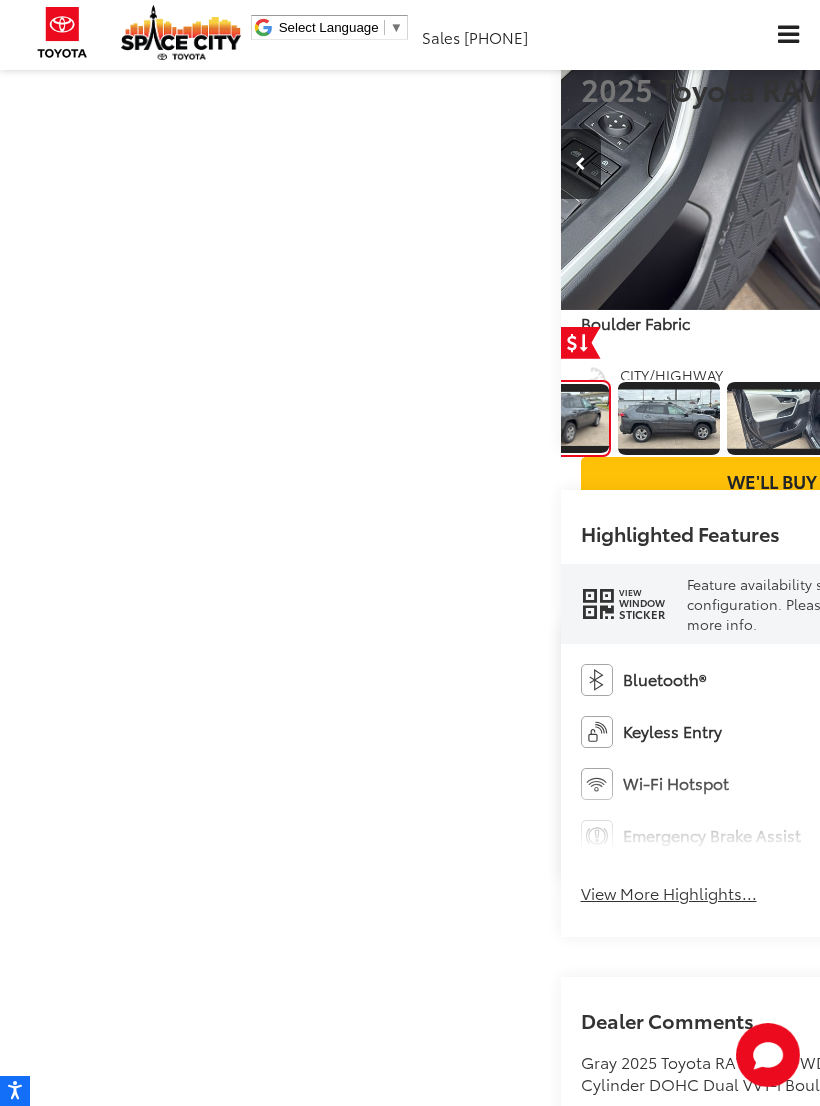 click at bounding box center [1060, 164] 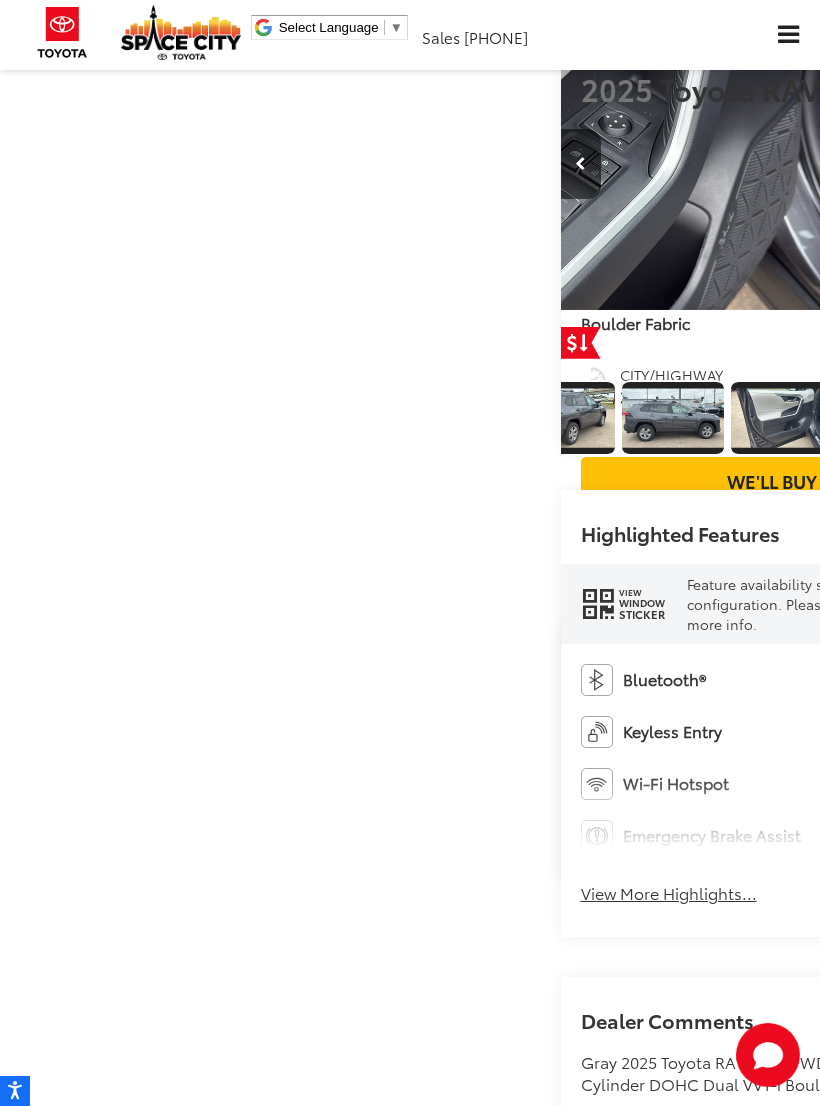 scroll, scrollTop: 0, scrollLeft: 5231, axis: horizontal 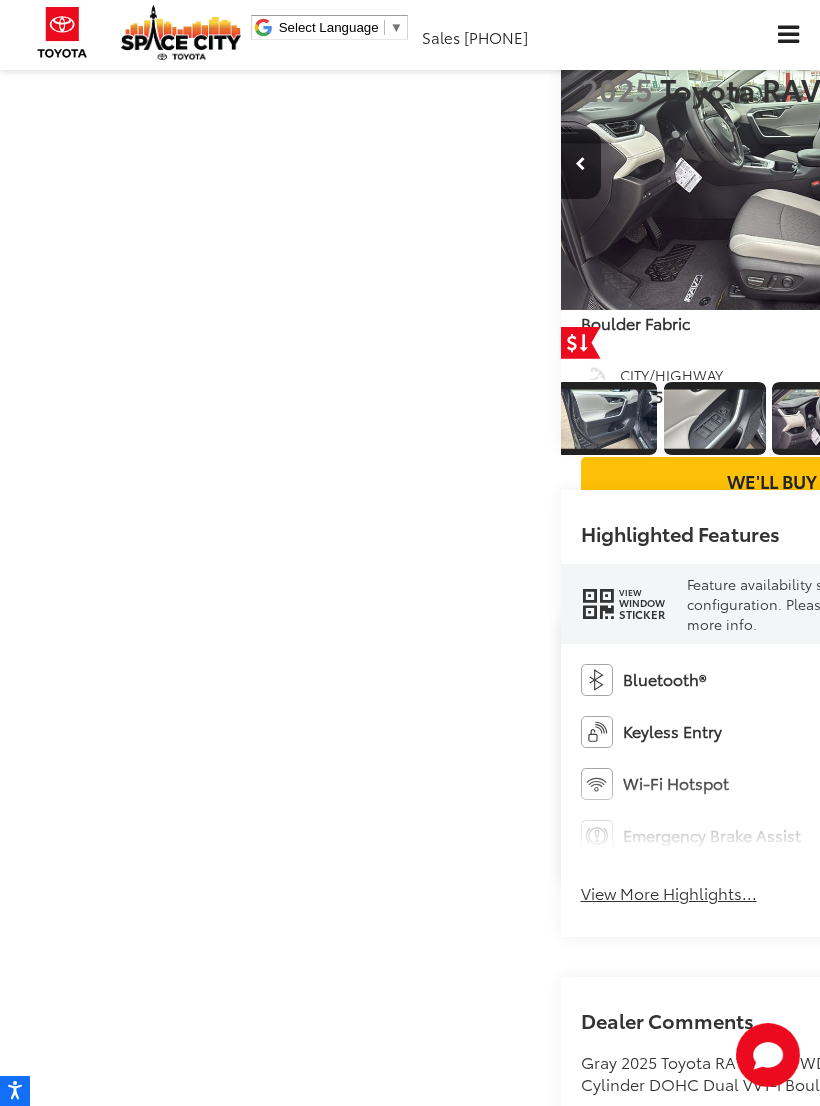 click at bounding box center [1060, 164] 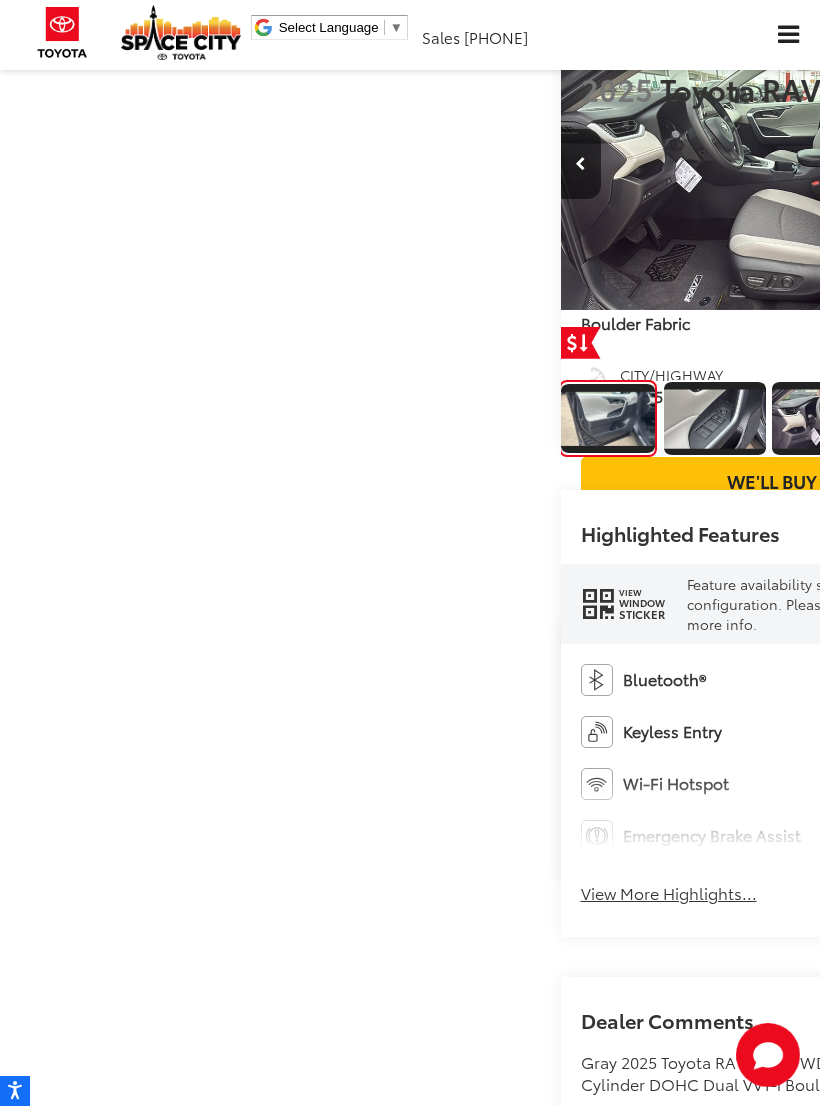 scroll, scrollTop: 0, scrollLeft: 6480, axis: horizontal 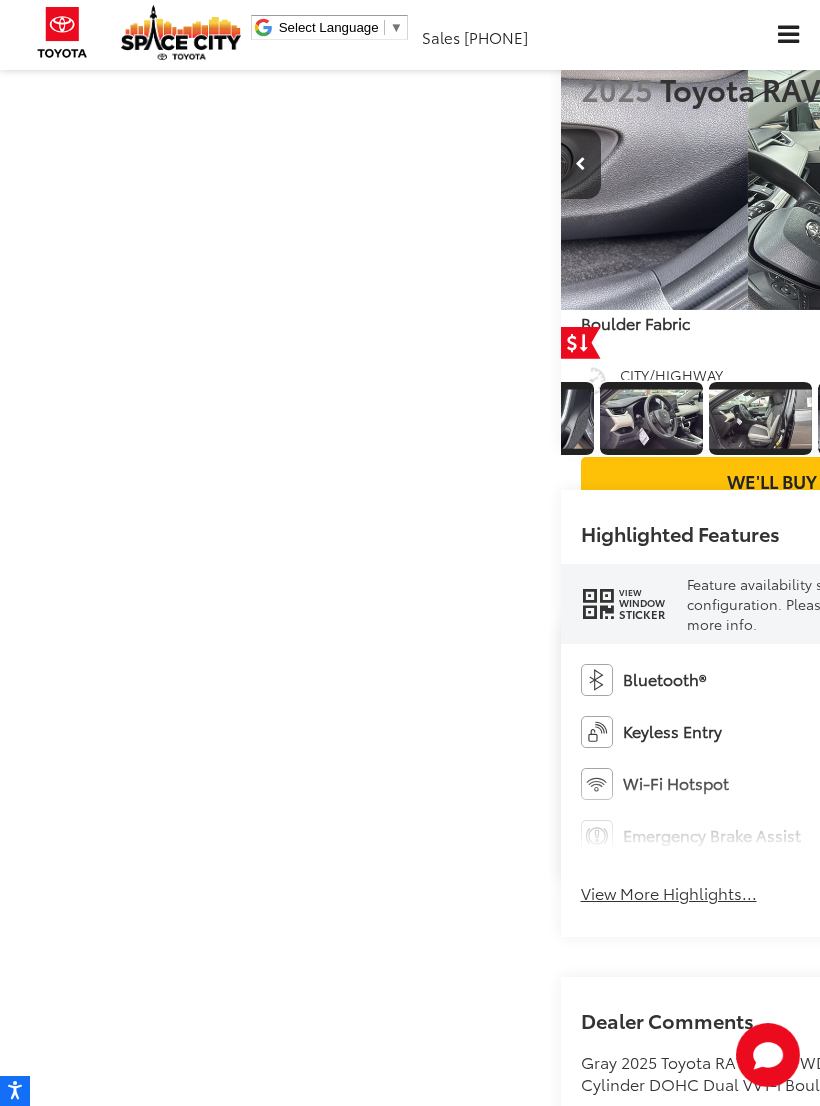 click at bounding box center [1060, 164] 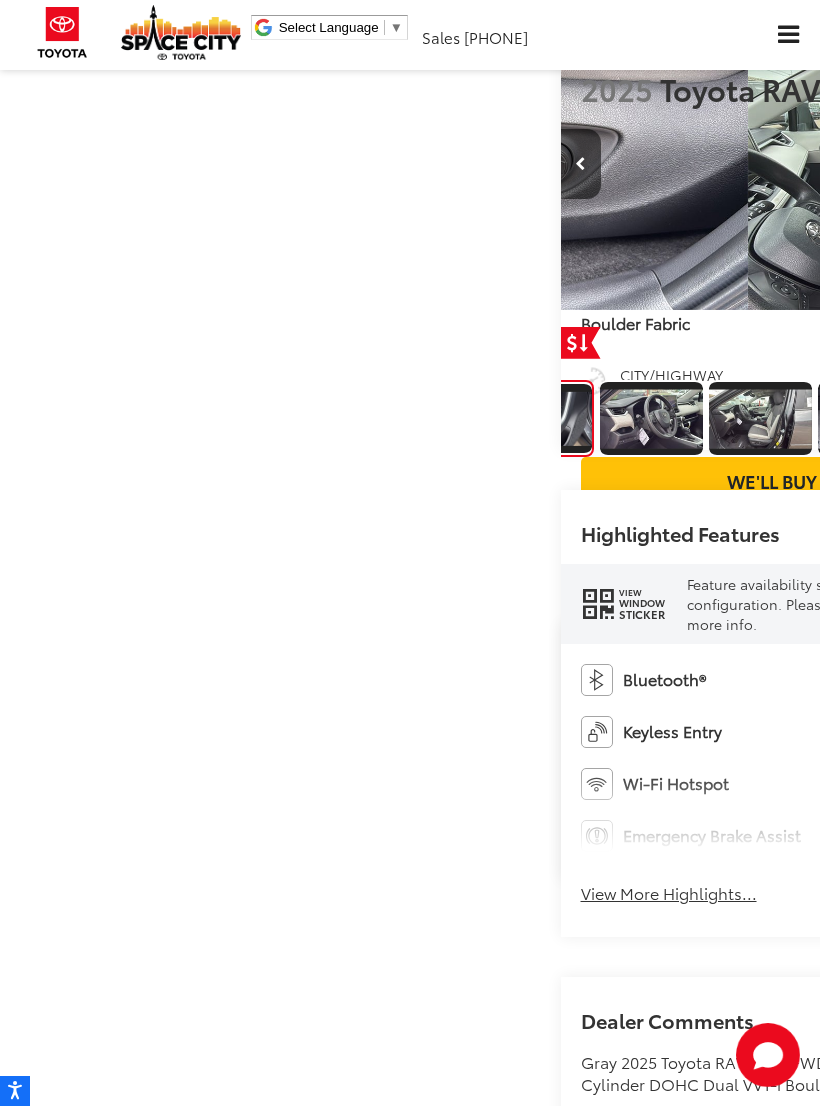 scroll, scrollTop: 0, scrollLeft: 1193, axis: horizontal 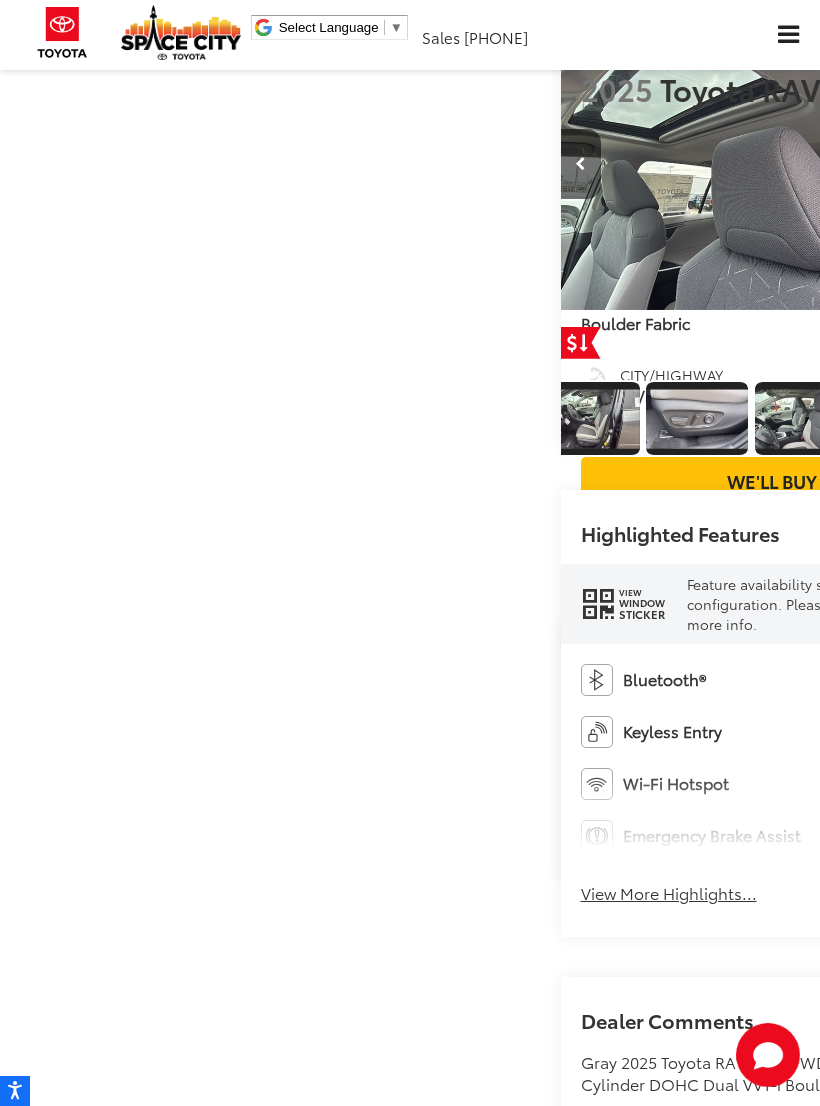 click at bounding box center [1060, 164] 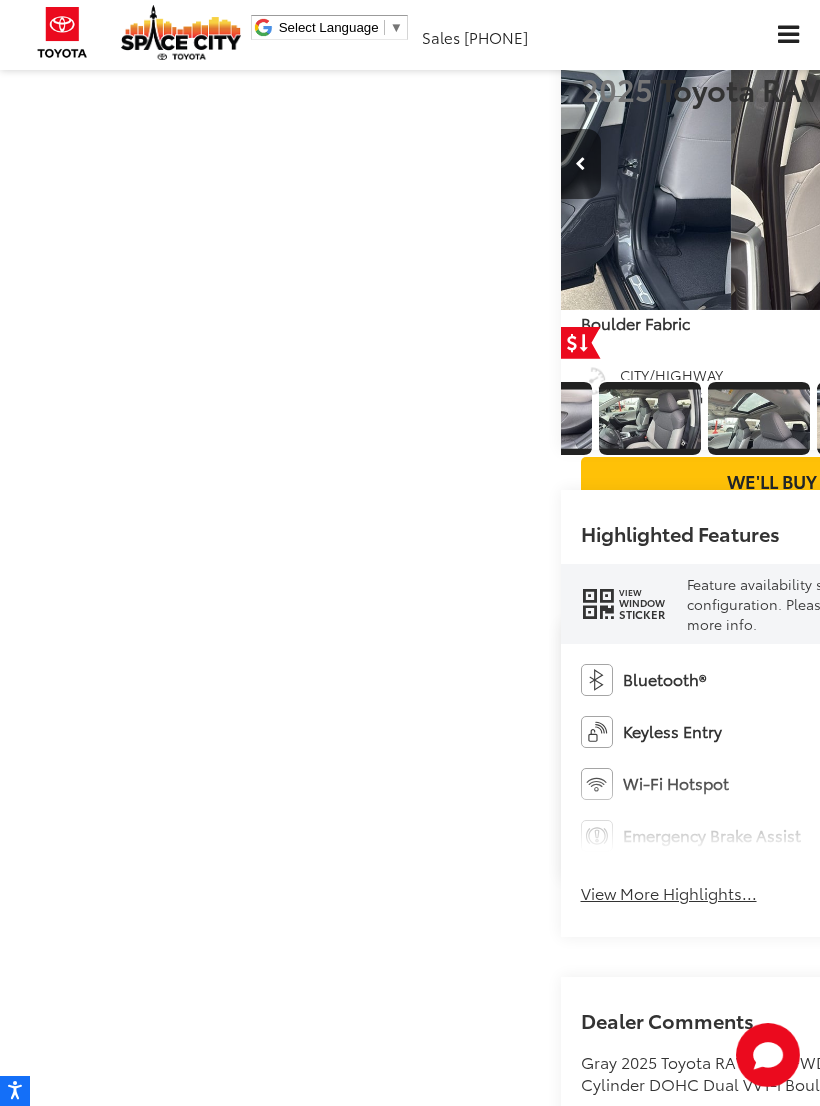 scroll, scrollTop: 0, scrollLeft: 1391, axis: horizontal 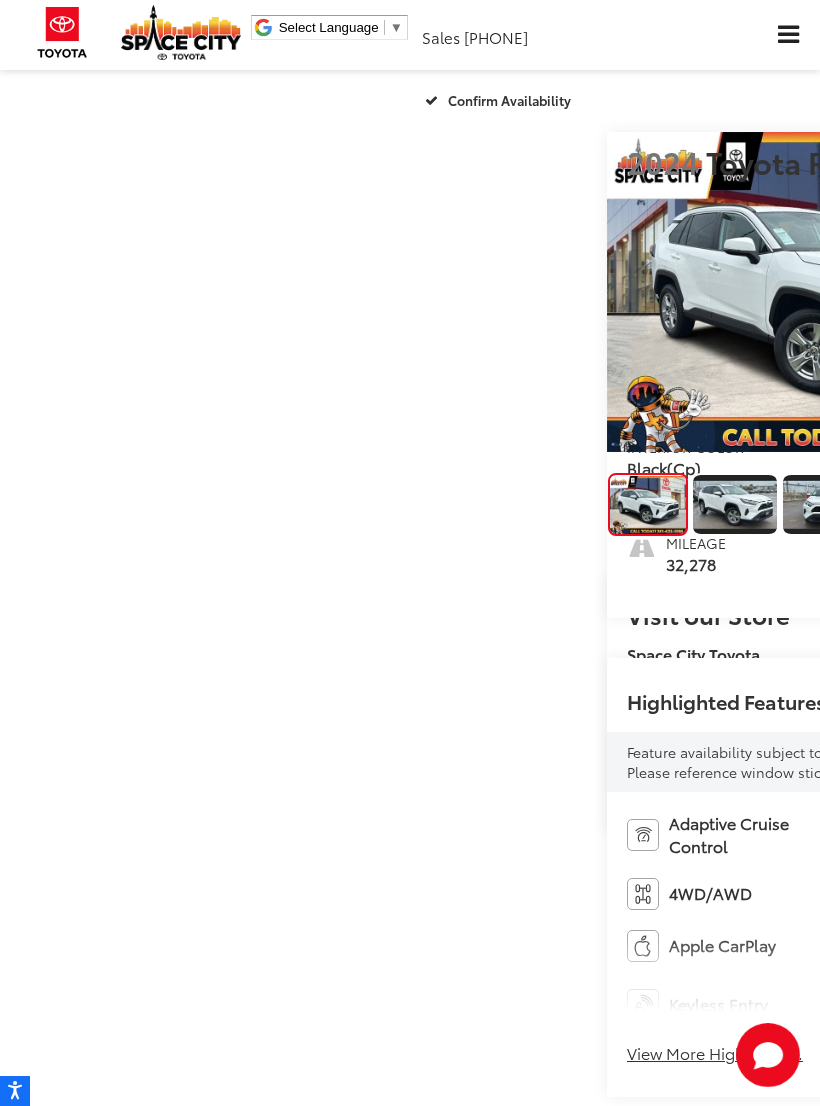click at bounding box center [1013, 292] 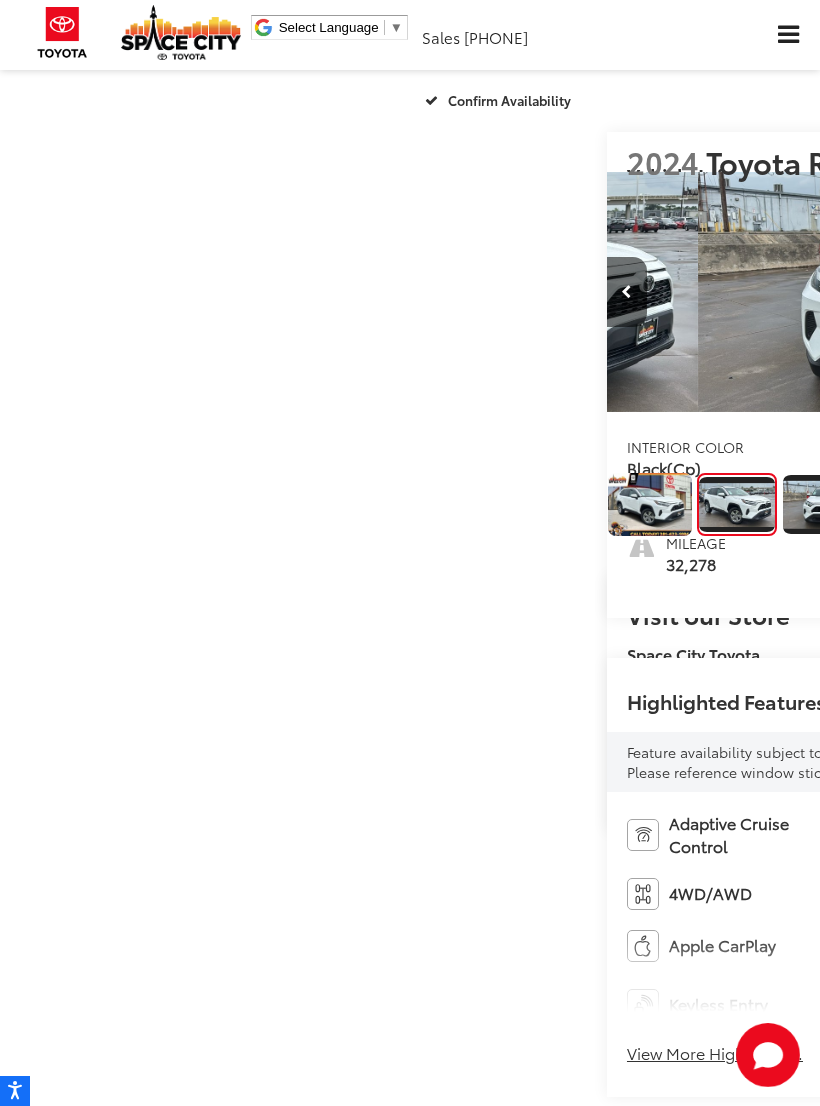 scroll, scrollTop: 0, scrollLeft: 820, axis: horizontal 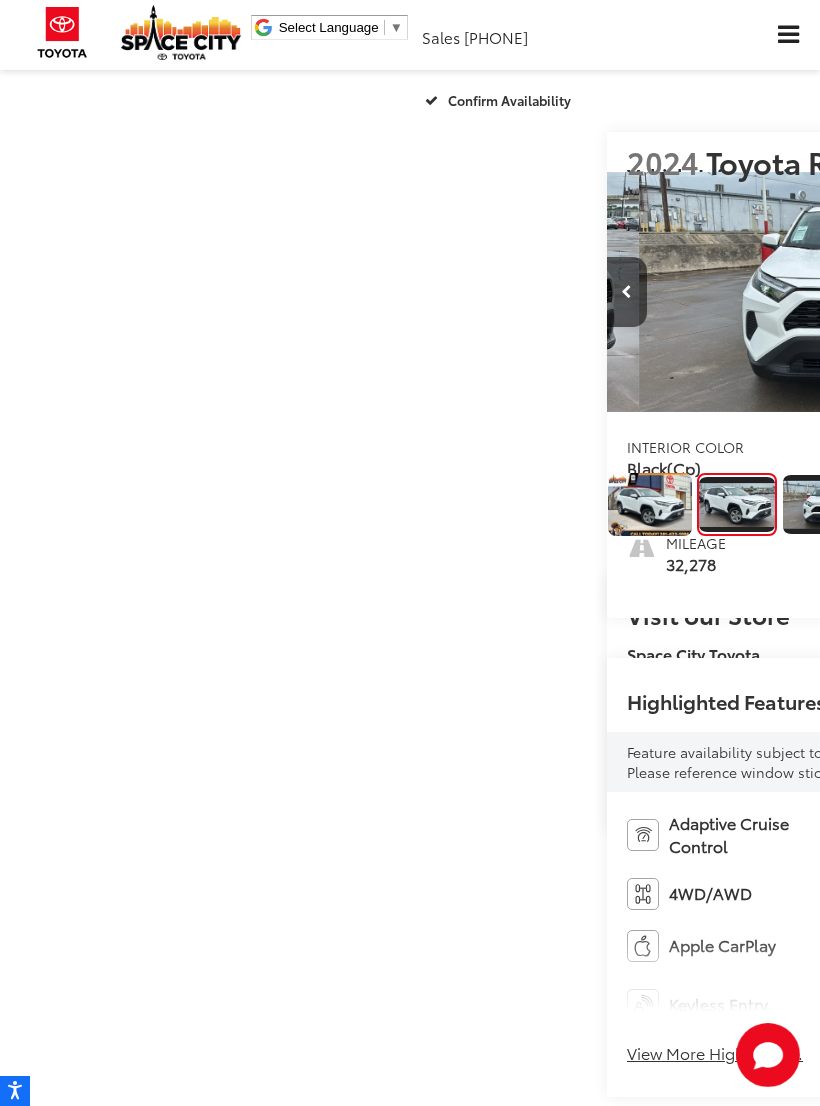 click at bounding box center [1013, 292] 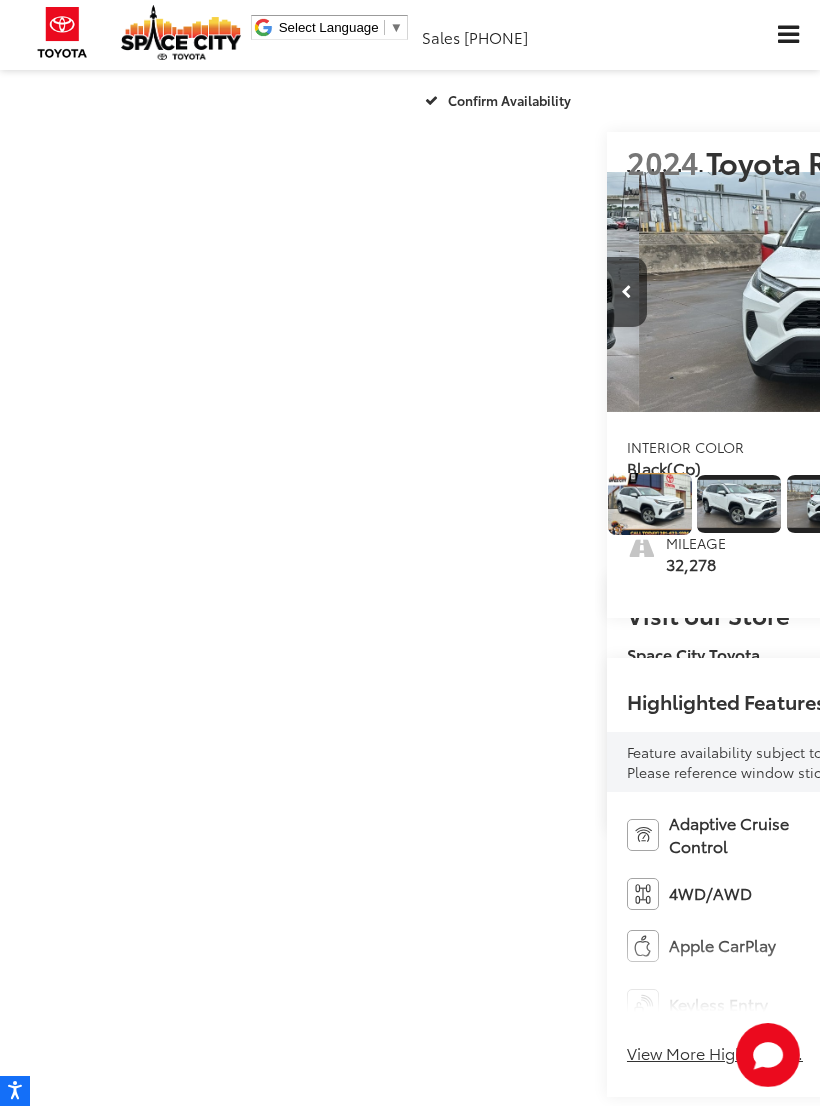 scroll, scrollTop: 0, scrollLeft: 1171, axis: horizontal 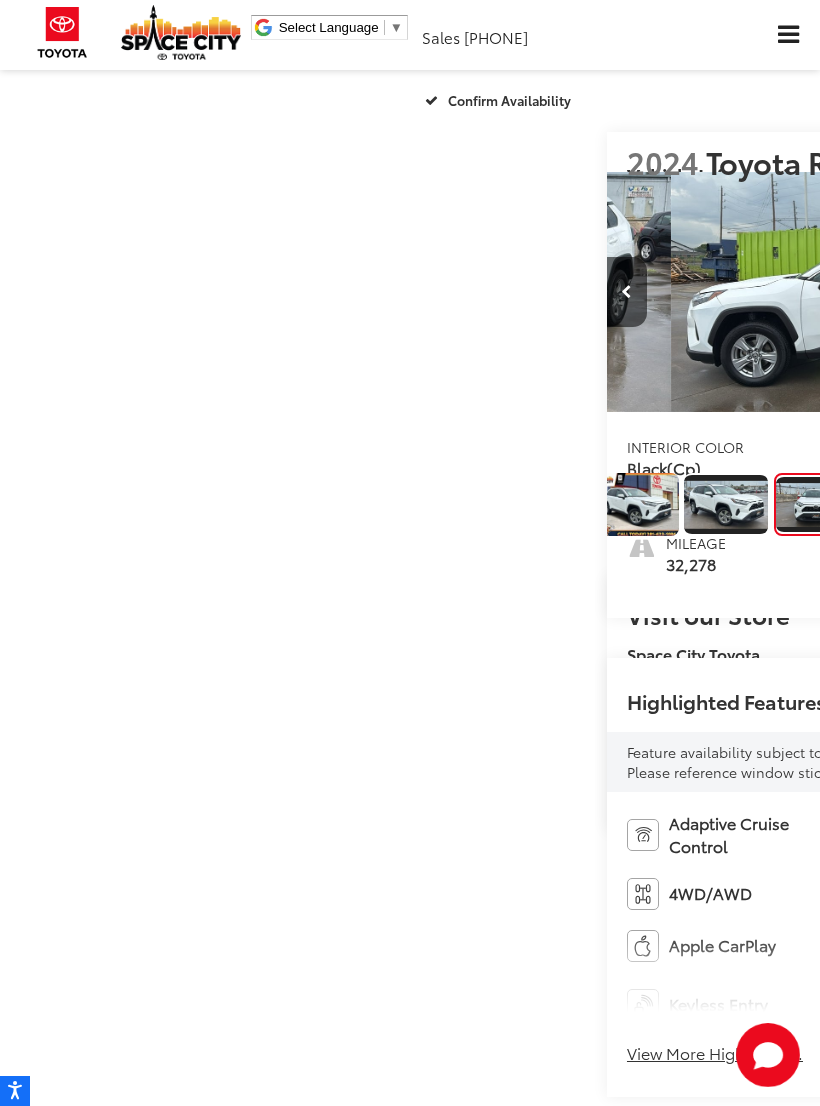 click at bounding box center [1013, 292] 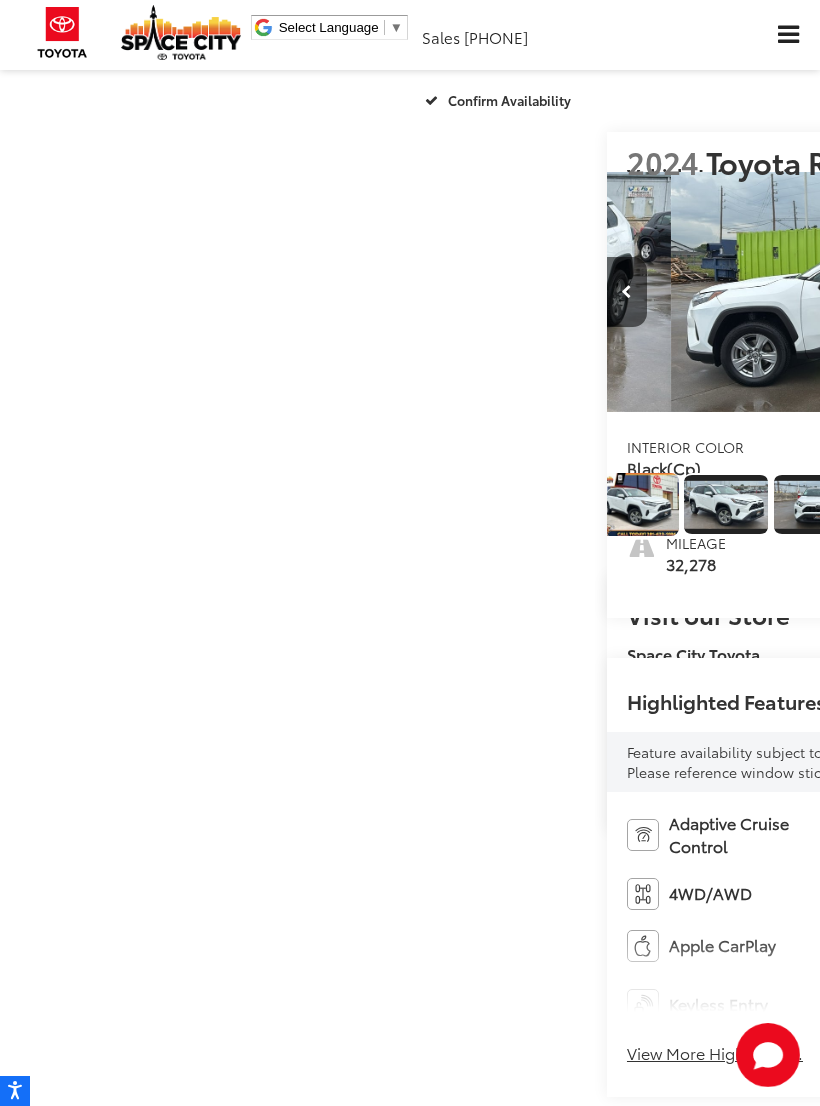 scroll, scrollTop: 0, scrollLeft: 2325, axis: horizontal 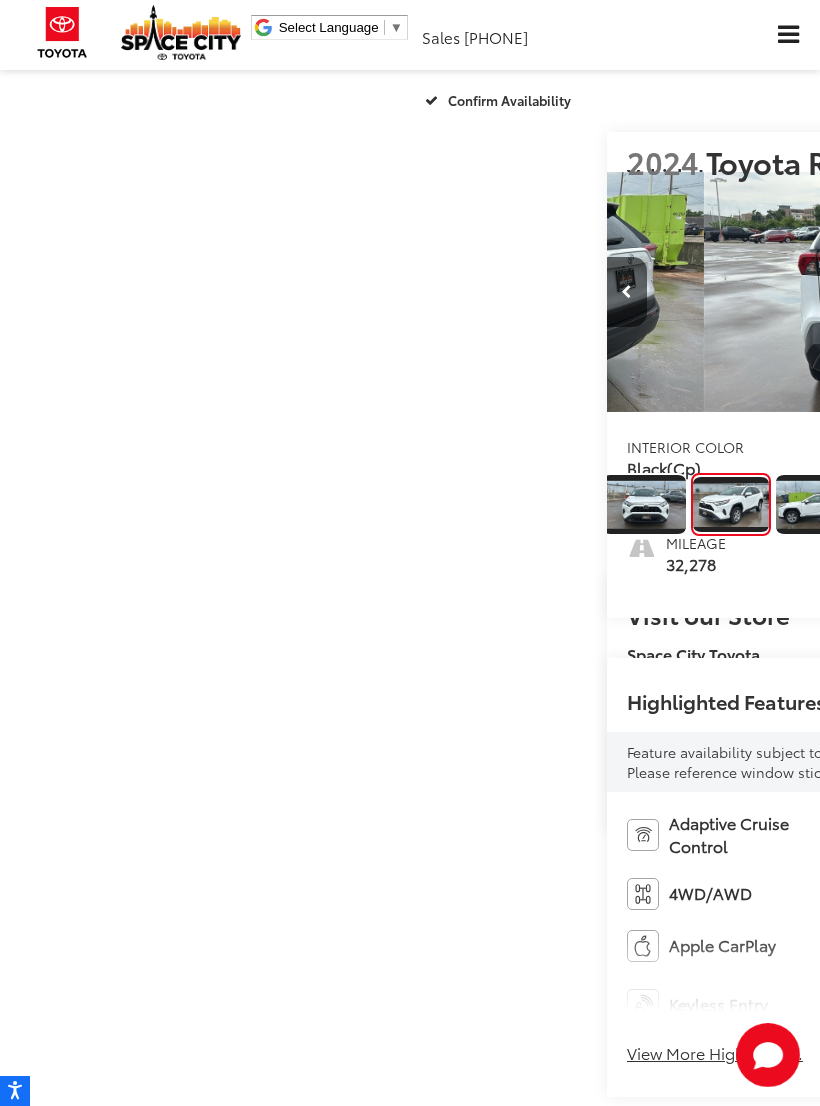 click at bounding box center [1013, 292] 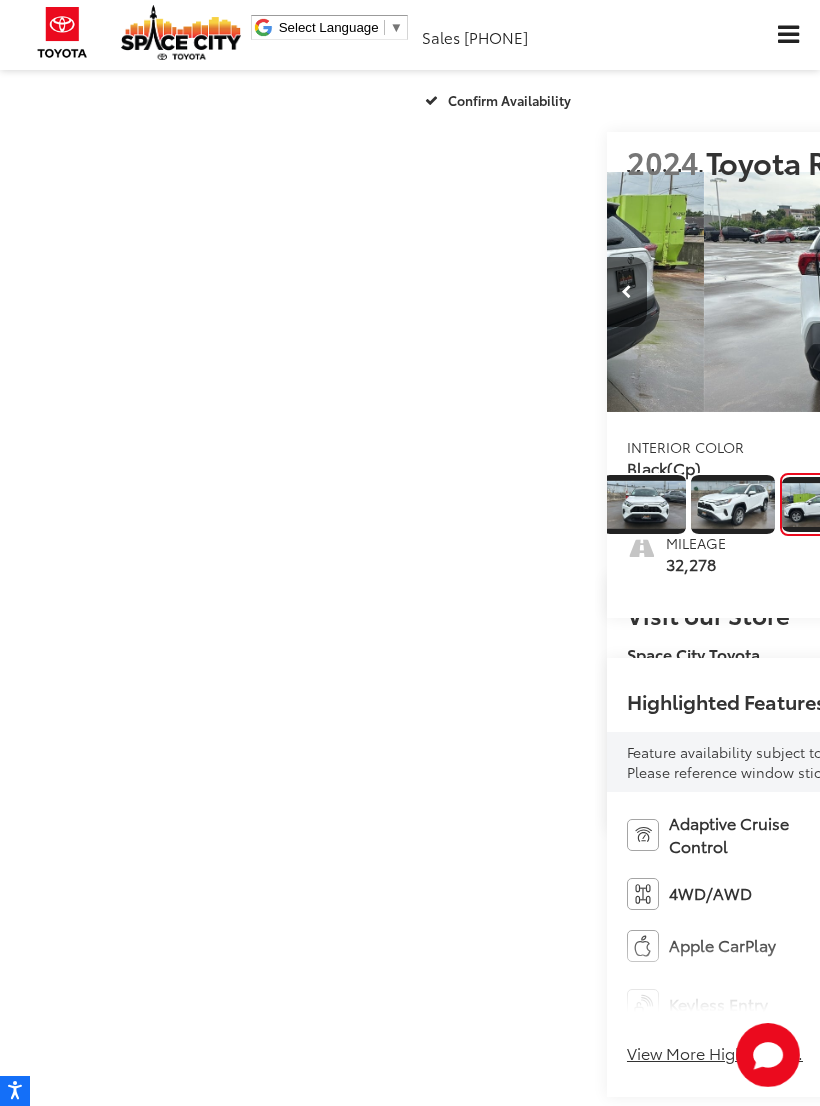 scroll, scrollTop: 0, scrollLeft: 3206, axis: horizontal 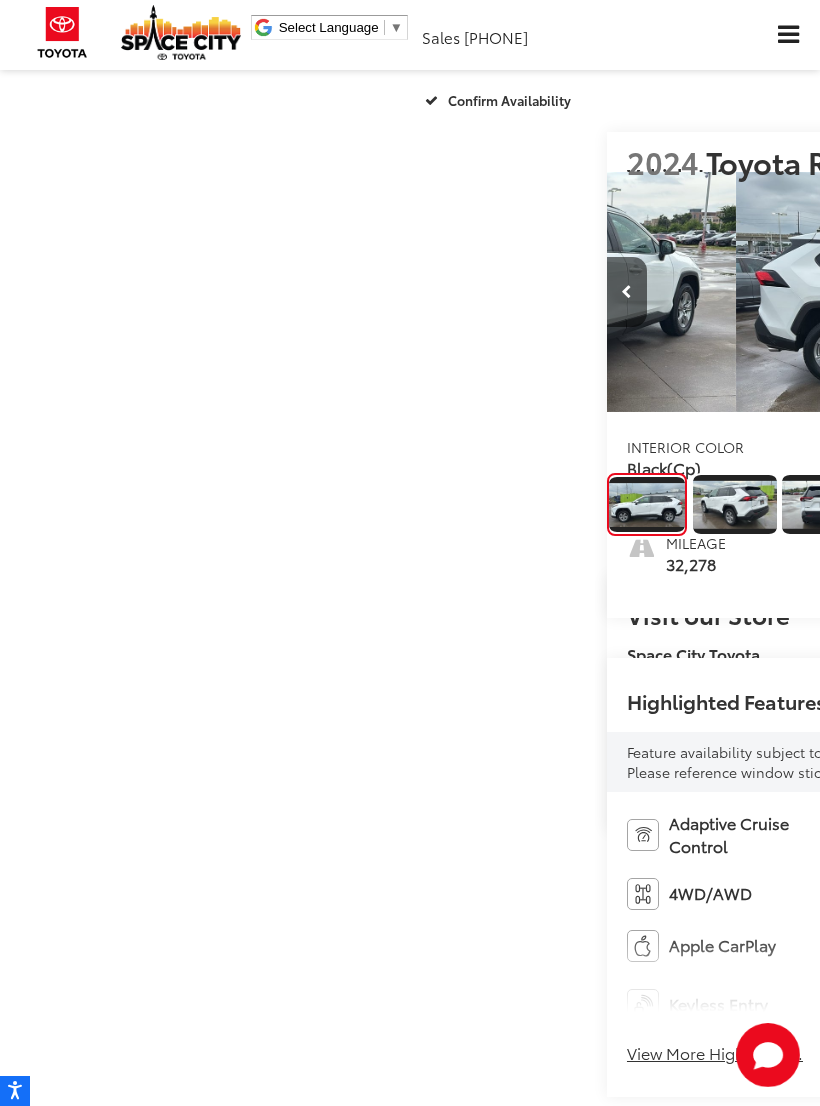 click at bounding box center [1013, 292] 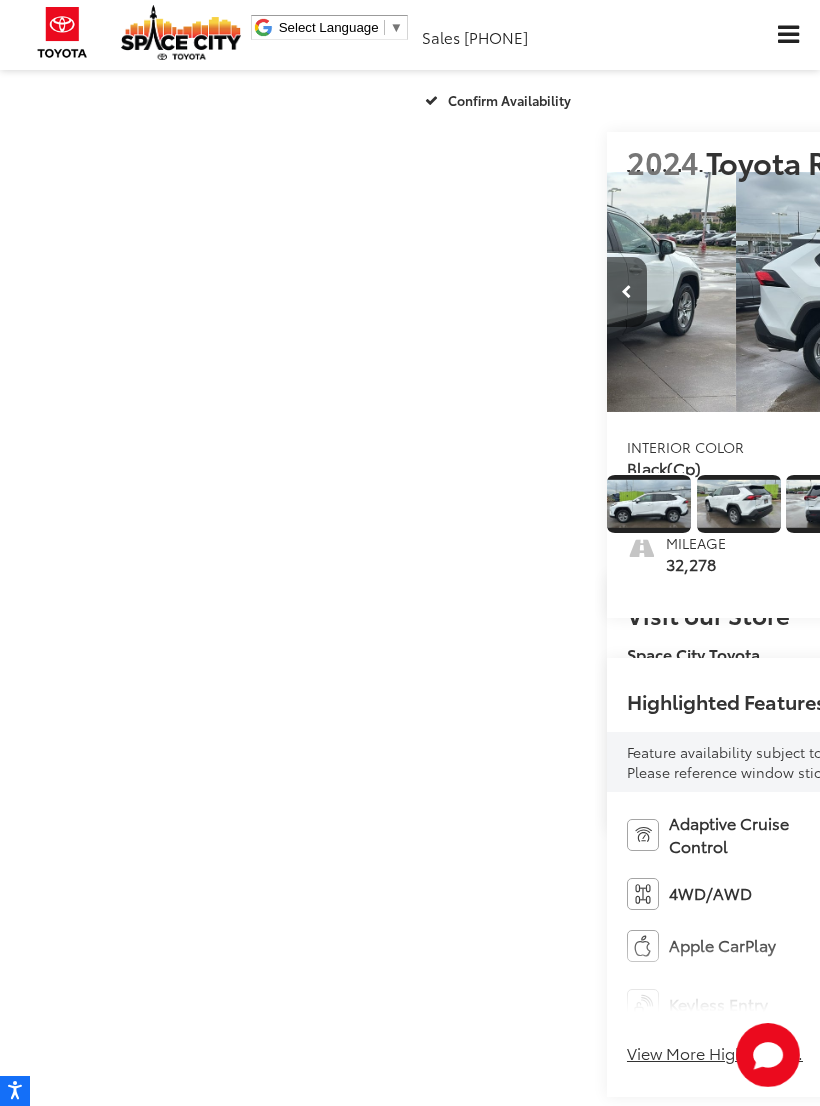 scroll, scrollTop: 0, scrollLeft: 426, axis: horizontal 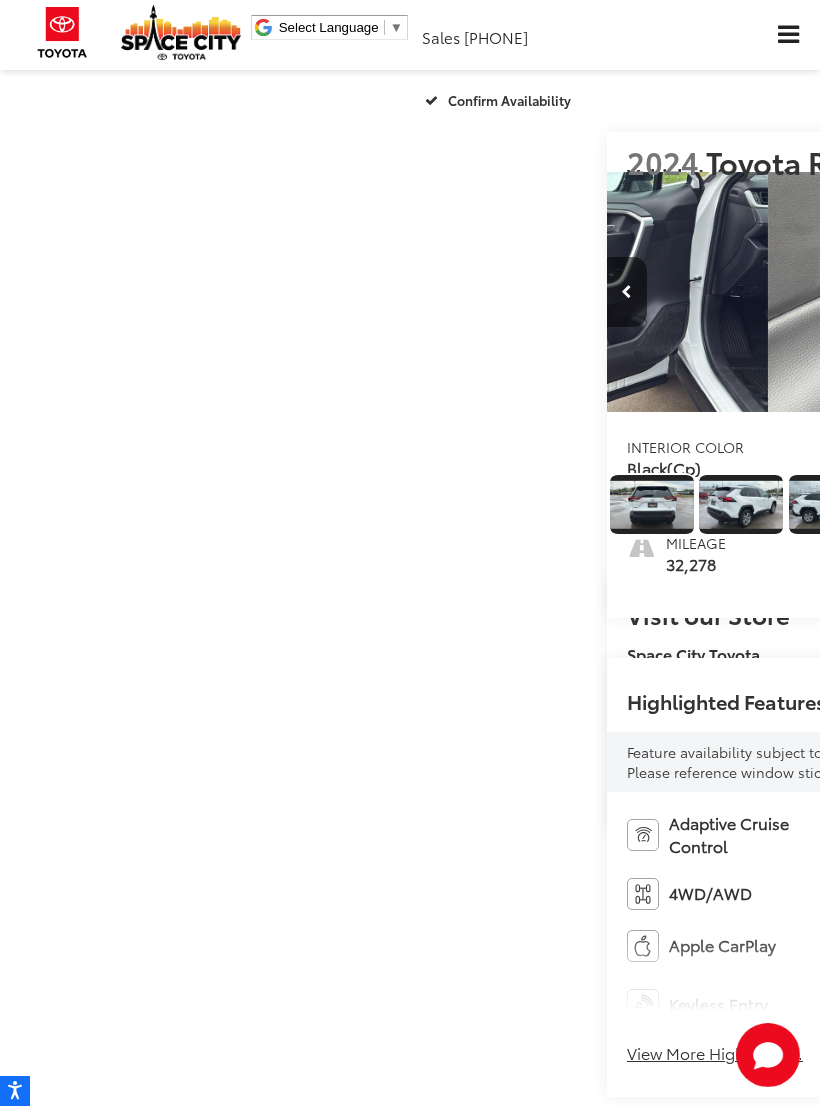 click at bounding box center [1013, 292] 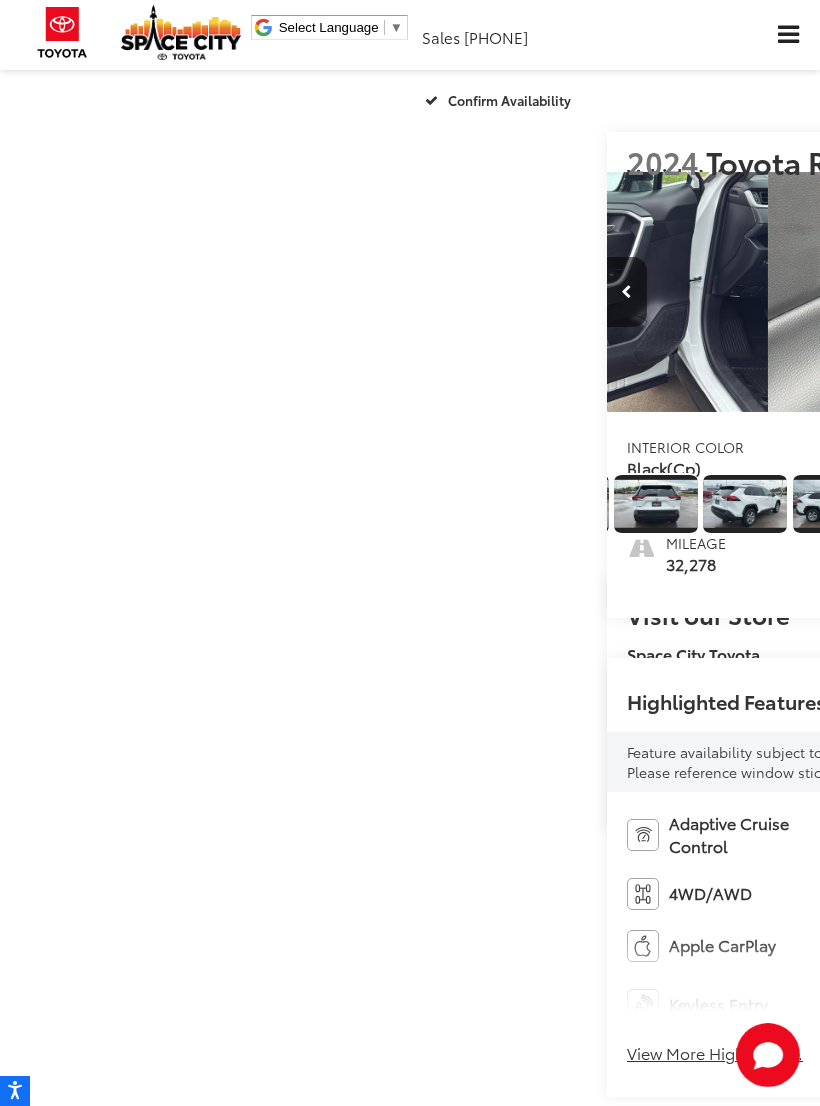scroll, scrollTop: 0, scrollLeft: 677, axis: horizontal 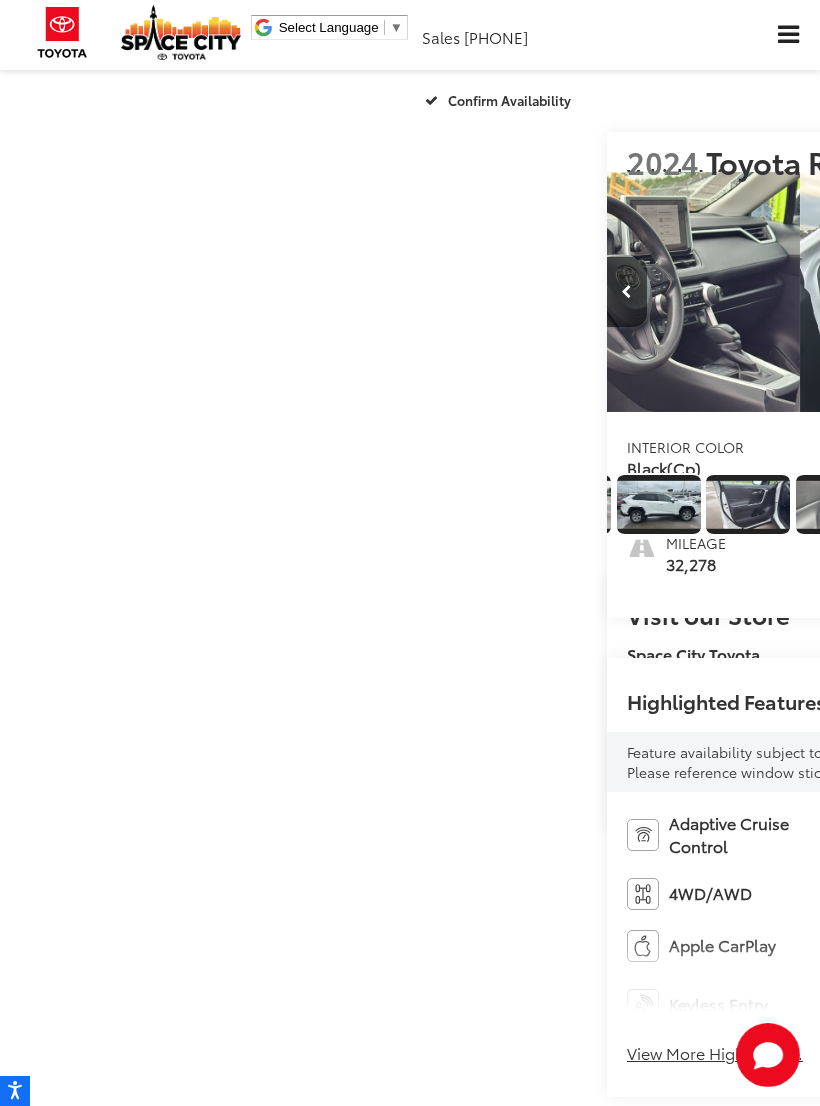 click at bounding box center [1013, 292] 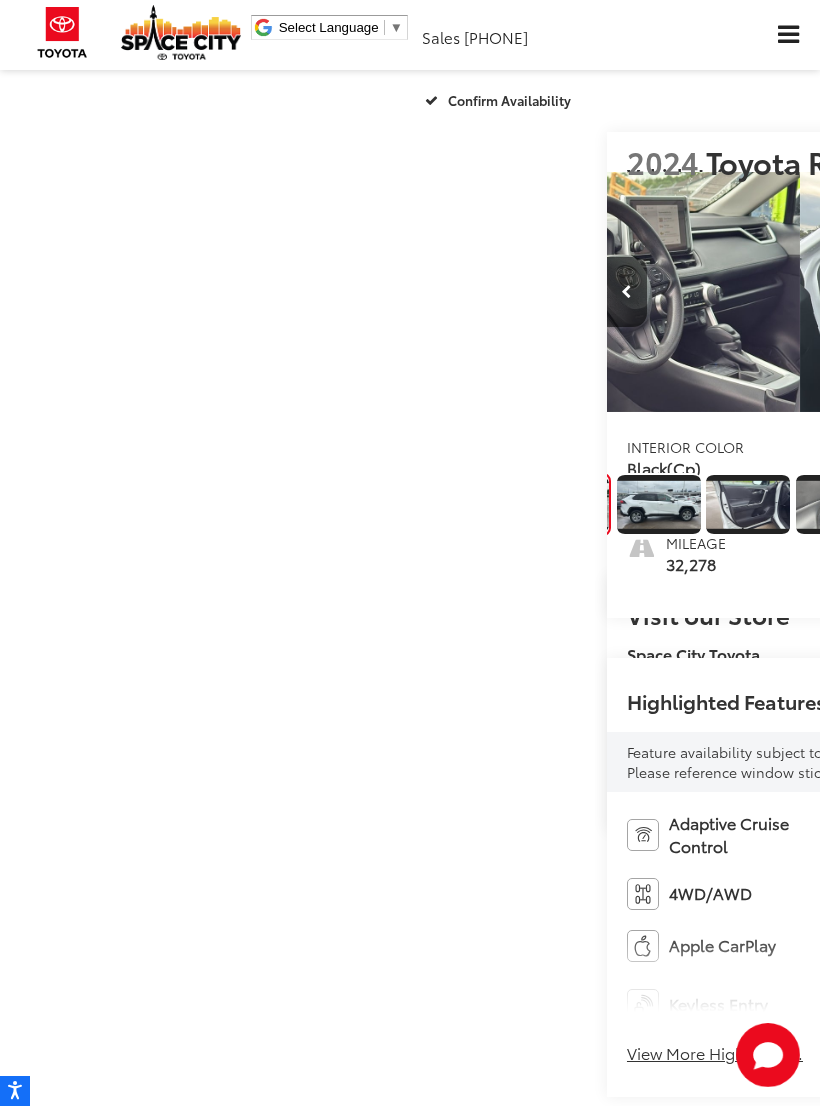 scroll, scrollTop: 0, scrollLeft: 5663, axis: horizontal 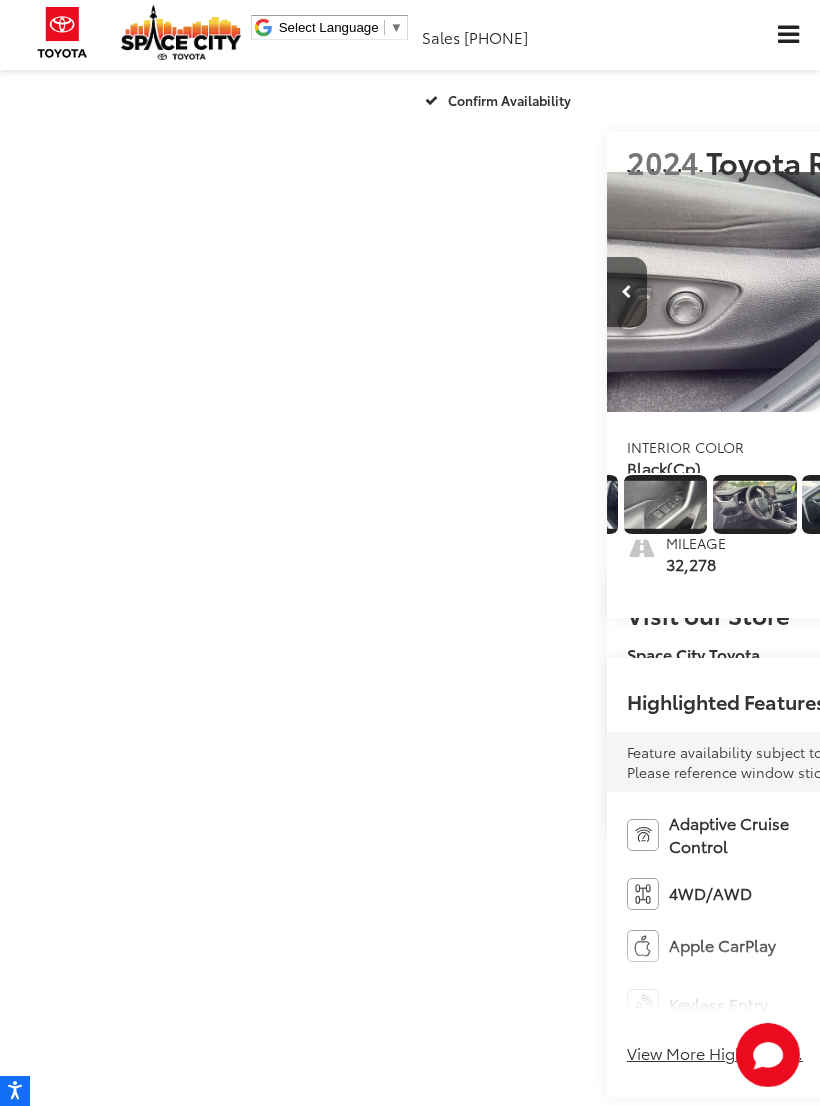 click at bounding box center (1013, 292) 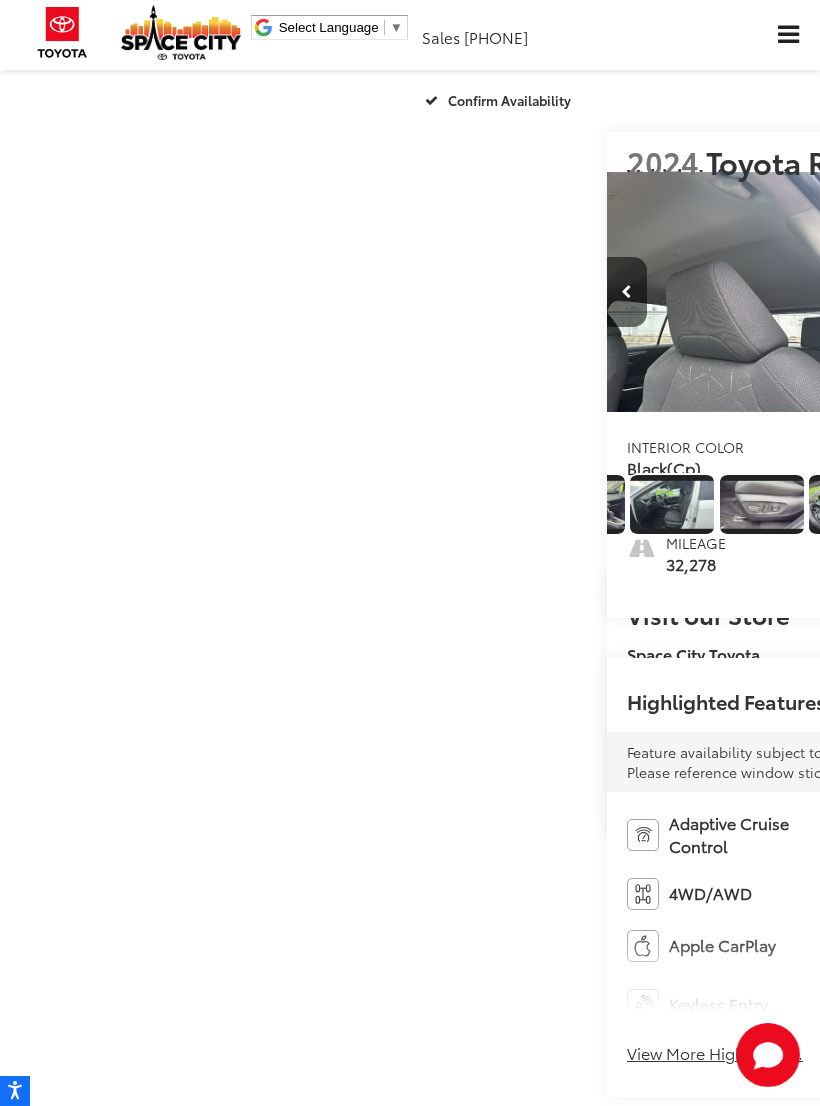 click at bounding box center (1013, 292) 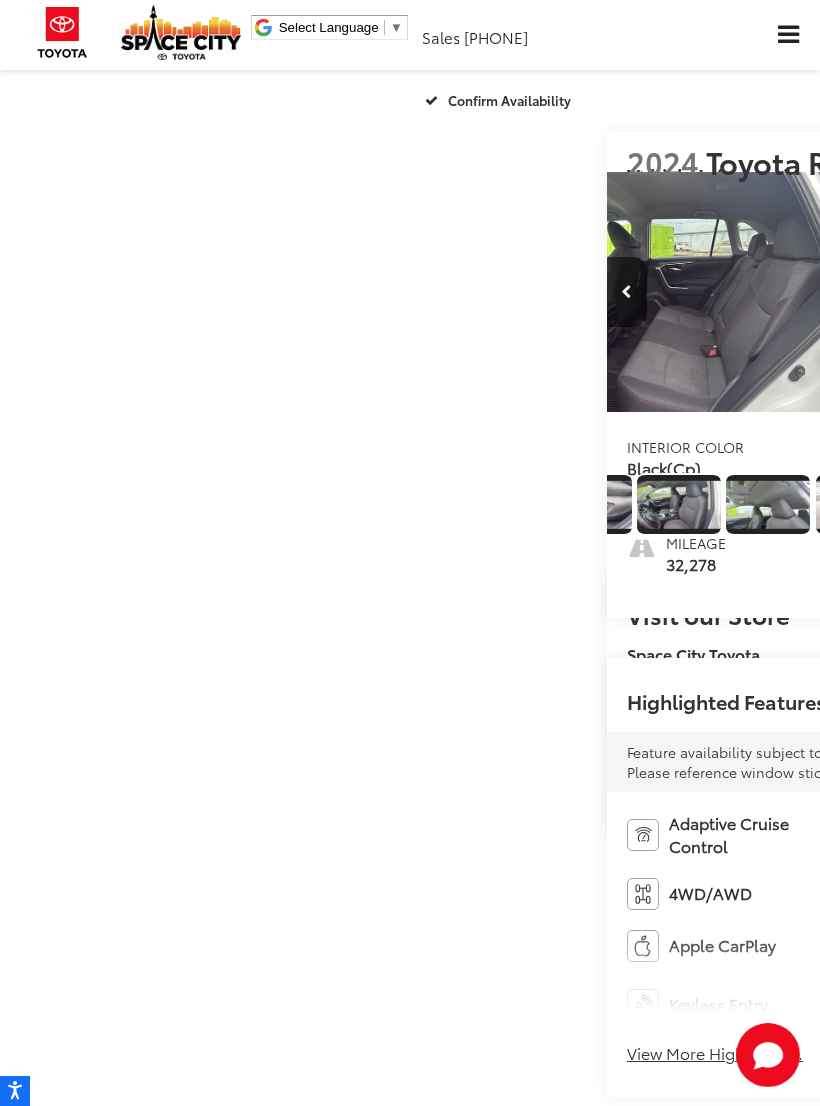 click at bounding box center [1013, 292] 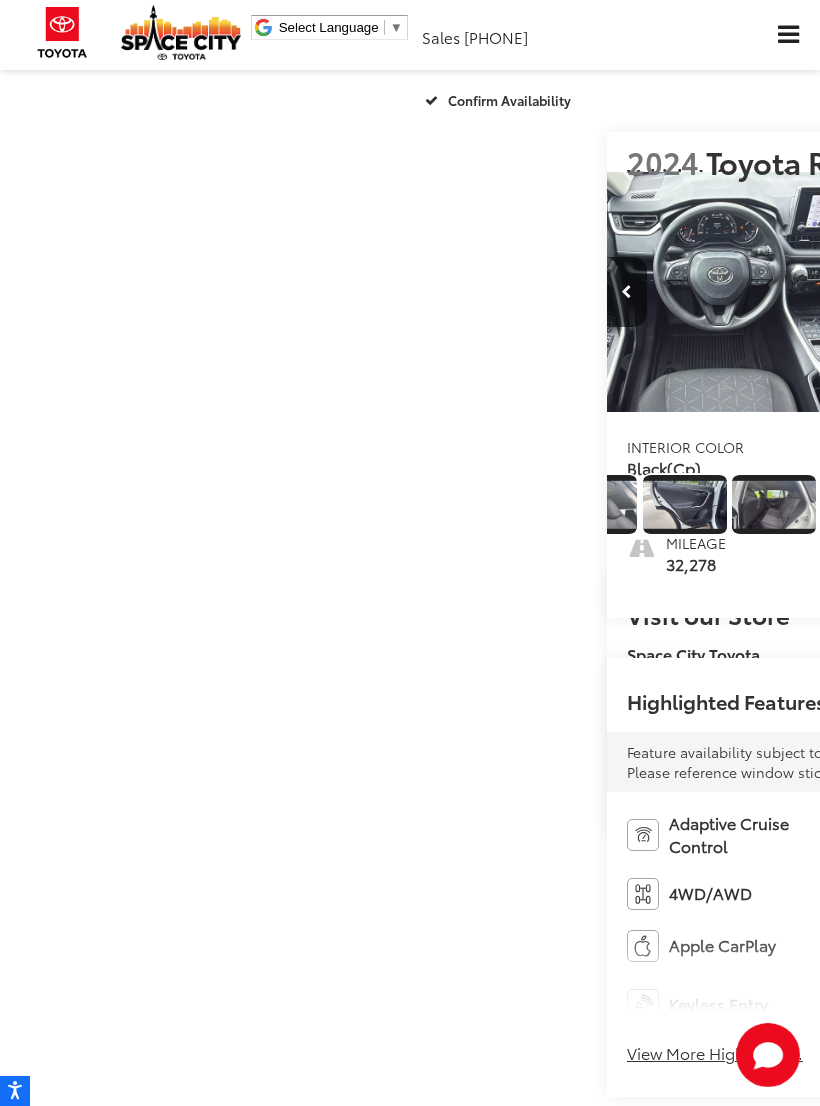 click at bounding box center [1013, 292] 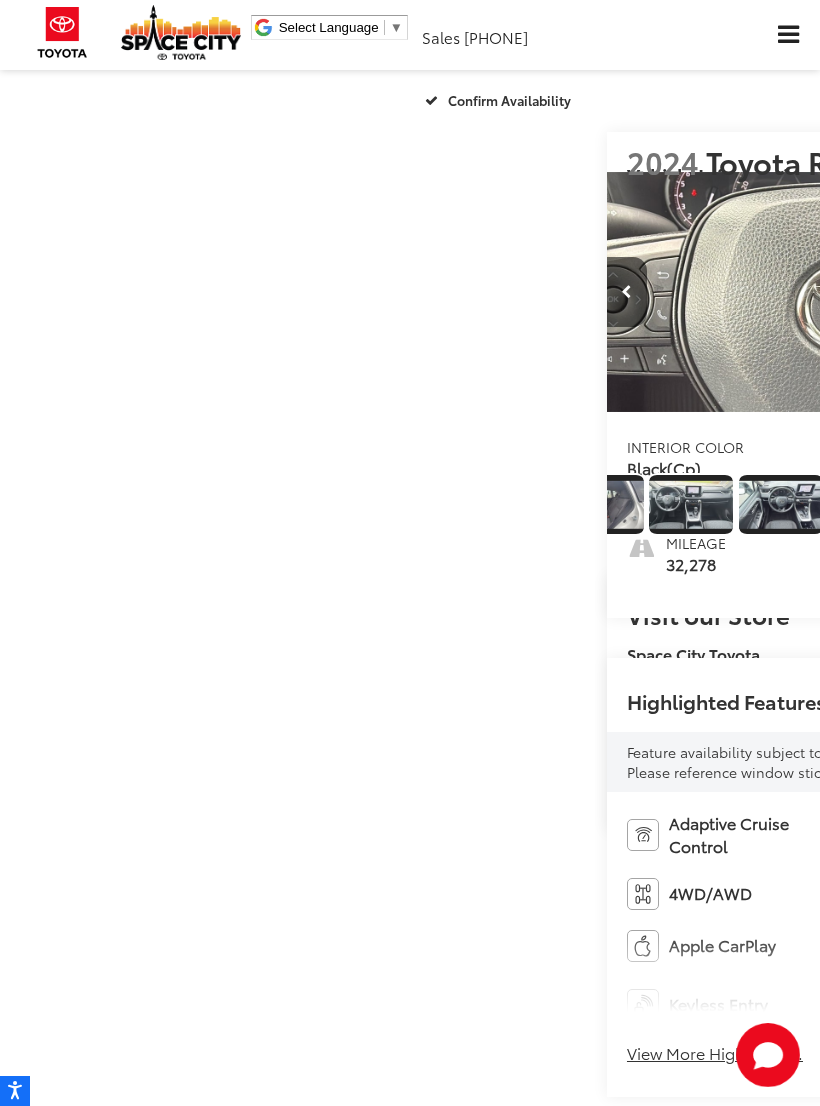 click at bounding box center [1013, 292] 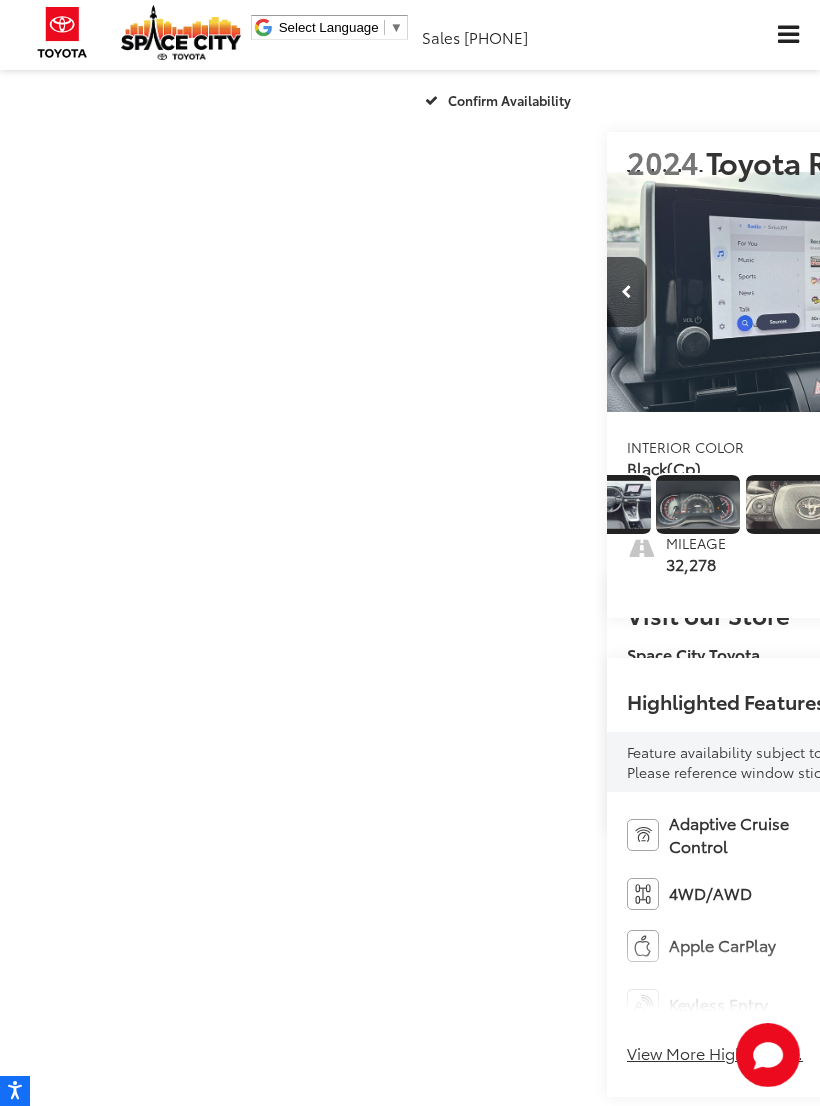click at bounding box center [1013, 292] 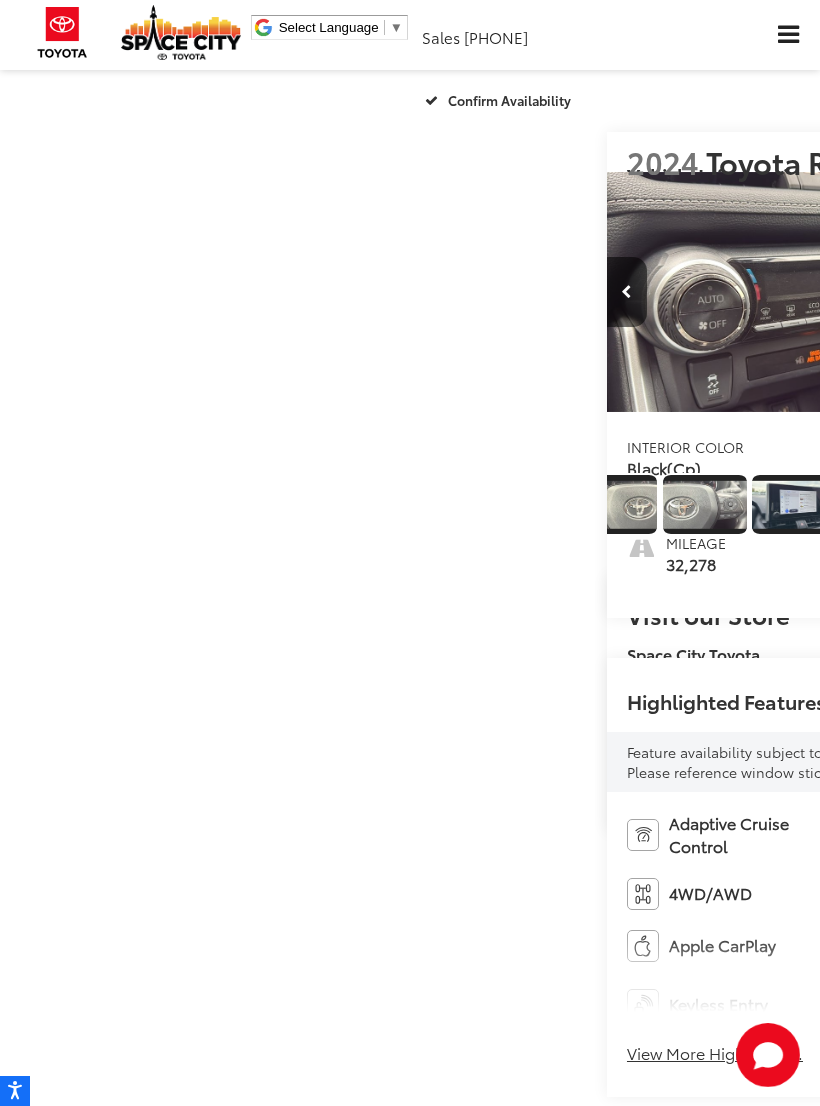 click at bounding box center (1013, 292) 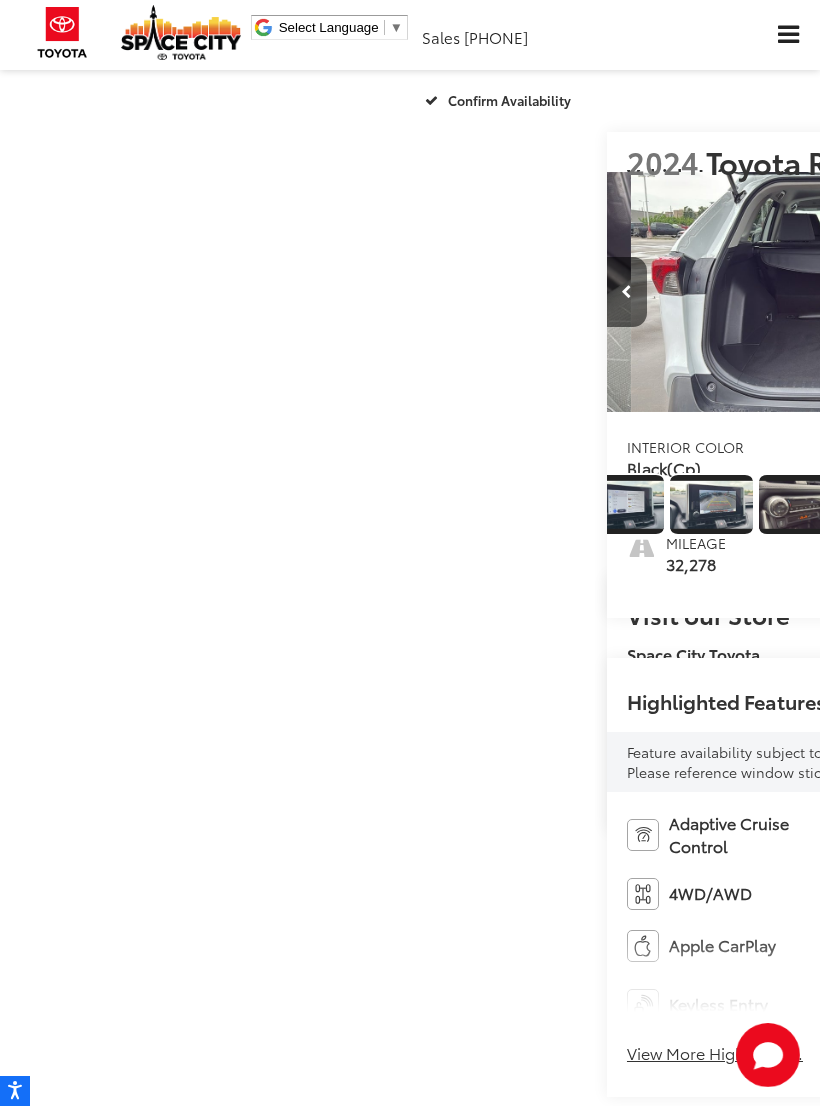 click at bounding box center [1013, 292] 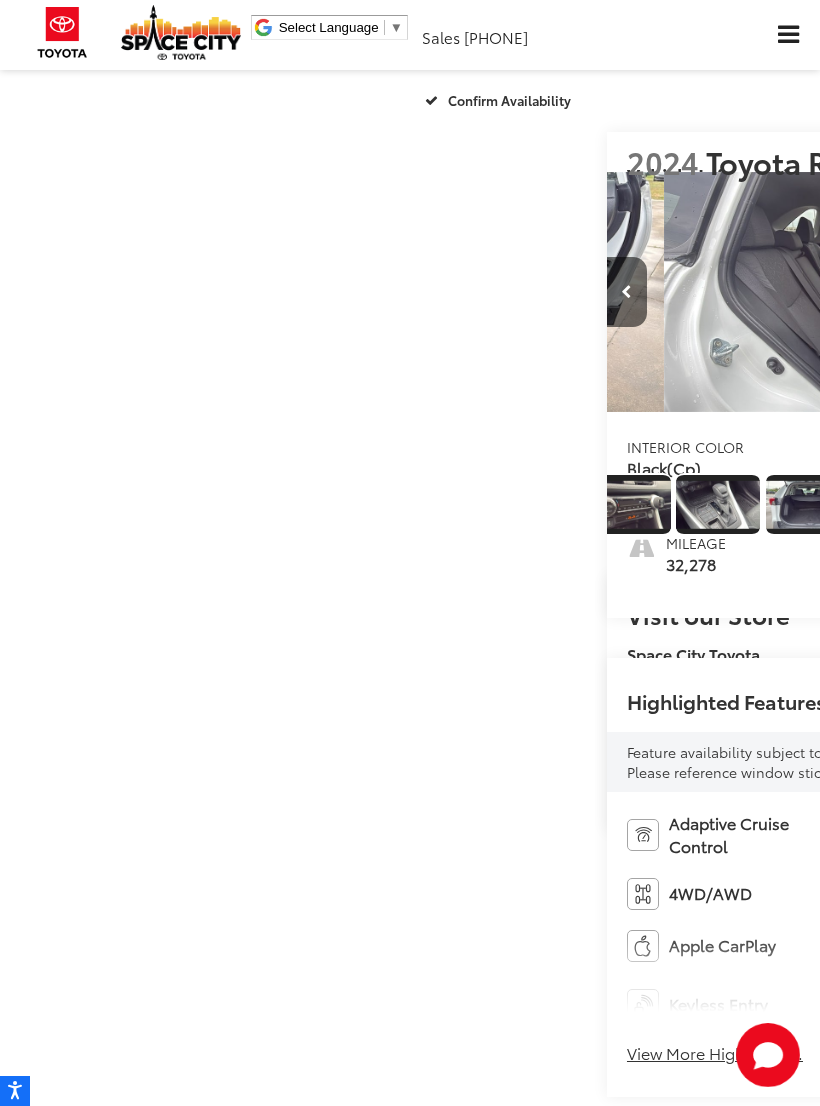 click at bounding box center (1013, 292) 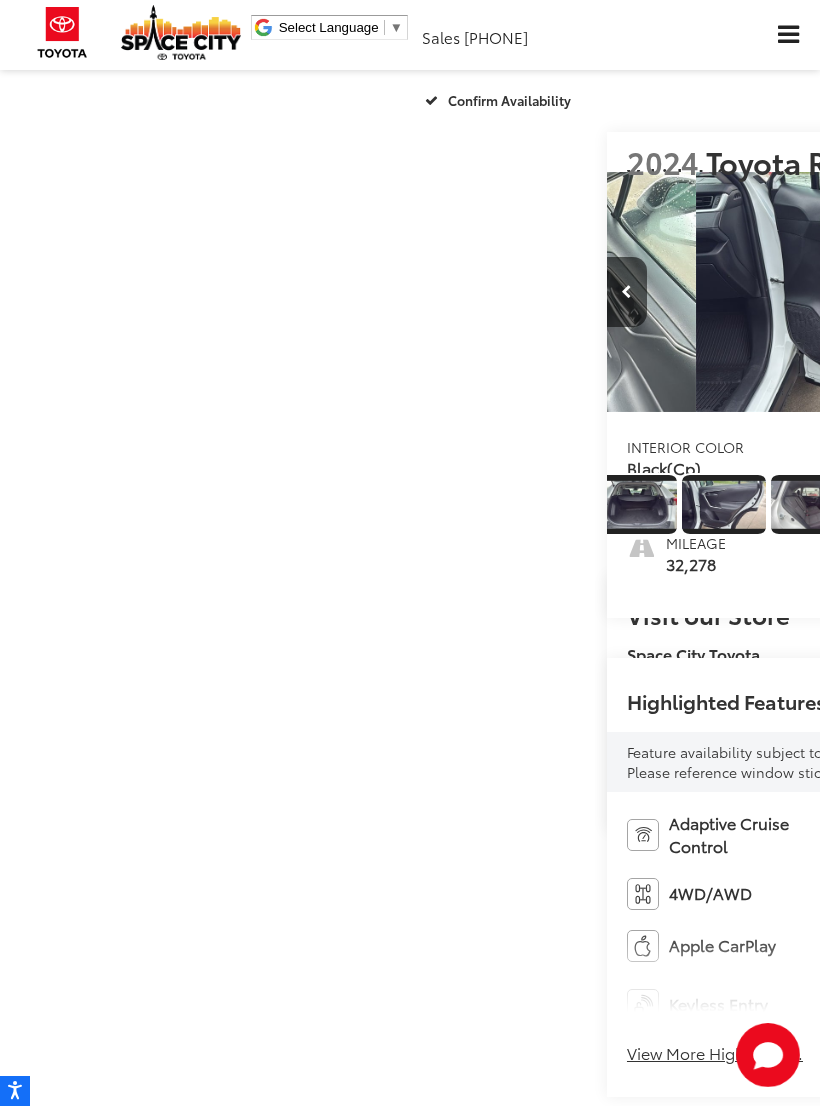 click at bounding box center (1013, 292) 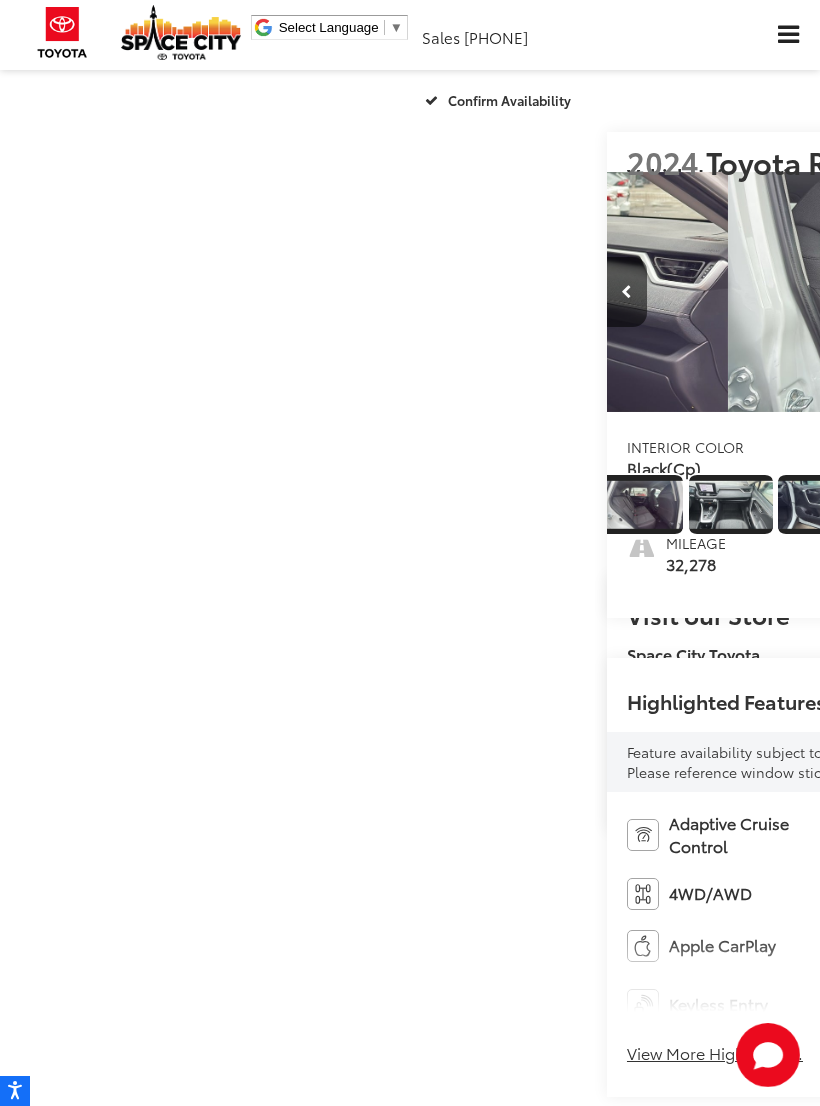 click at bounding box center (1013, 292) 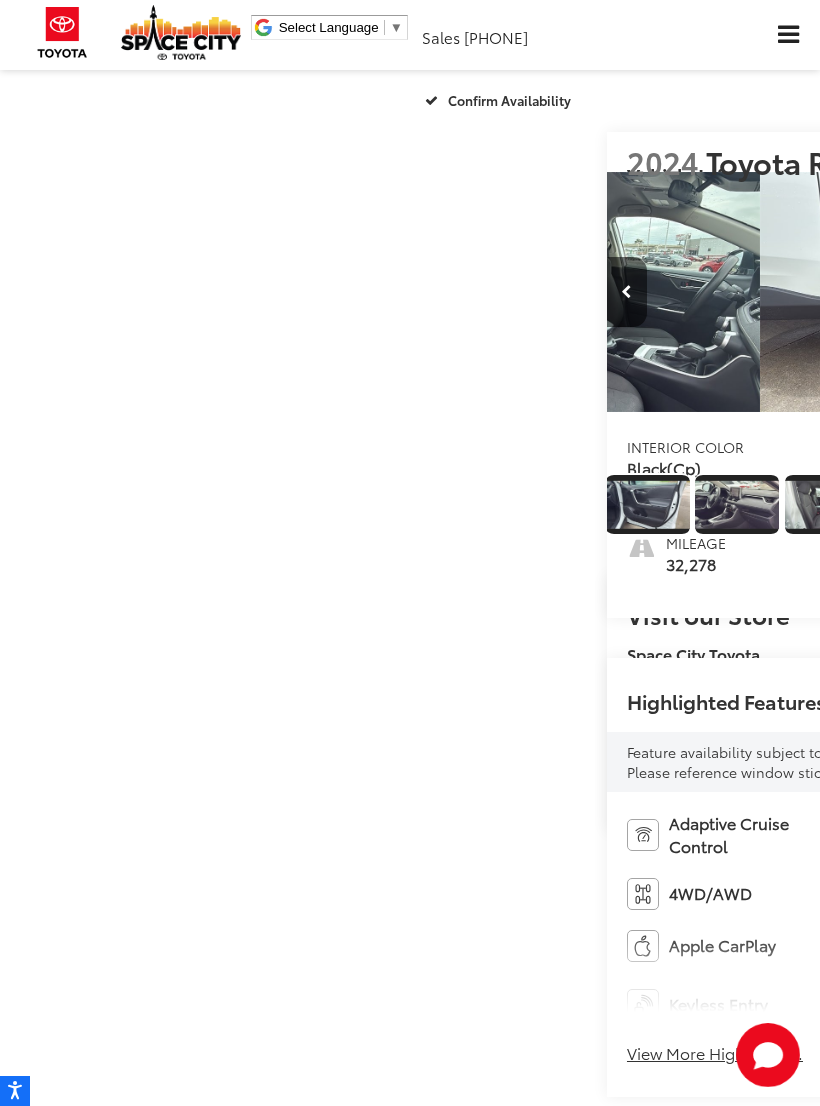 click at bounding box center [1013, 292] 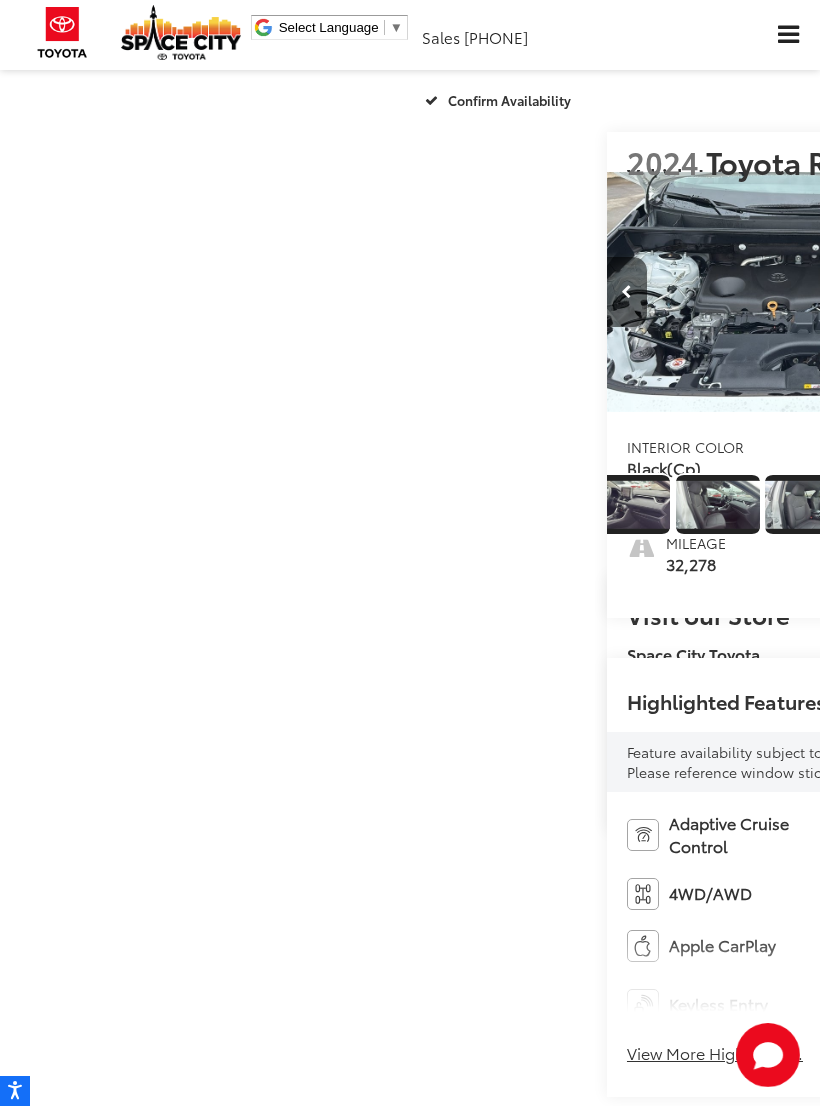 click at bounding box center (1013, 292) 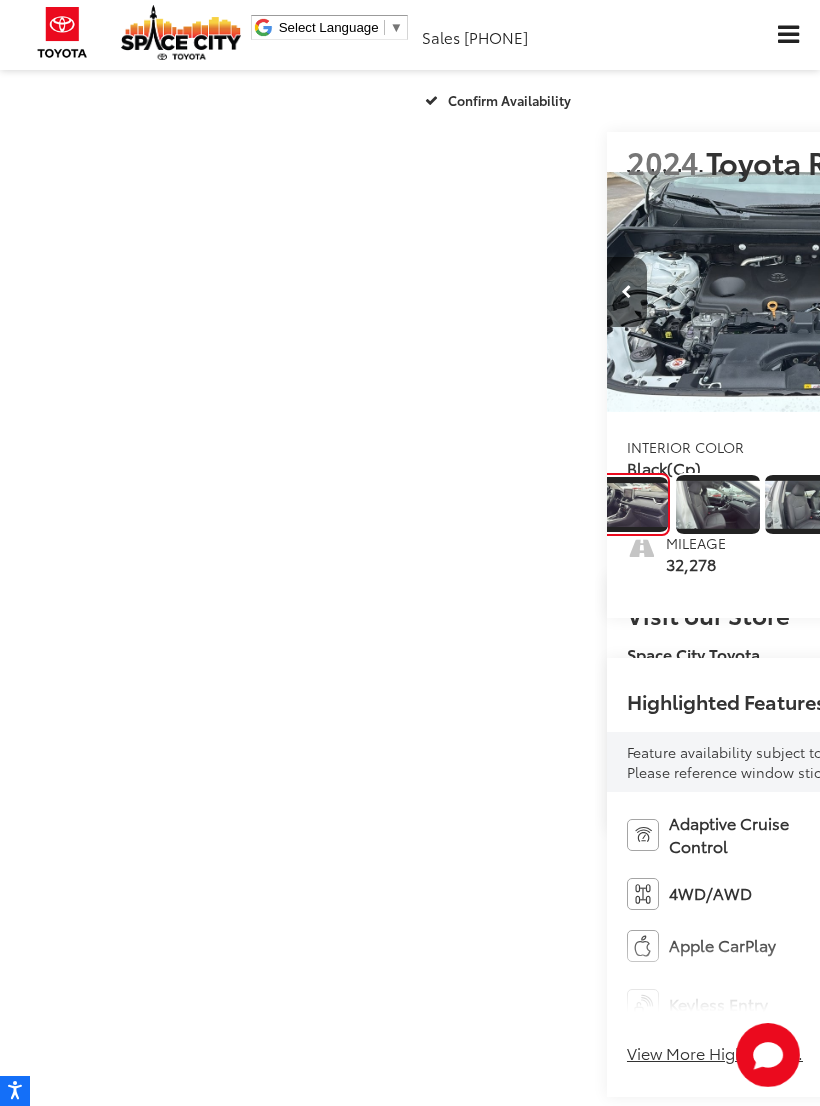 click at bounding box center (1013, 292) 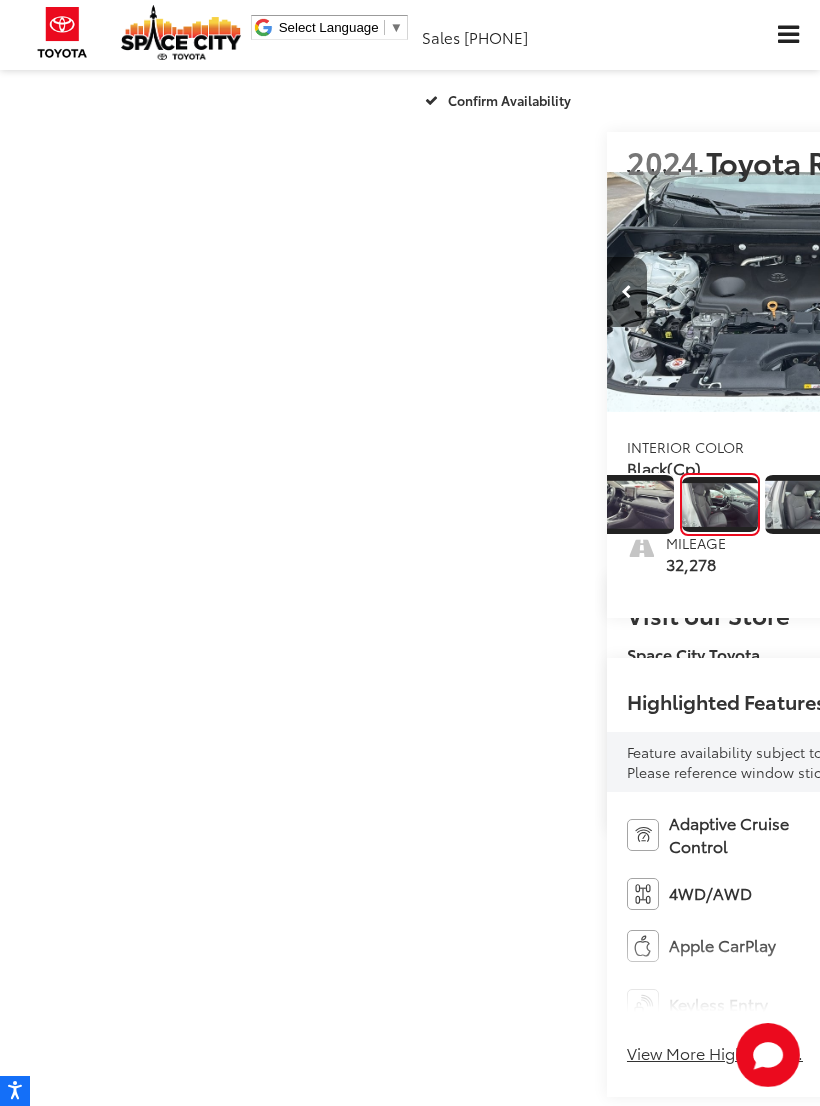 click at bounding box center (1013, 292) 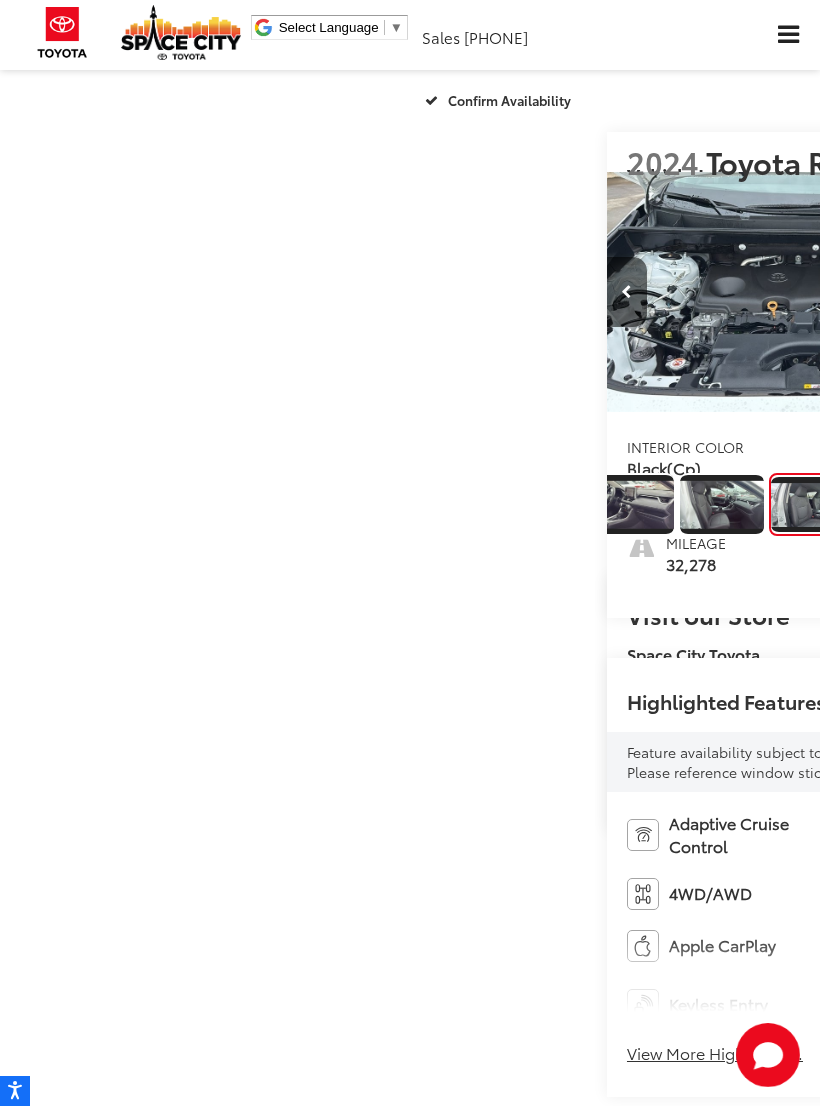 click at bounding box center [1013, 292] 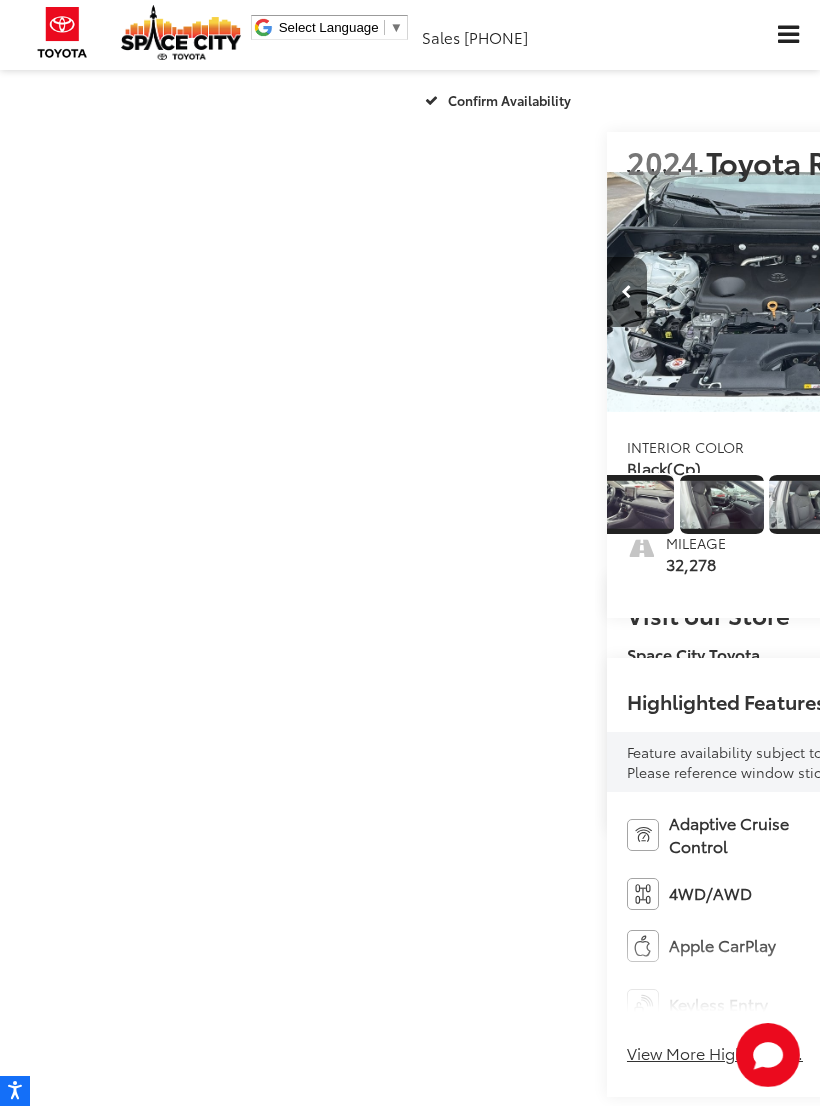 click at bounding box center [1013, 292] 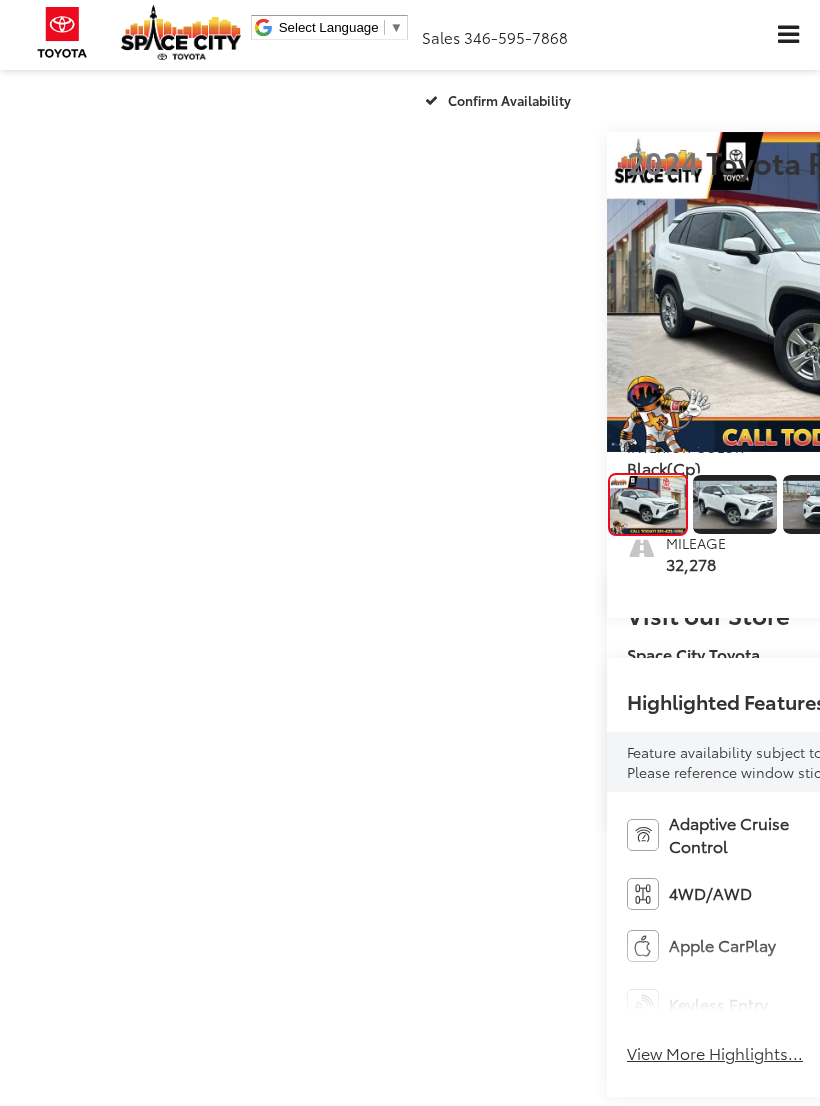 scroll, scrollTop: 686, scrollLeft: 0, axis: vertical 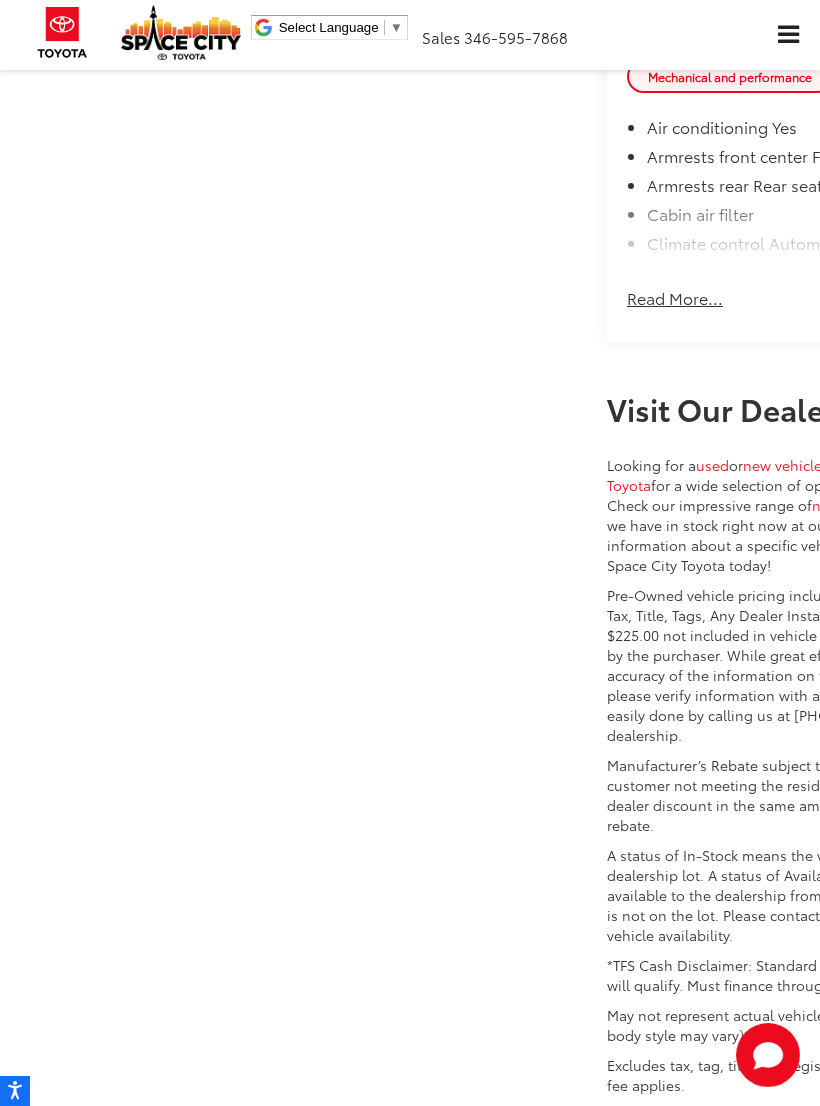click on "Read More..." at bounding box center [675, -646] 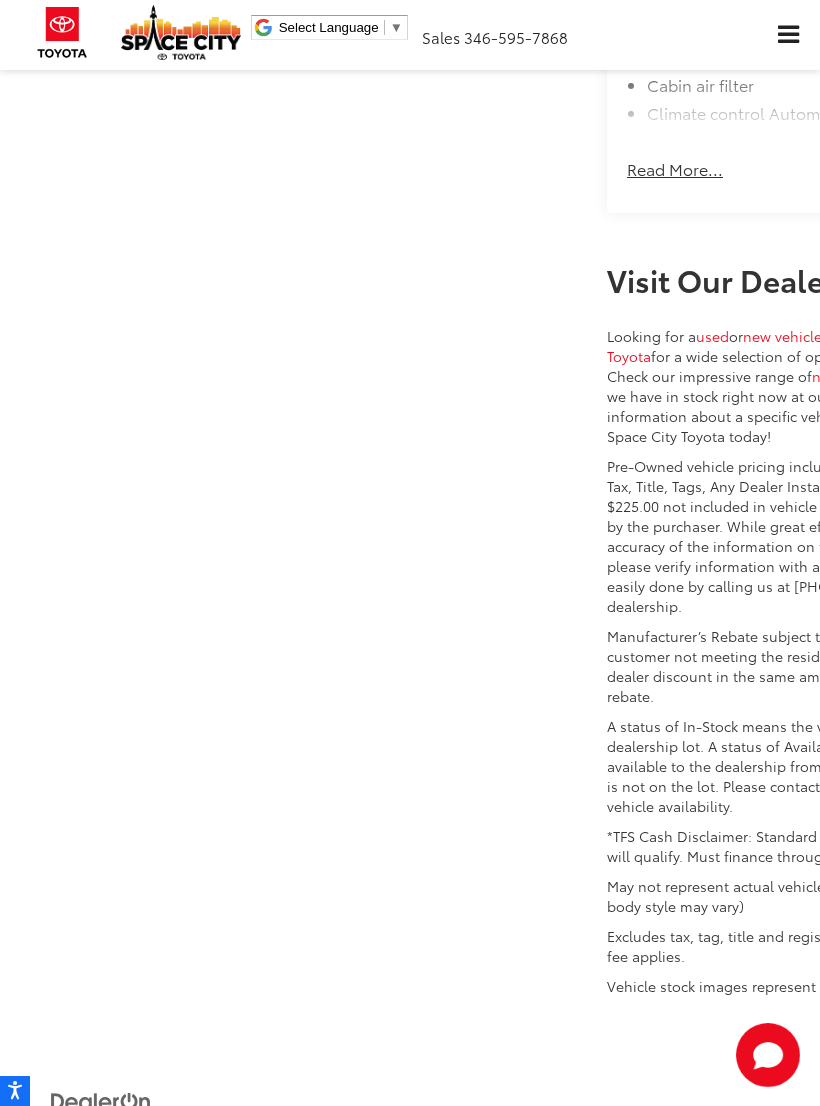 scroll, scrollTop: 3209, scrollLeft: 0, axis: vertical 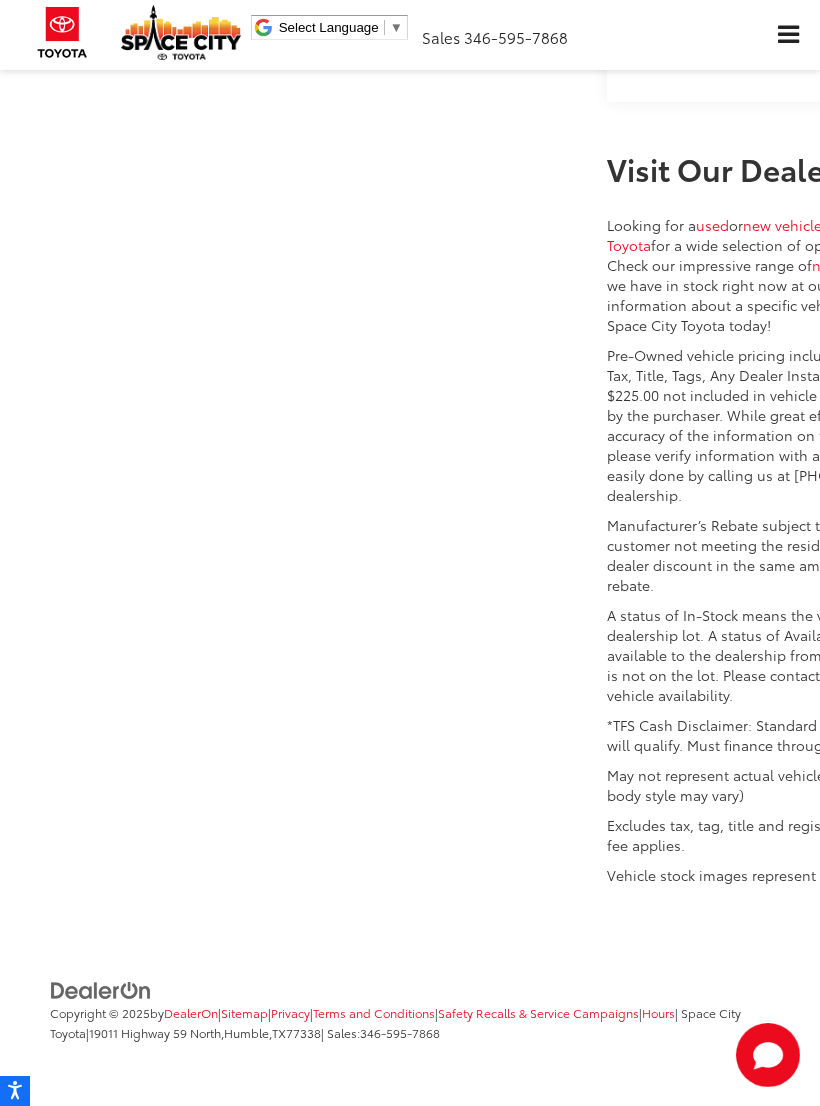 click on "Read More..." at bounding box center [675, -298] 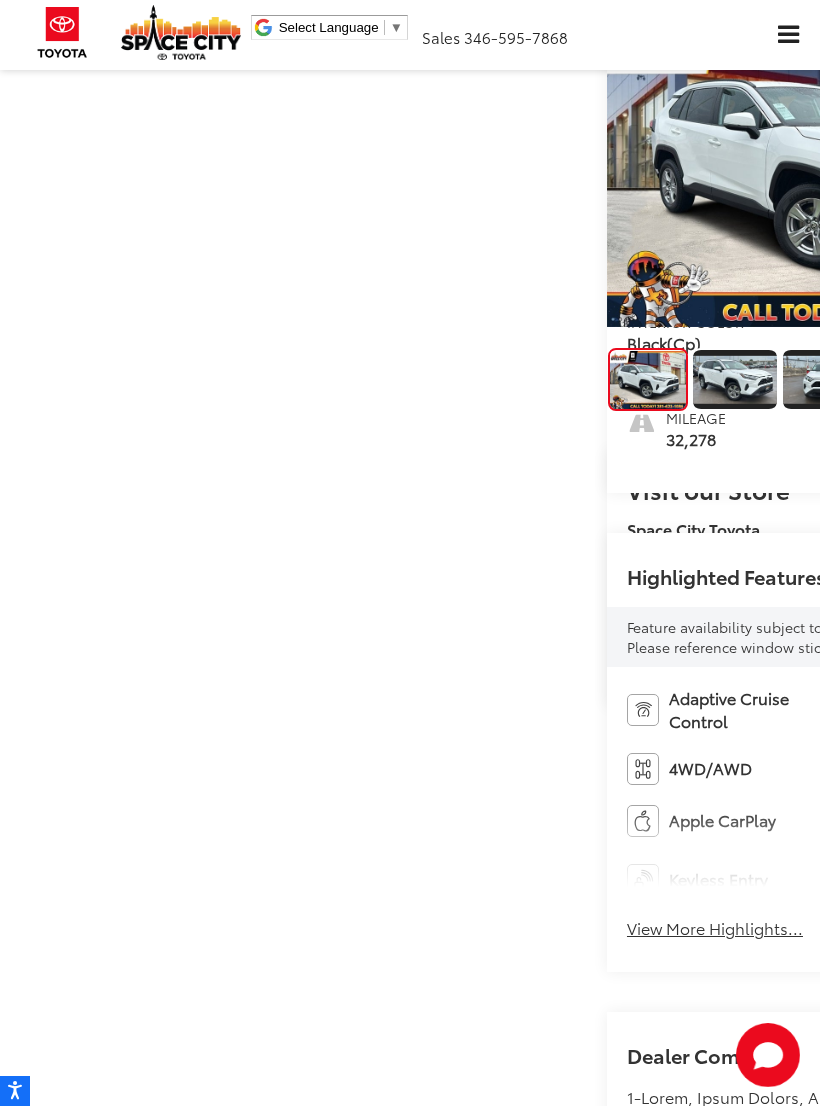 scroll, scrollTop: 0, scrollLeft: 0, axis: both 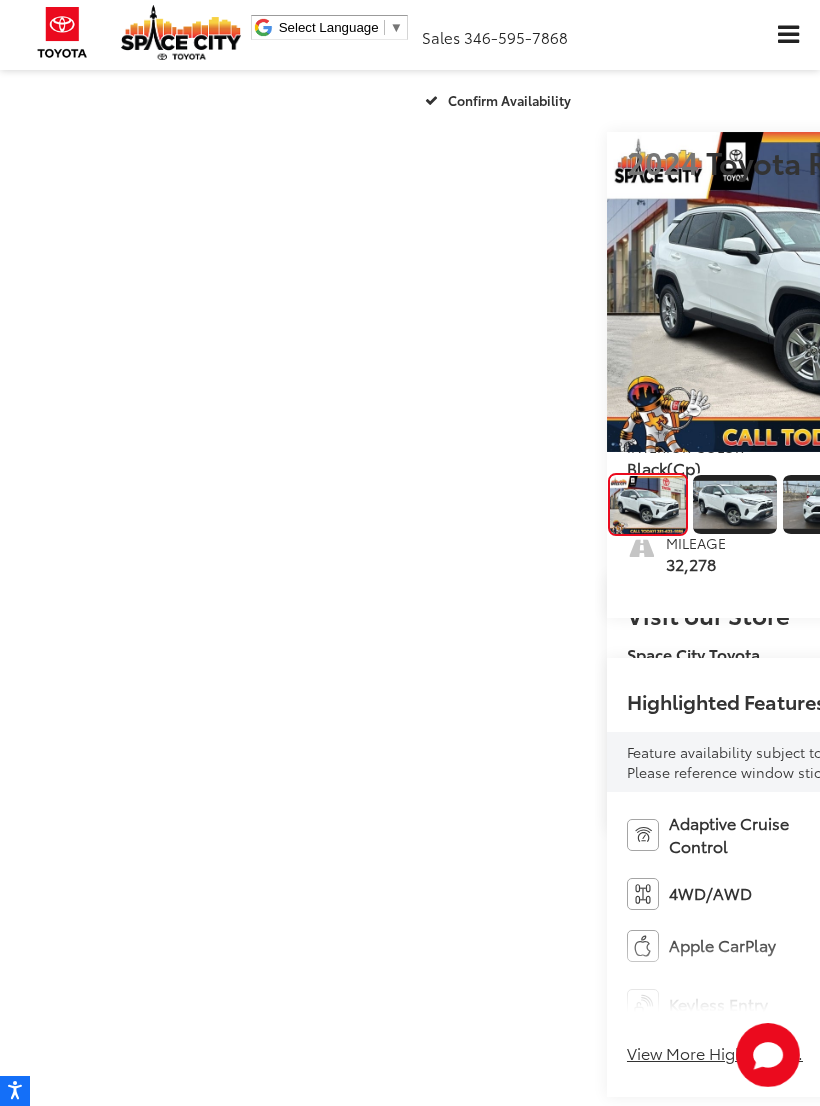 click at bounding box center (1013, 292) 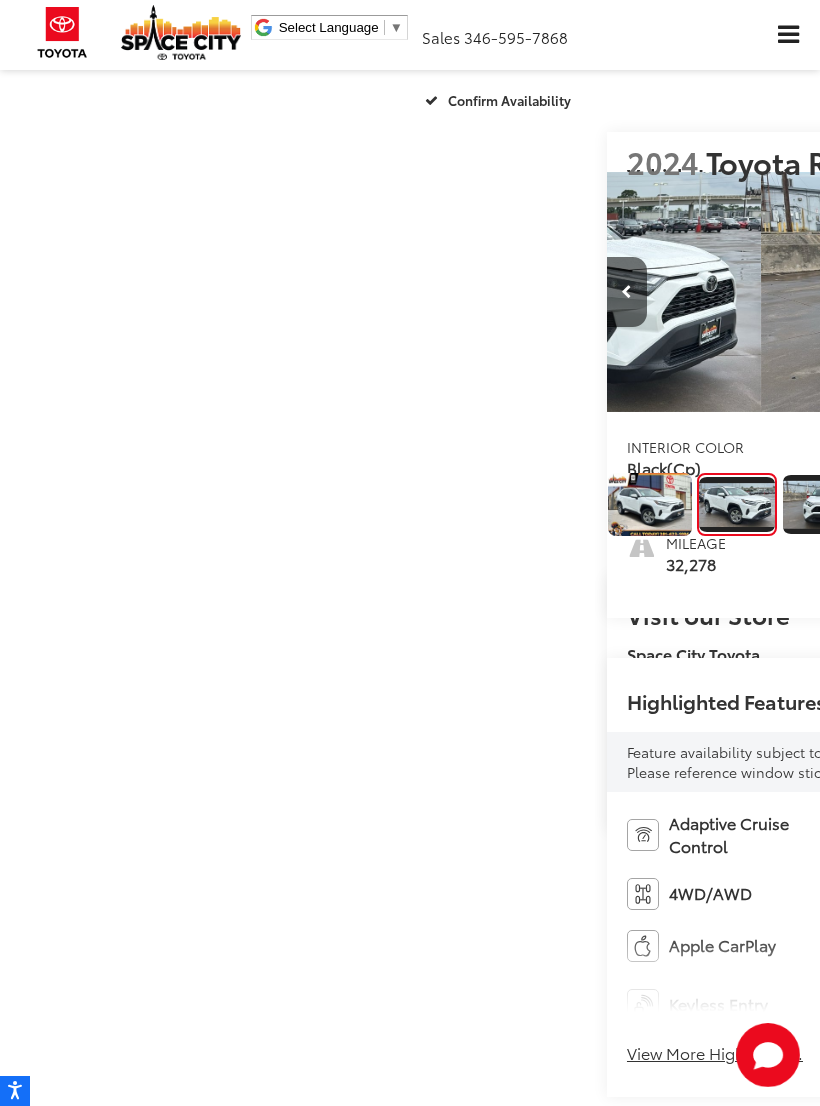 scroll, scrollTop: 0, scrollLeft: 820, axis: horizontal 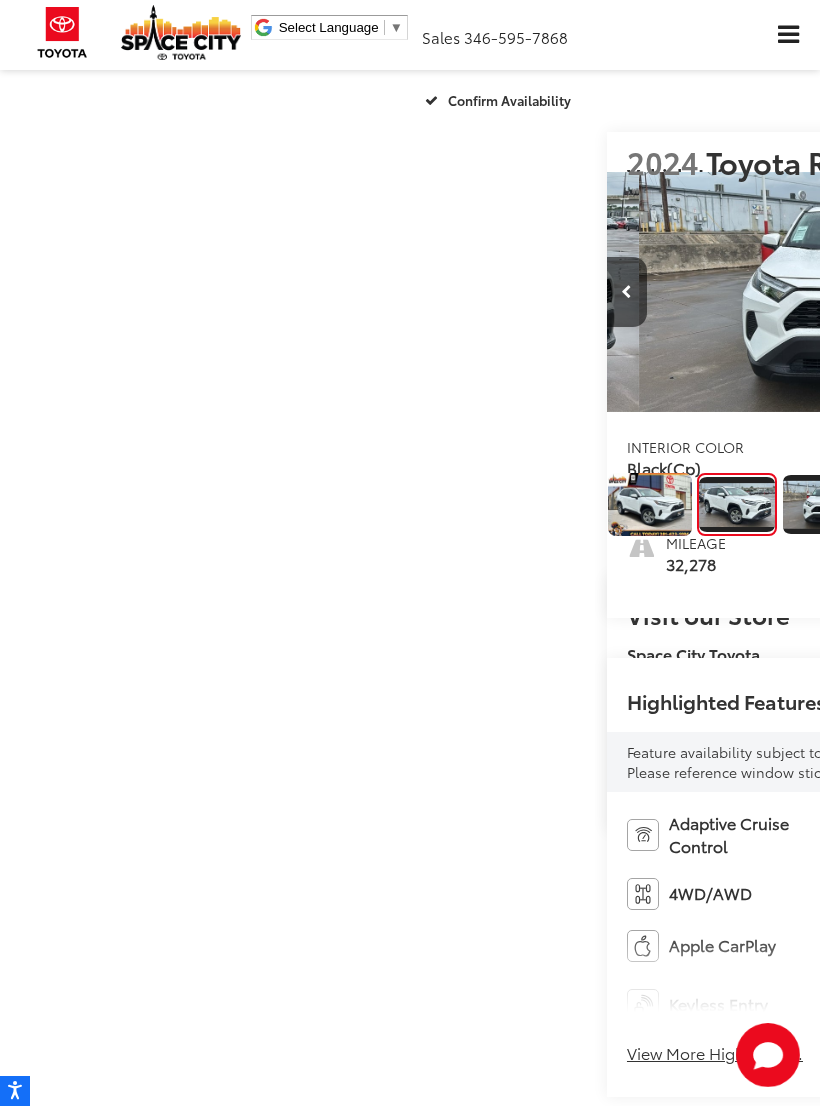 click at bounding box center (1013, 292) 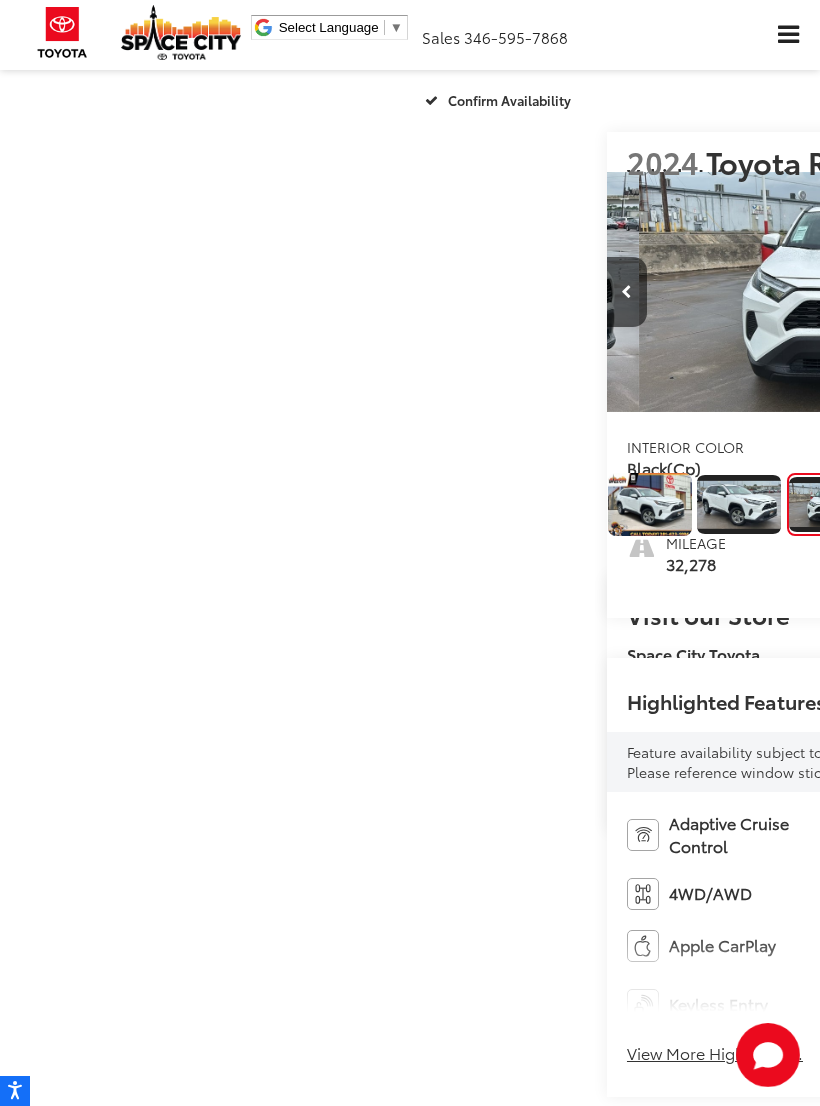 scroll, scrollTop: 0, scrollLeft: 1542, axis: horizontal 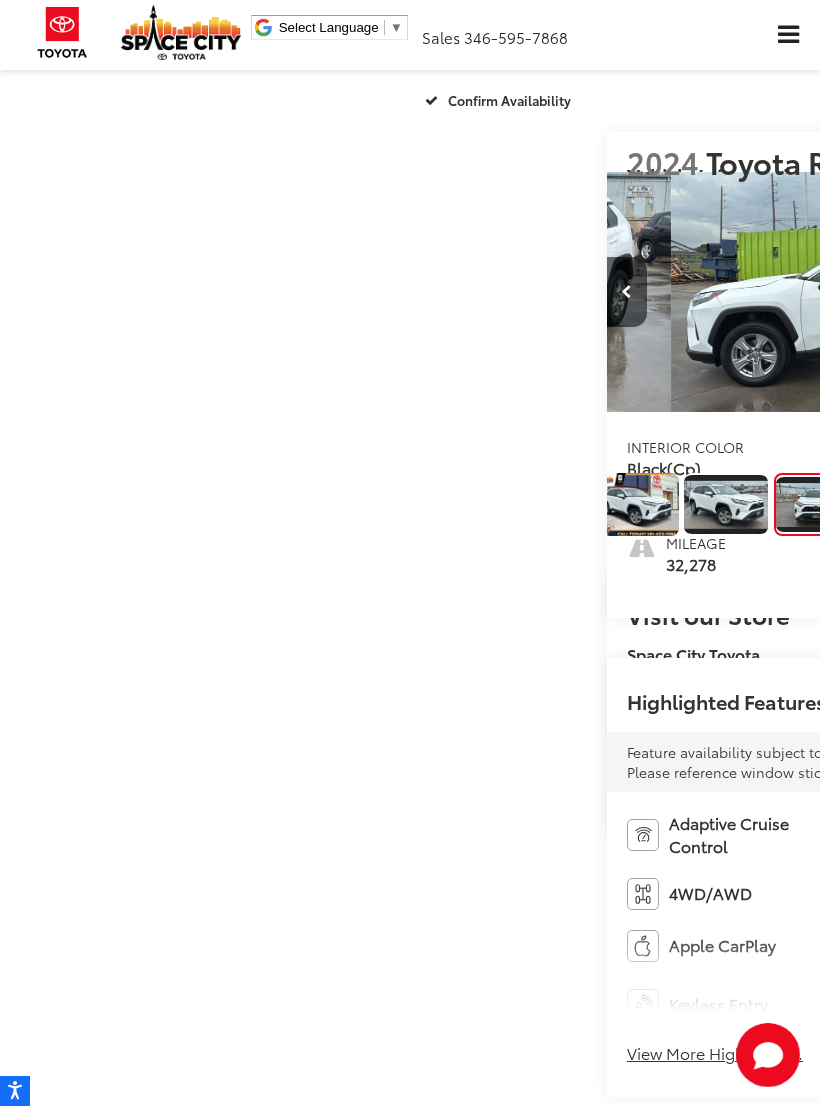 click at bounding box center (-185, 103) 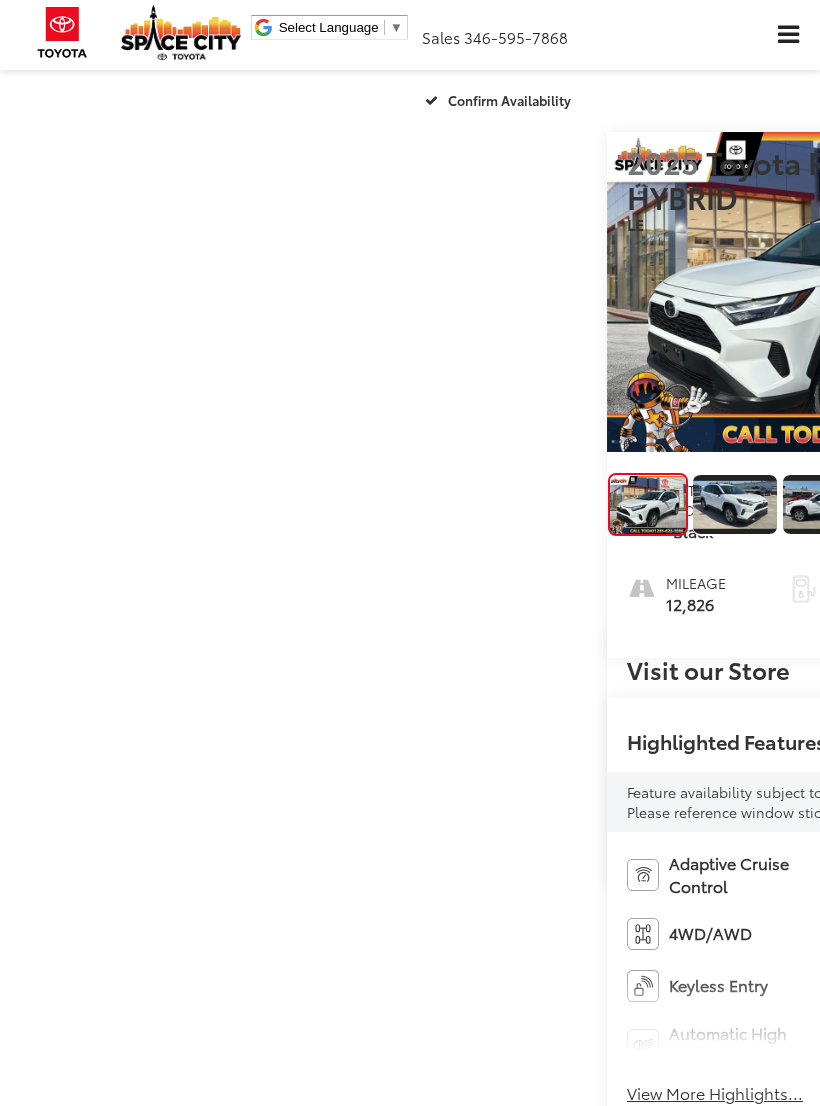 scroll, scrollTop: 0, scrollLeft: 0, axis: both 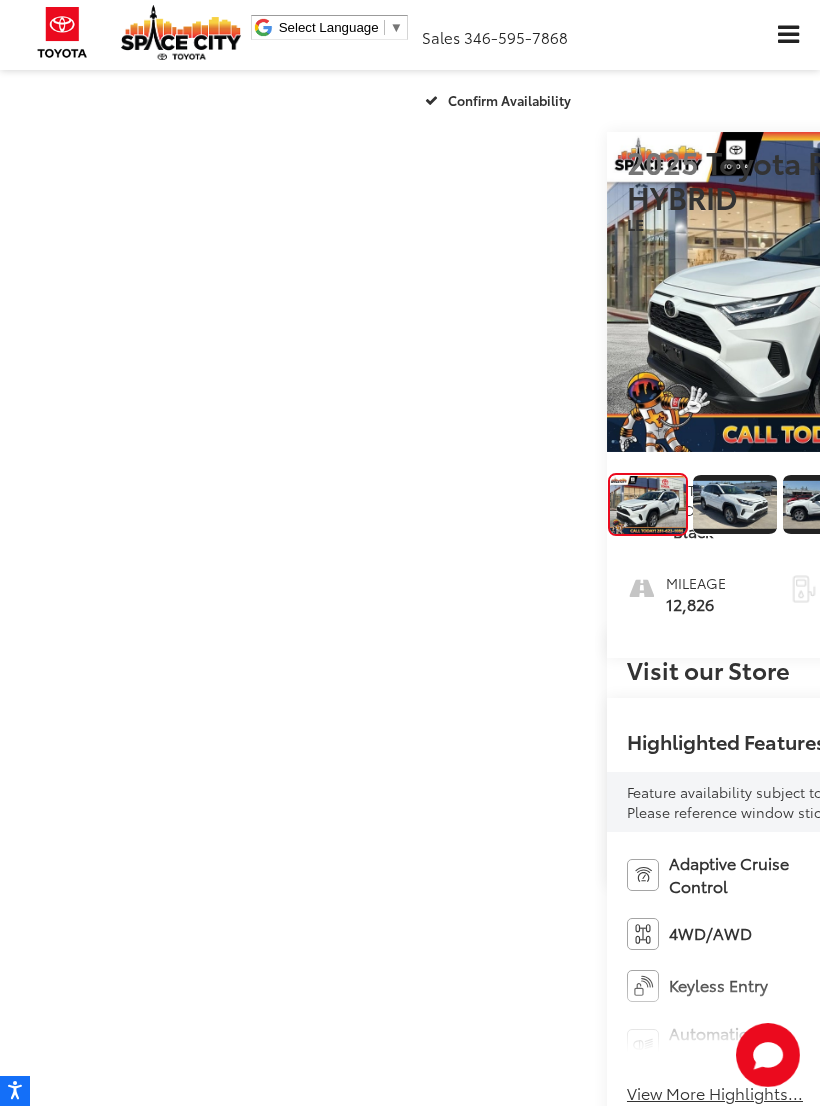 click at bounding box center (1013, 292) 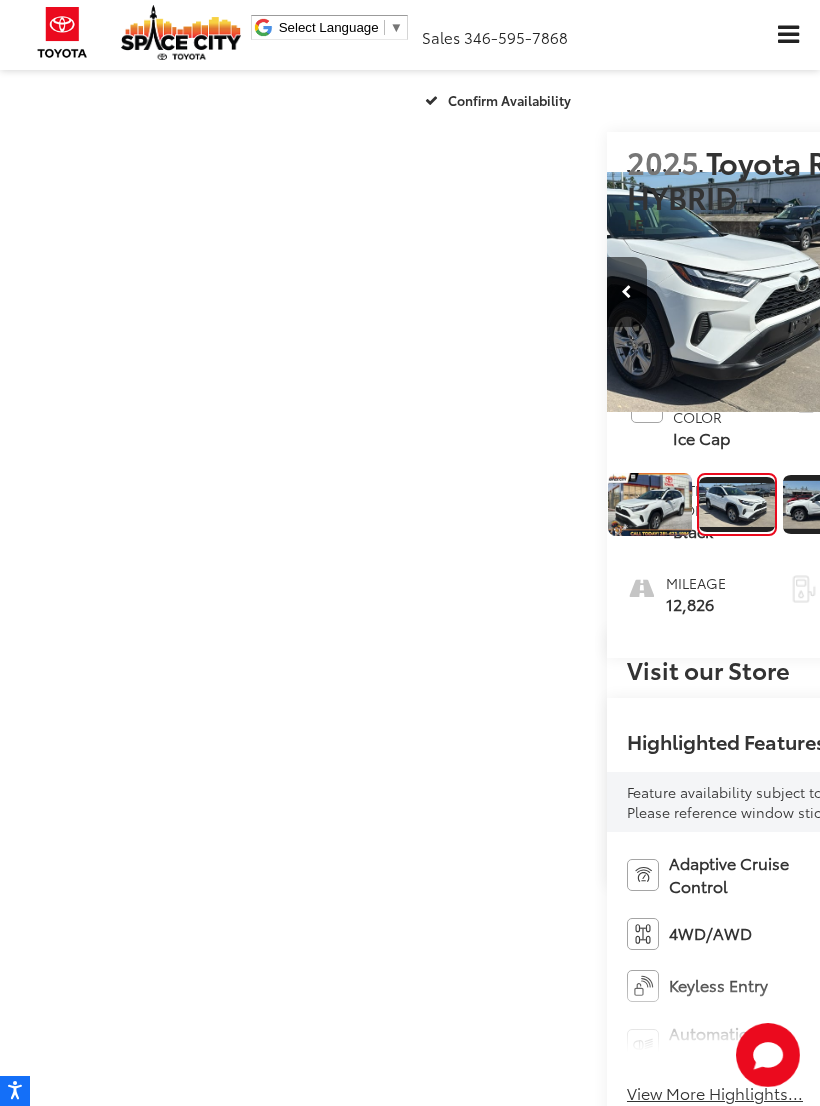scroll, scrollTop: 0, scrollLeft: 820, axis: horizontal 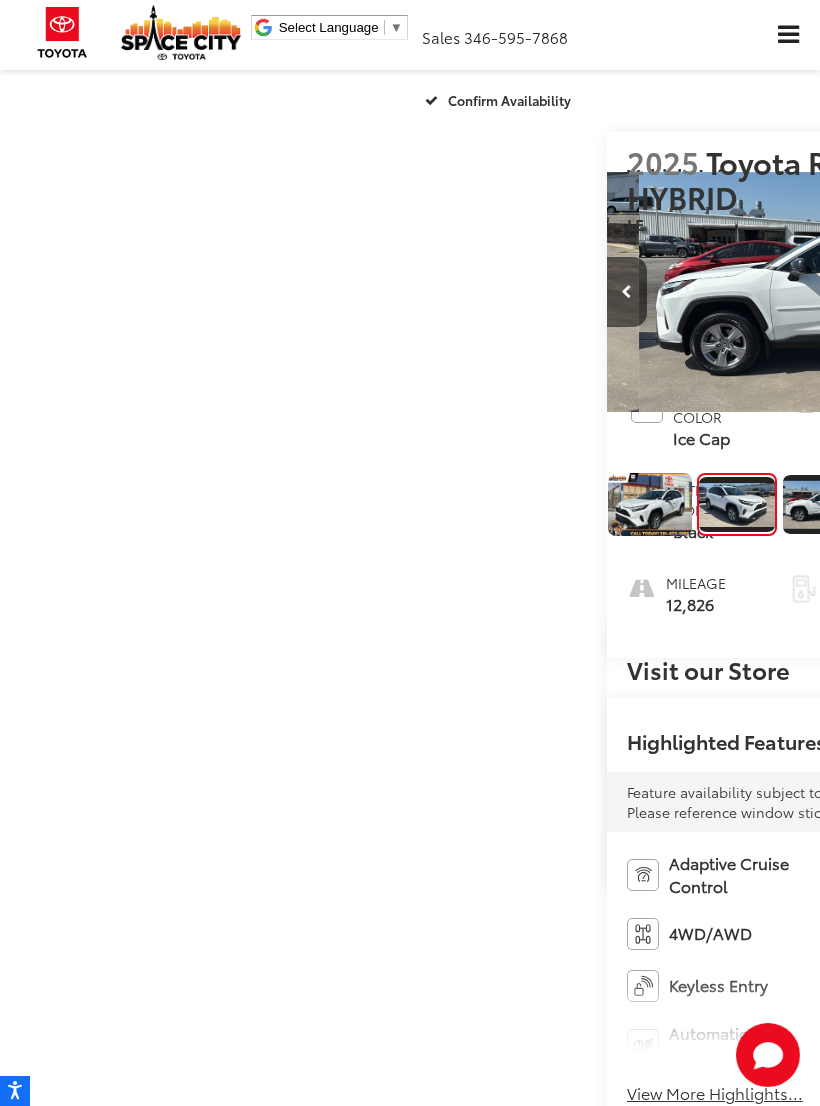 click at bounding box center [1013, 292] 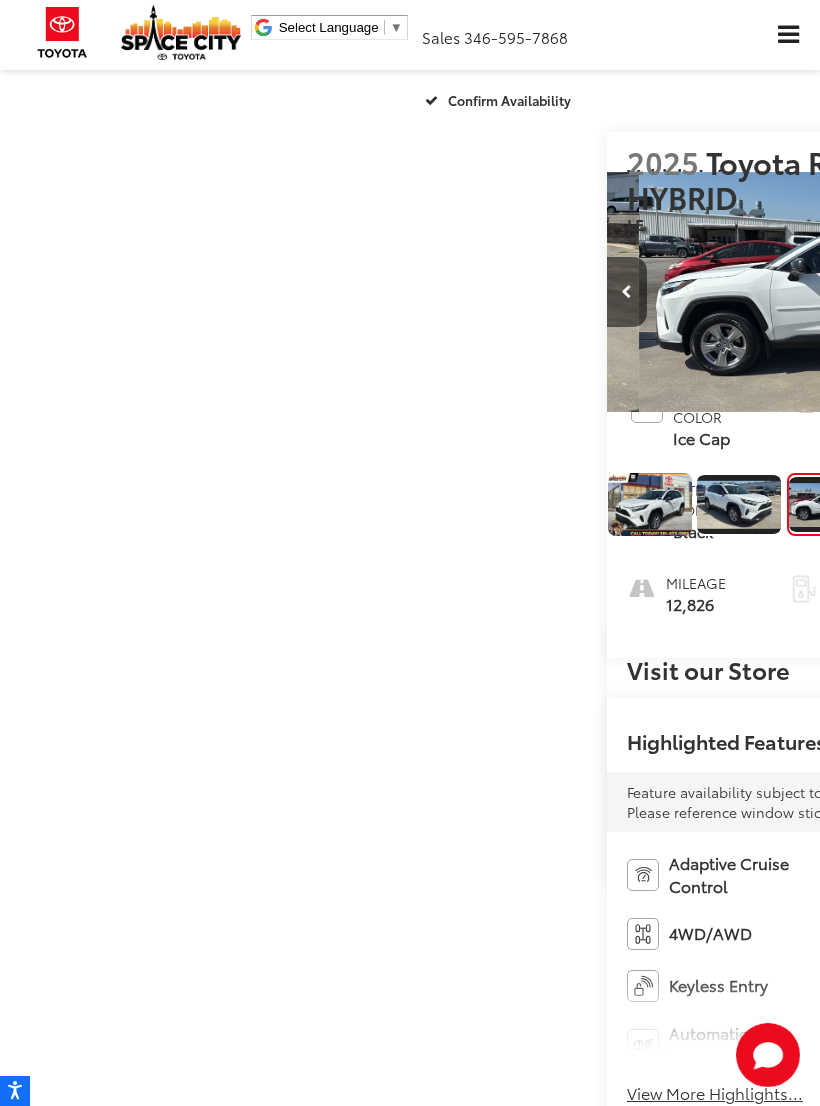 scroll, scrollTop: 0, scrollLeft: 1573, axis: horizontal 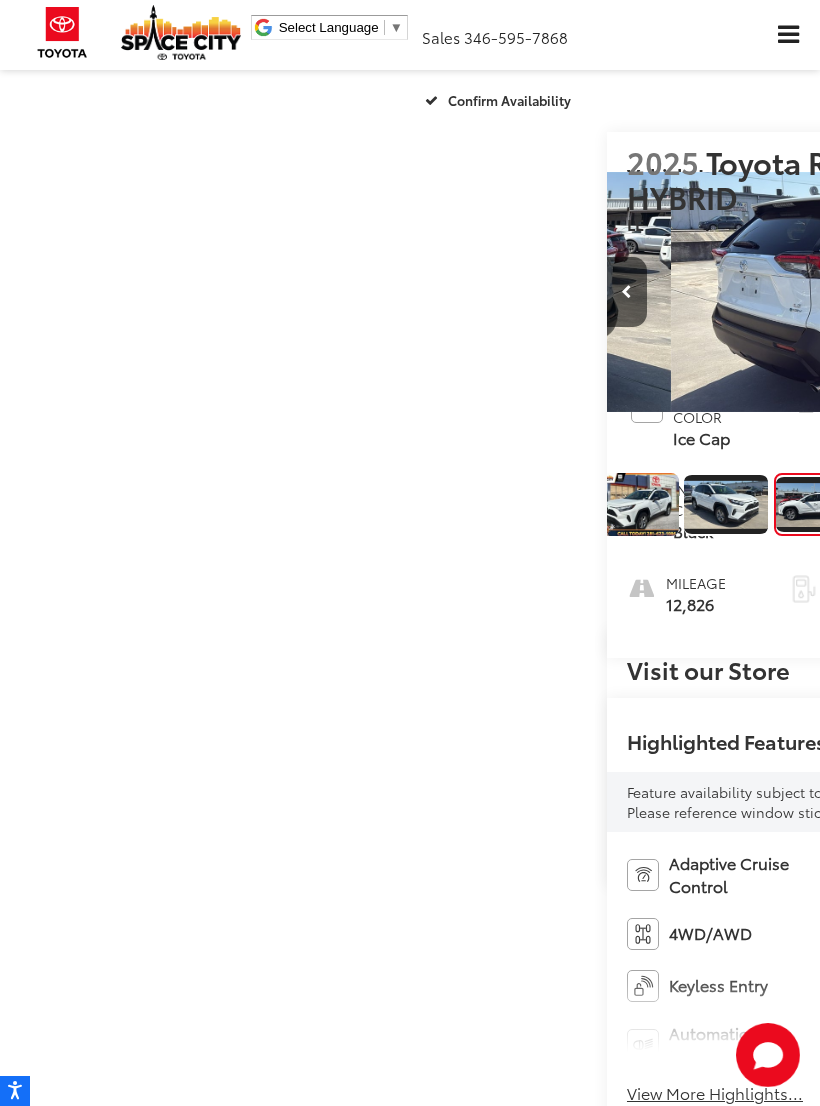 click at bounding box center [1013, 292] 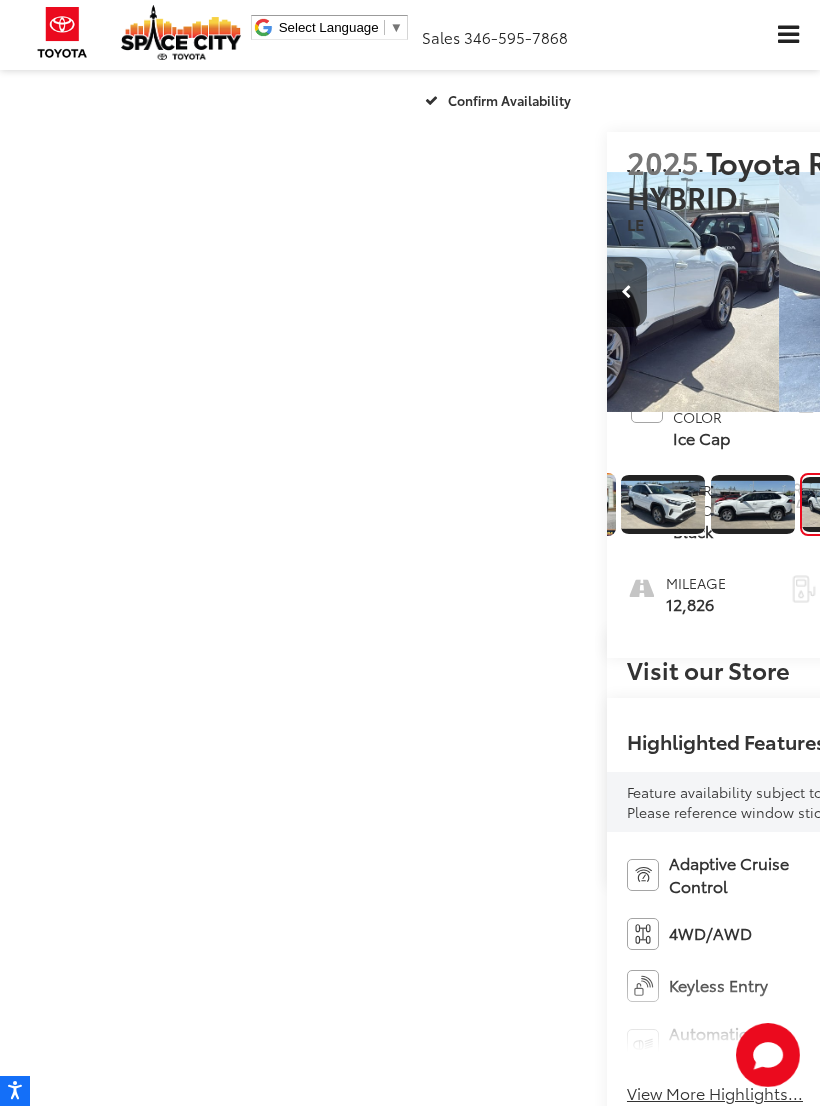 scroll, scrollTop: 0, scrollLeft: 135, axis: horizontal 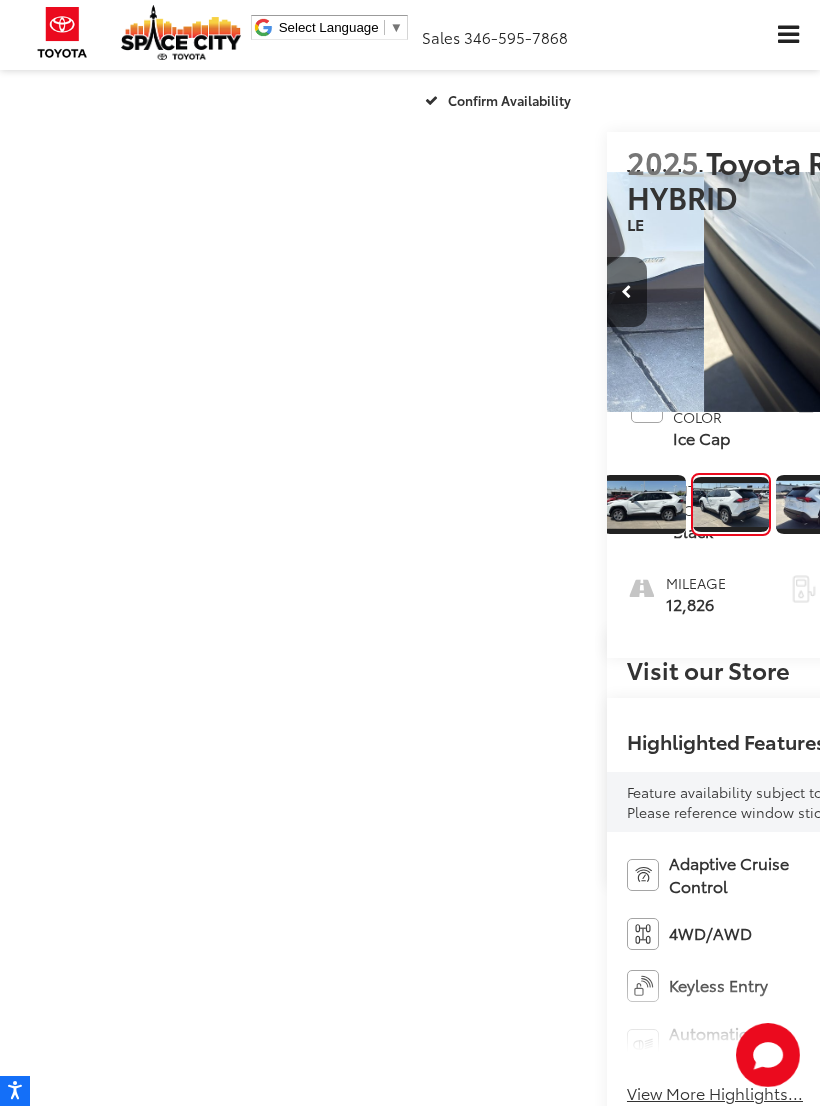 click at bounding box center (1013, 292) 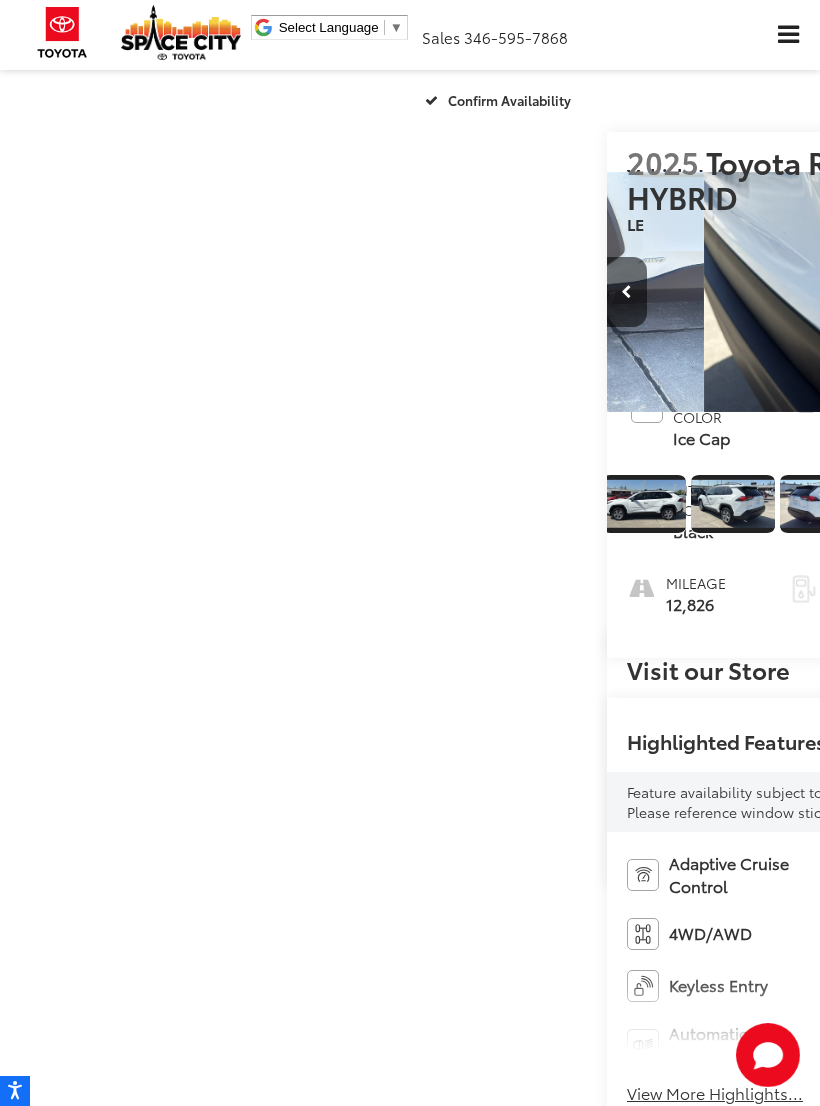 scroll, scrollTop: 0, scrollLeft: 2761, axis: horizontal 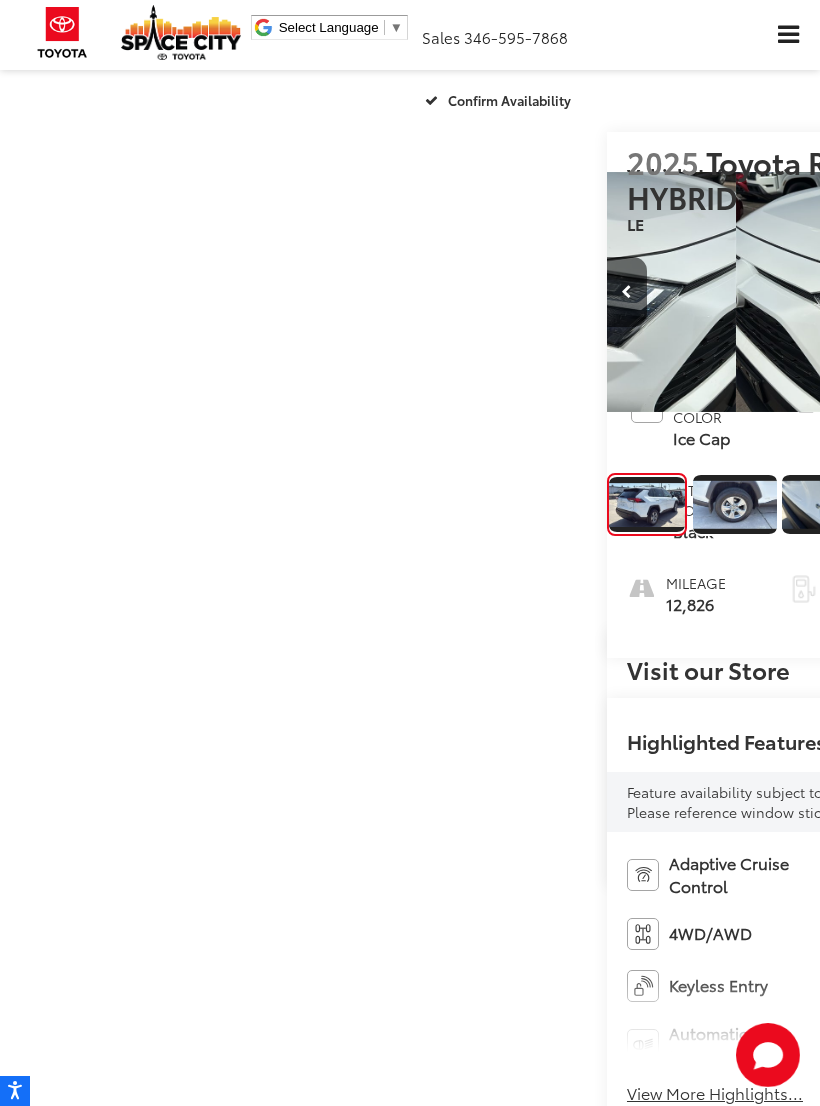 click at bounding box center [1013, 292] 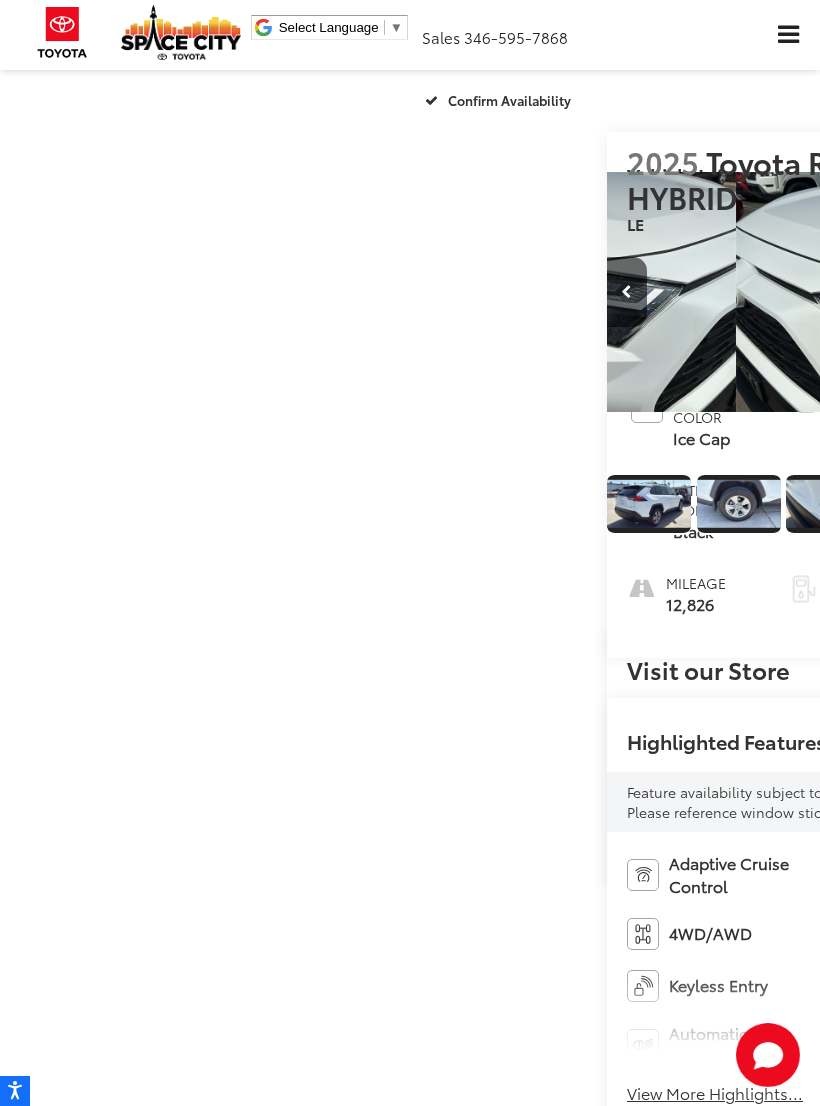 scroll, scrollTop: 0, scrollLeft: 508, axis: horizontal 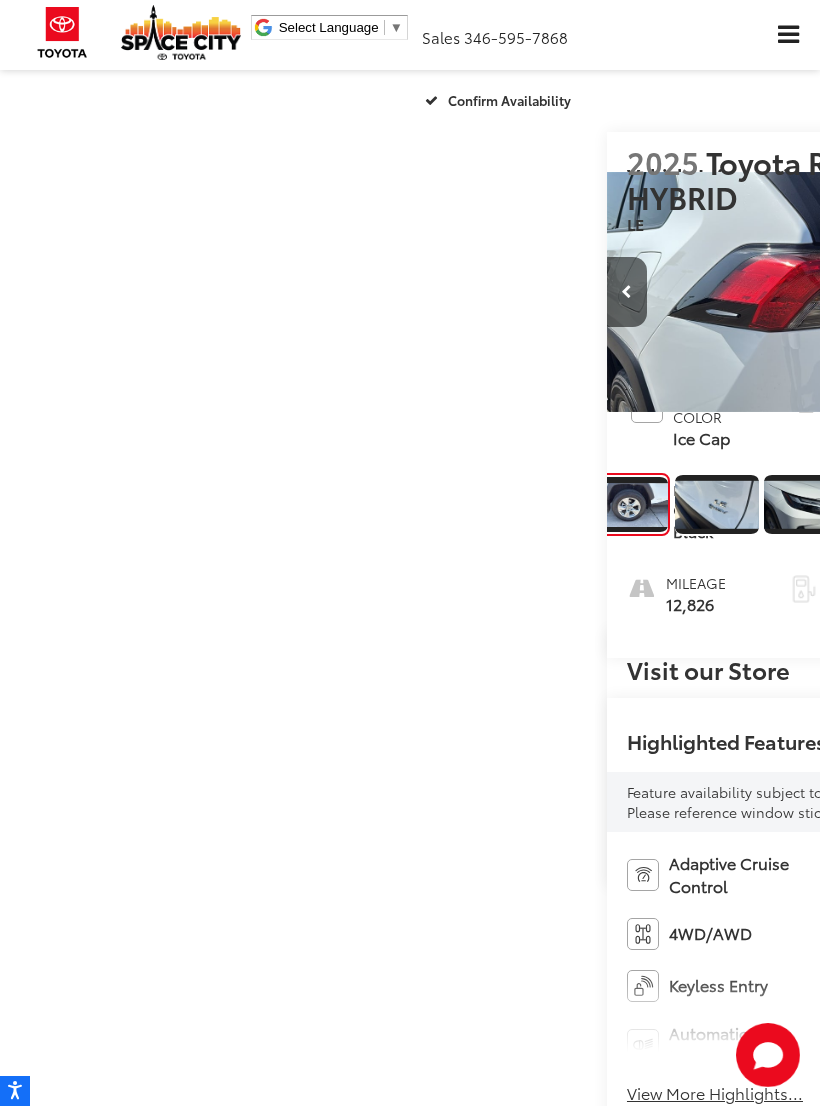 click at bounding box center [1013, 292] 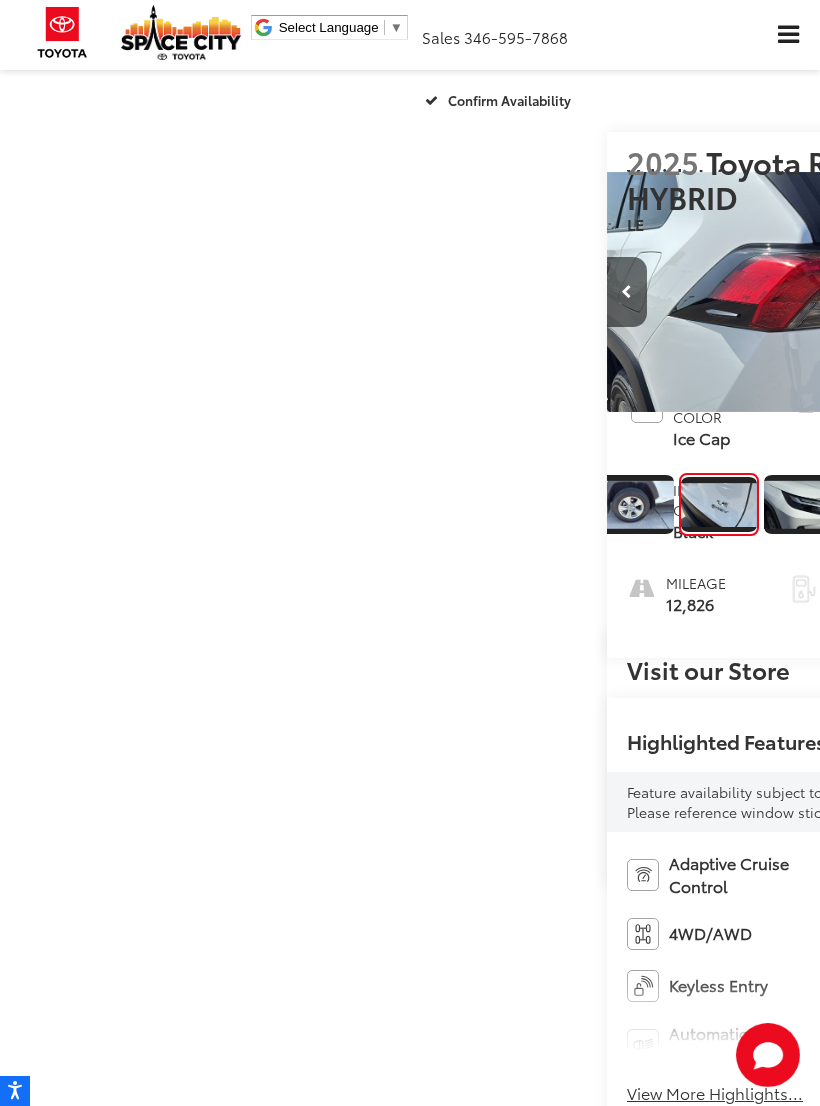 scroll, scrollTop: 0, scrollLeft: 4787, axis: horizontal 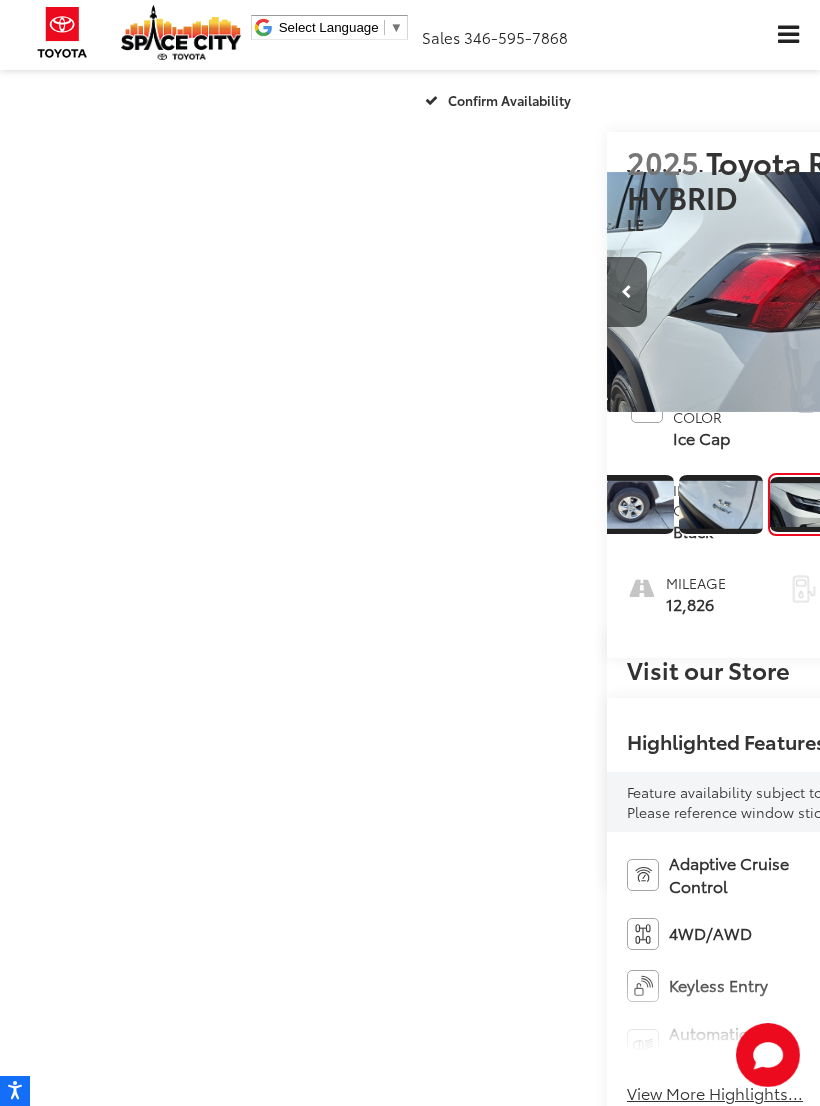 click at bounding box center (1013, 292) 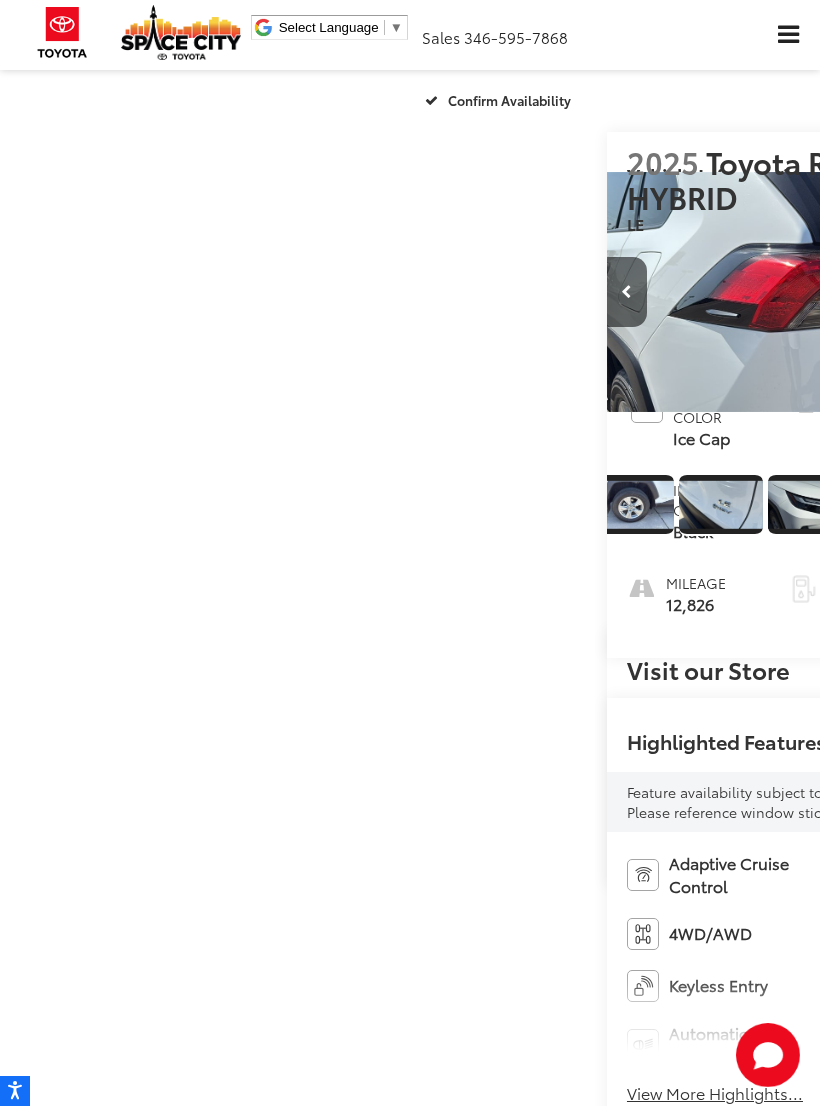 scroll 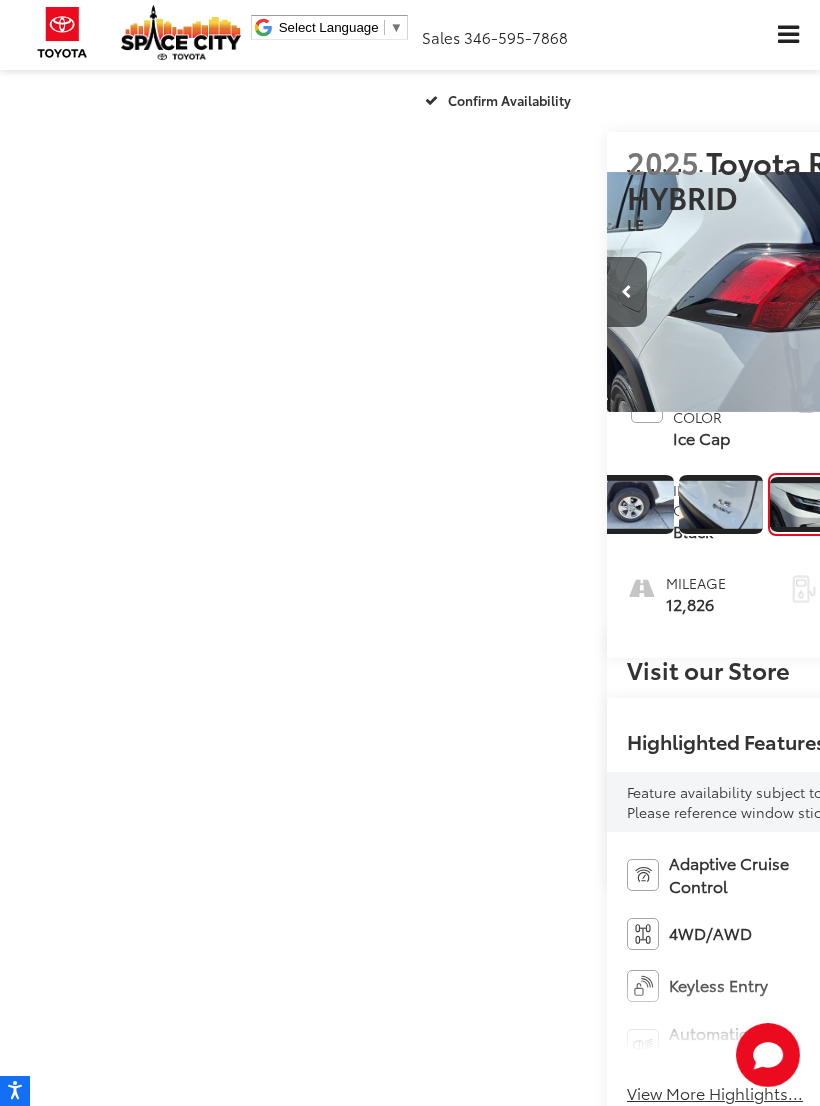 click at bounding box center [1013, 292] 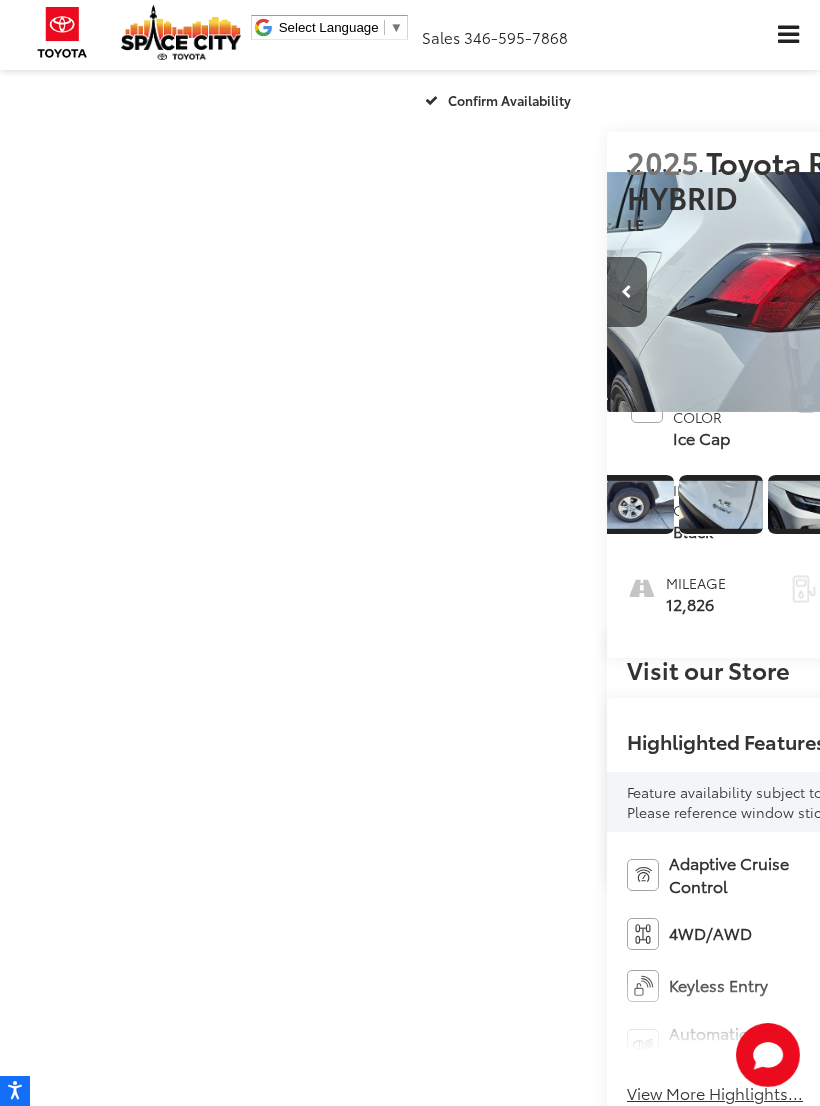 click at bounding box center [1013, 292] 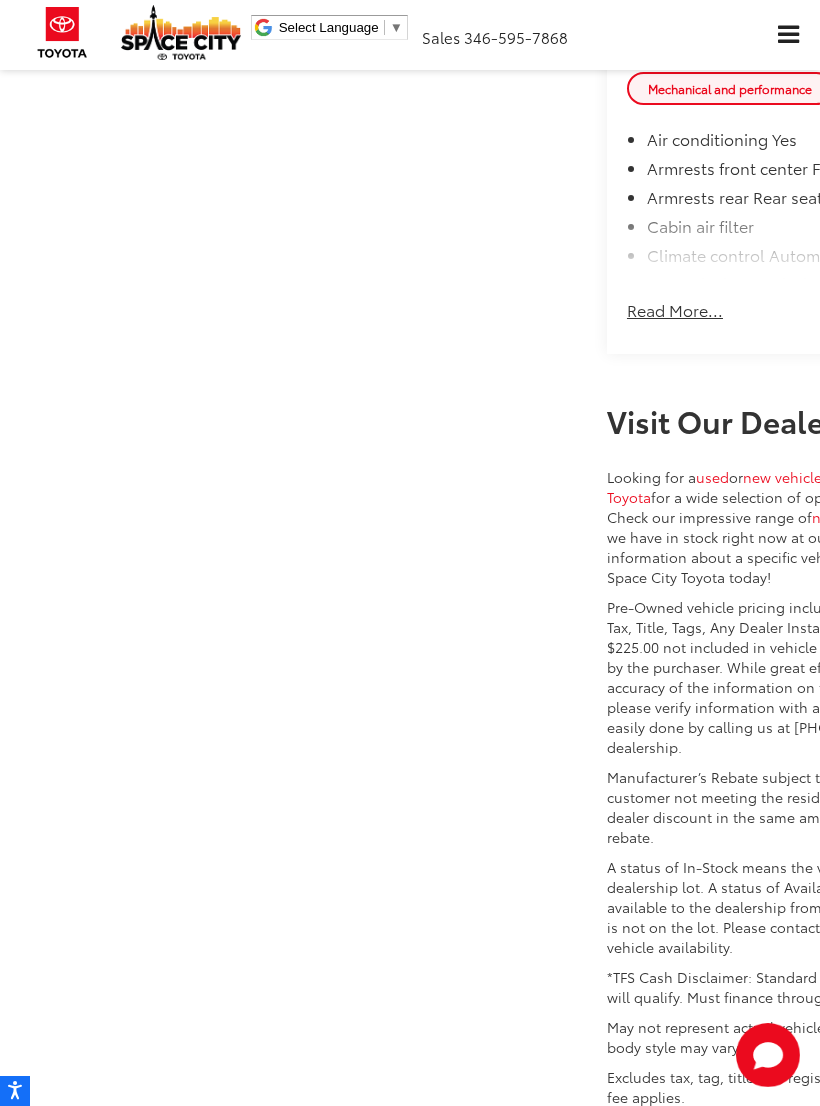 click on "Read More..." at bounding box center [675, -634] 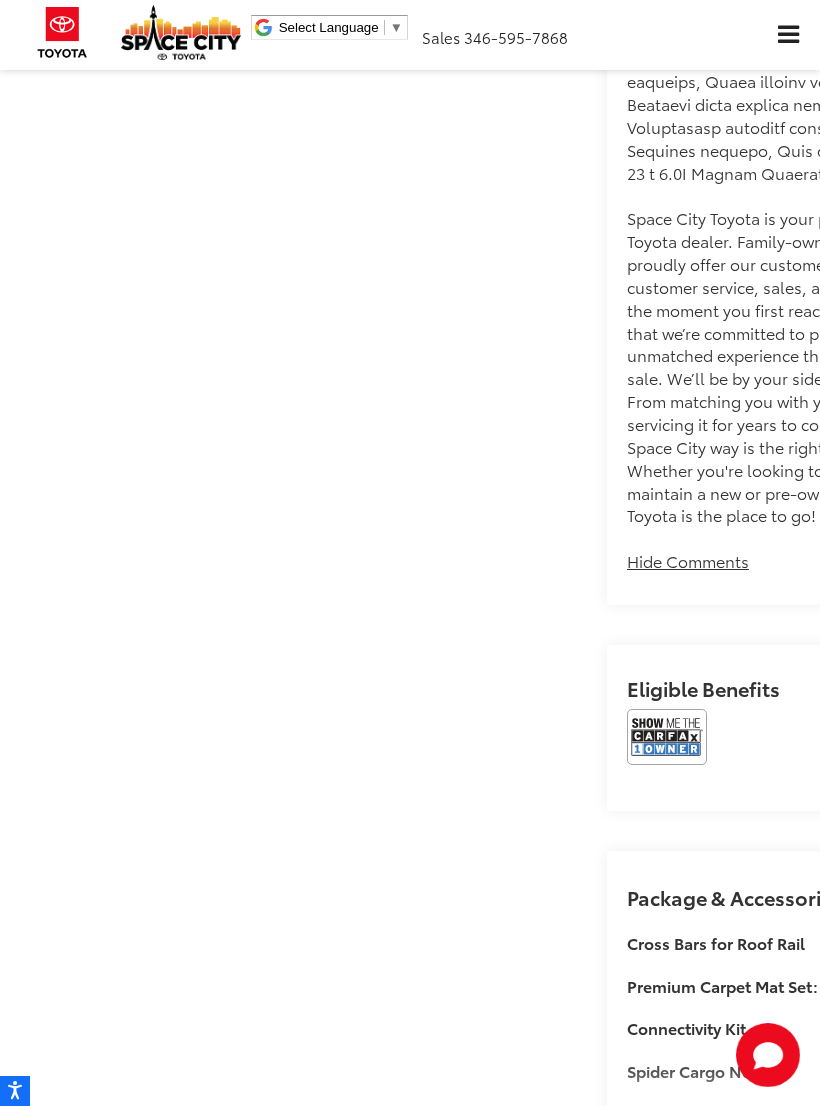scroll, scrollTop: 1753, scrollLeft: 0, axis: vertical 